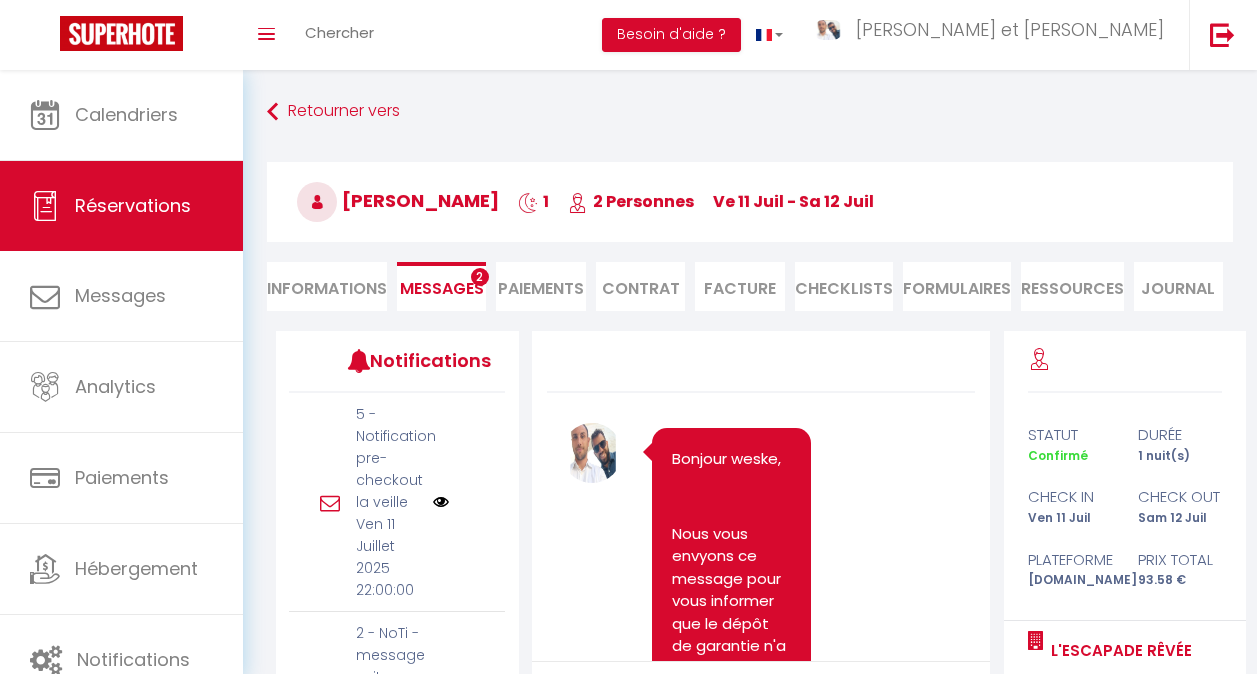 scroll, scrollTop: 12, scrollLeft: 0, axis: vertical 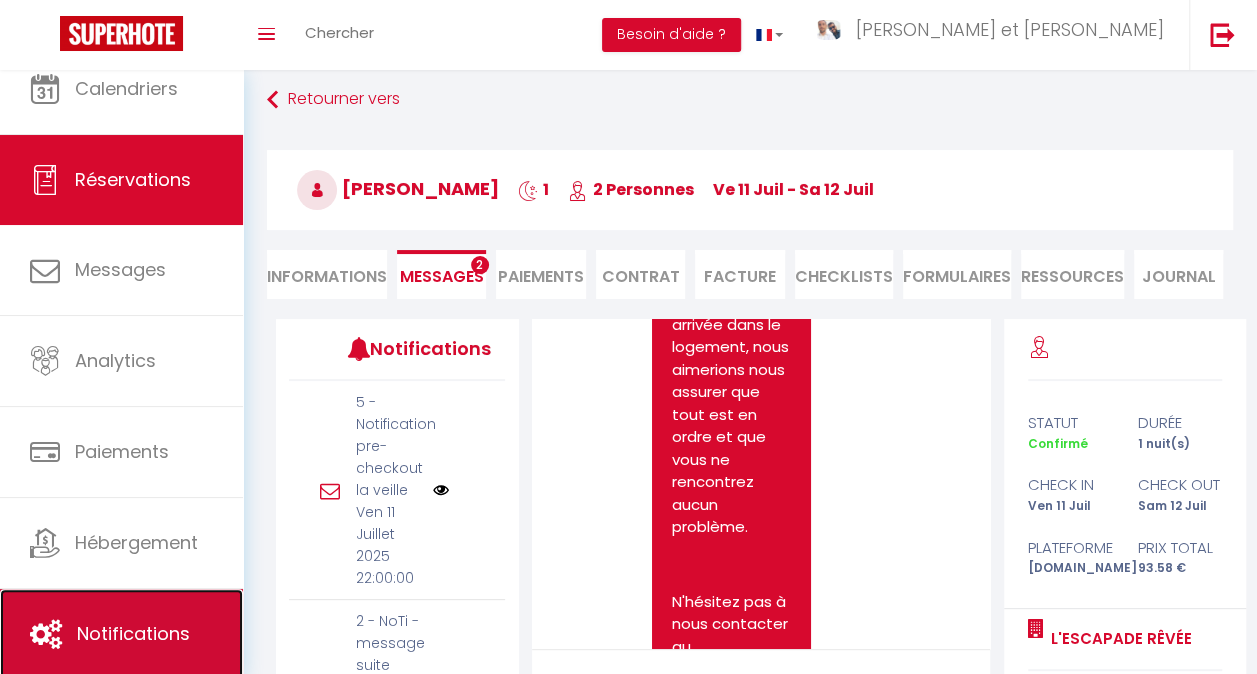 click on "Notifications" at bounding box center (133, 633) 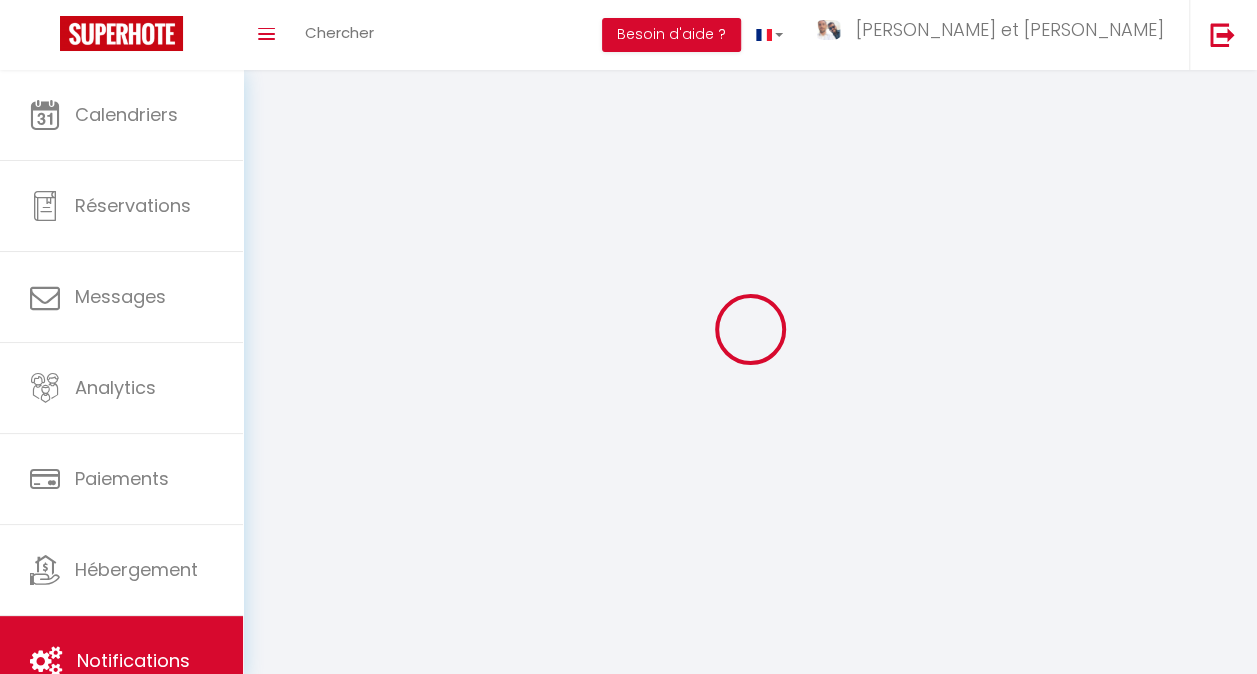 scroll, scrollTop: 0, scrollLeft: 0, axis: both 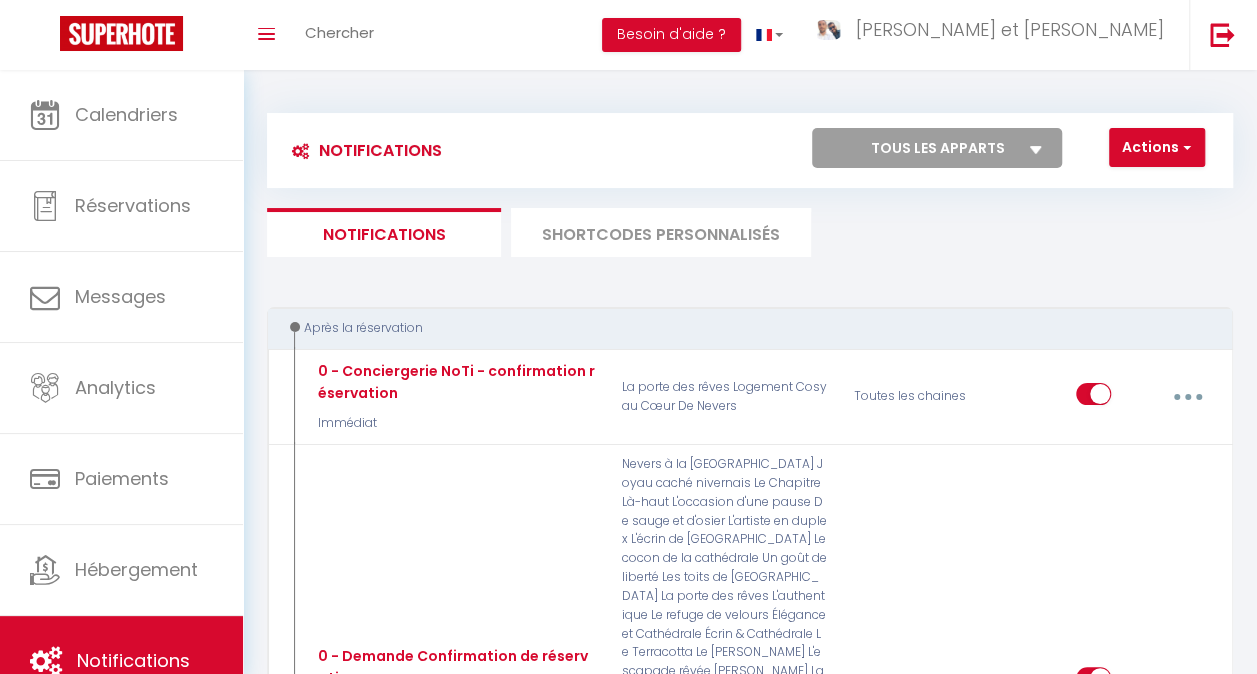 click on "SHORTCODES PERSONNALISÉS" at bounding box center (661, 232) 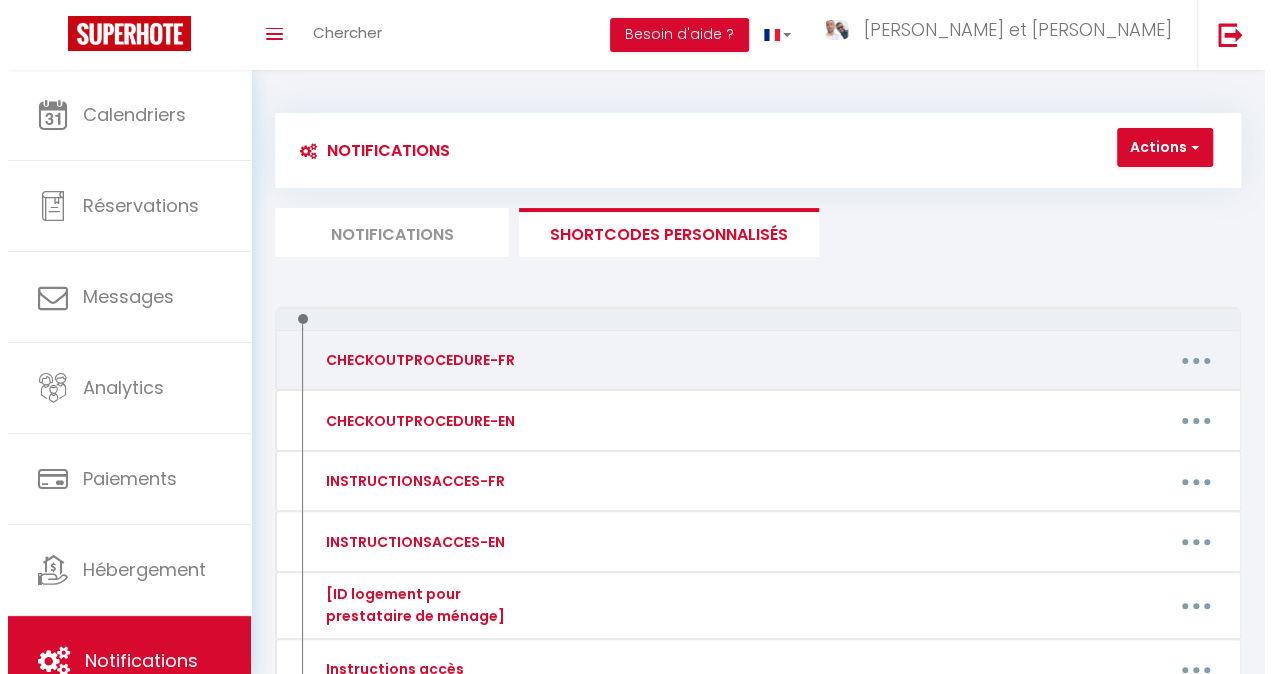 scroll, scrollTop: 265, scrollLeft: 0, axis: vertical 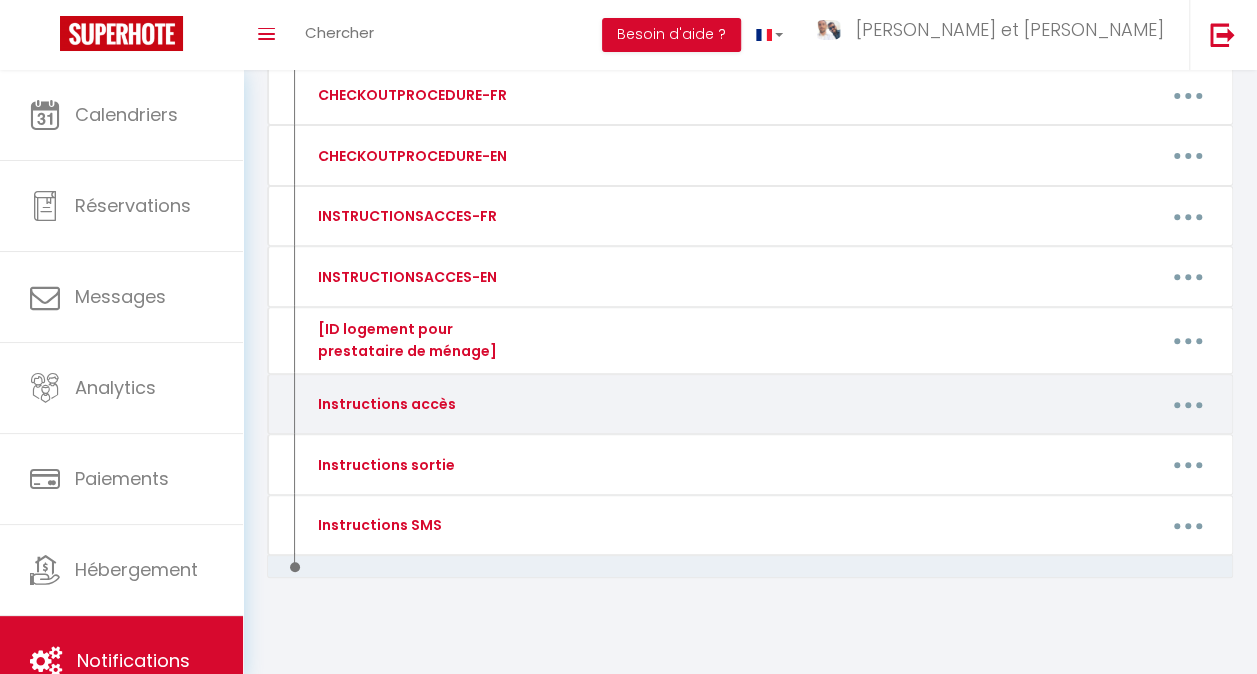 click at bounding box center [1188, 405] 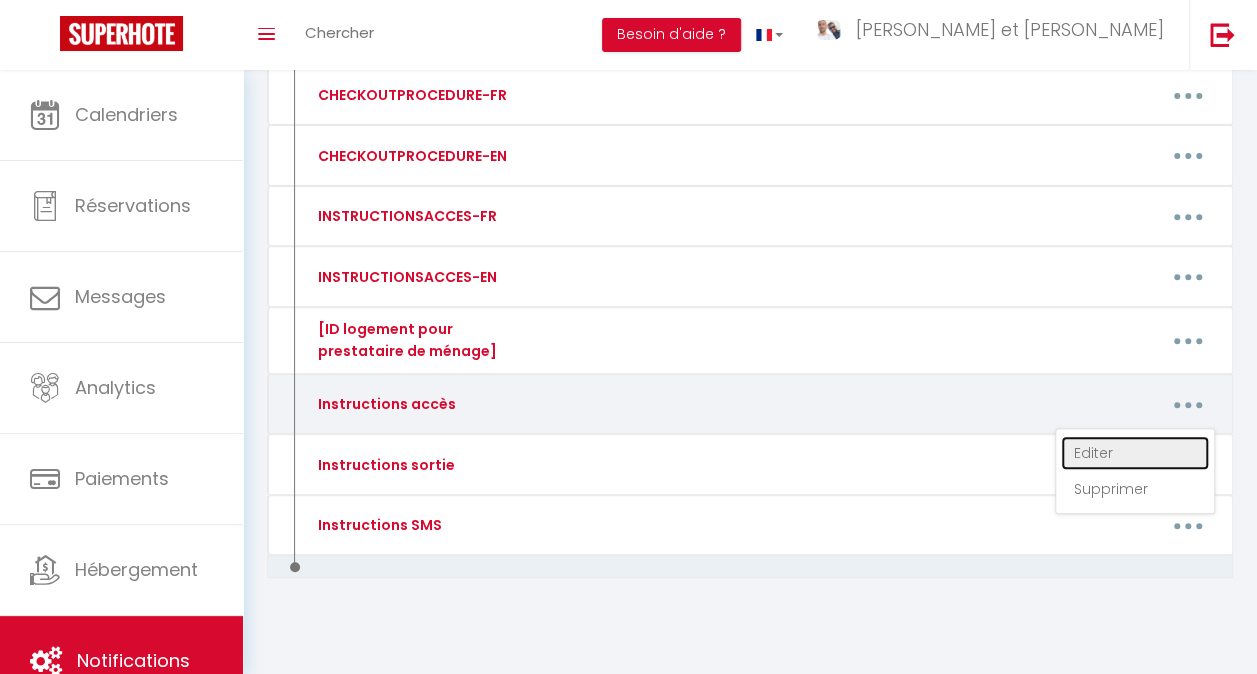 click on "Editer" at bounding box center (1135, 453) 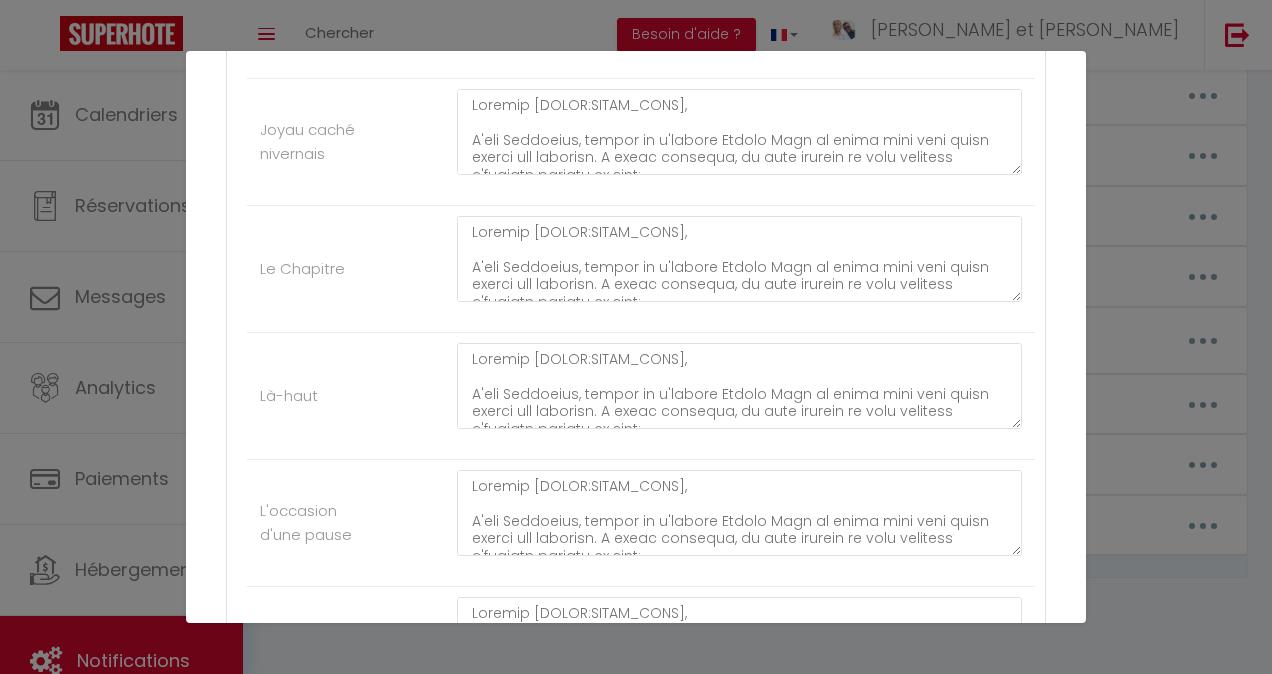 scroll, scrollTop: 5210, scrollLeft: 0, axis: vertical 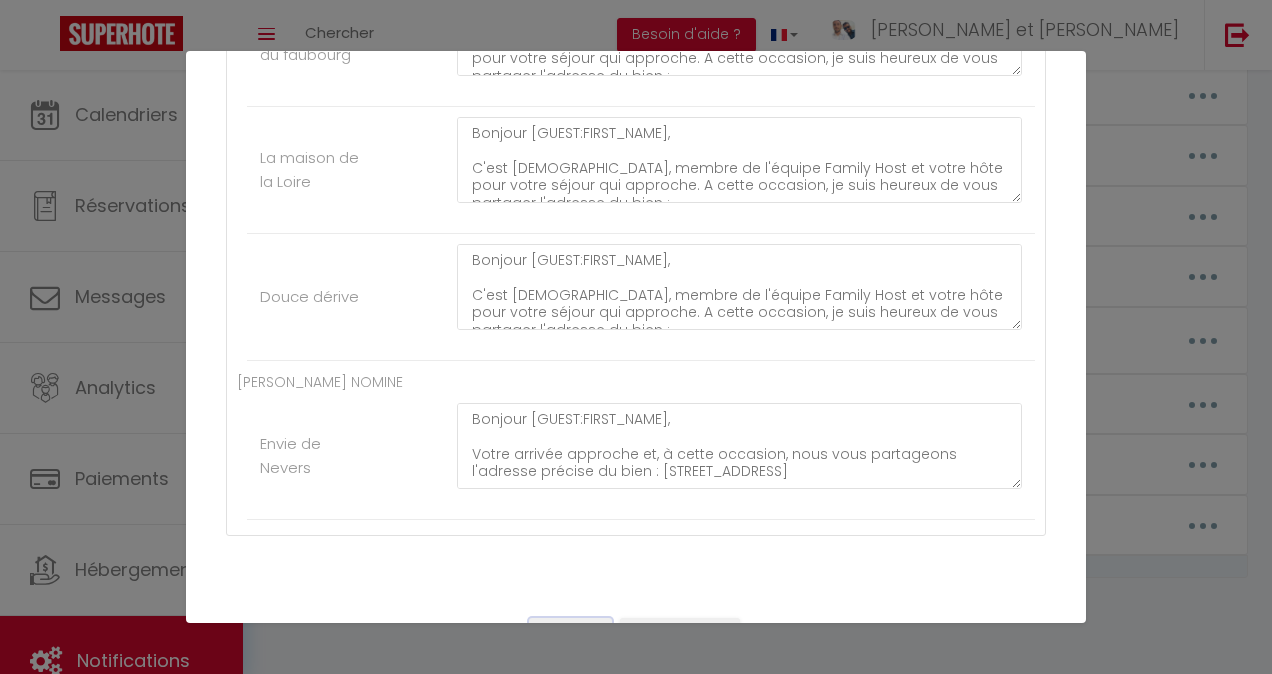 click on "Annuler" at bounding box center (570, 635) 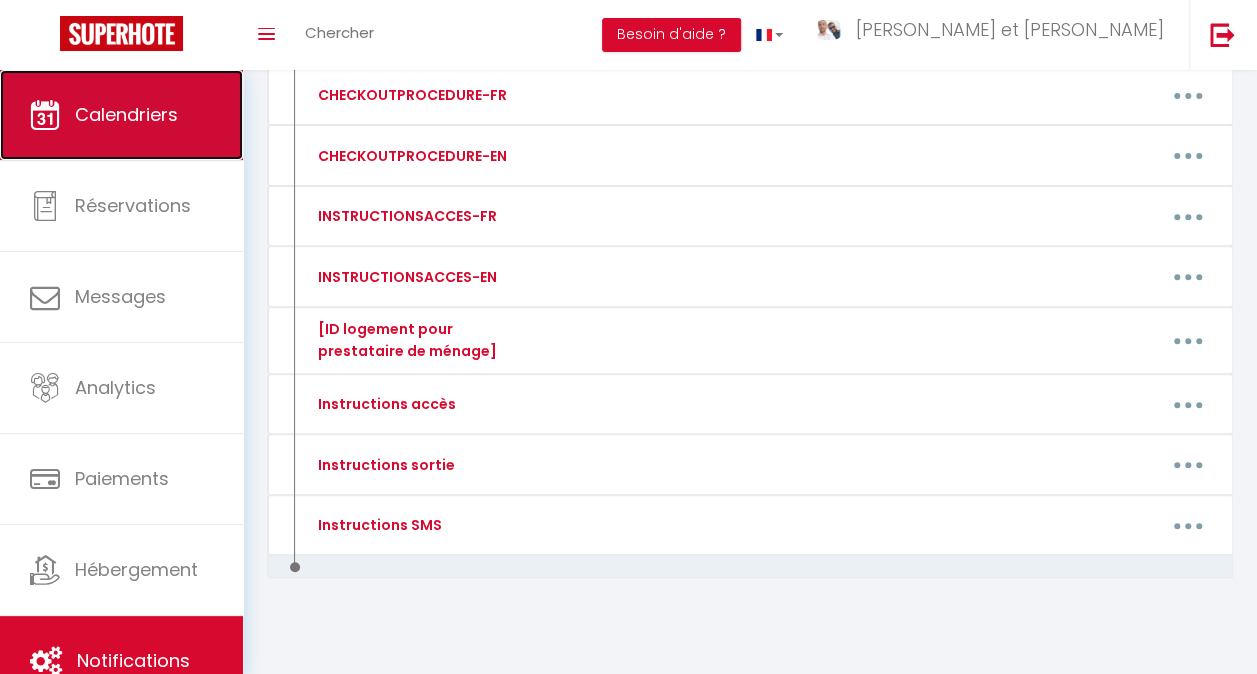 click on "Calendriers" at bounding box center [126, 114] 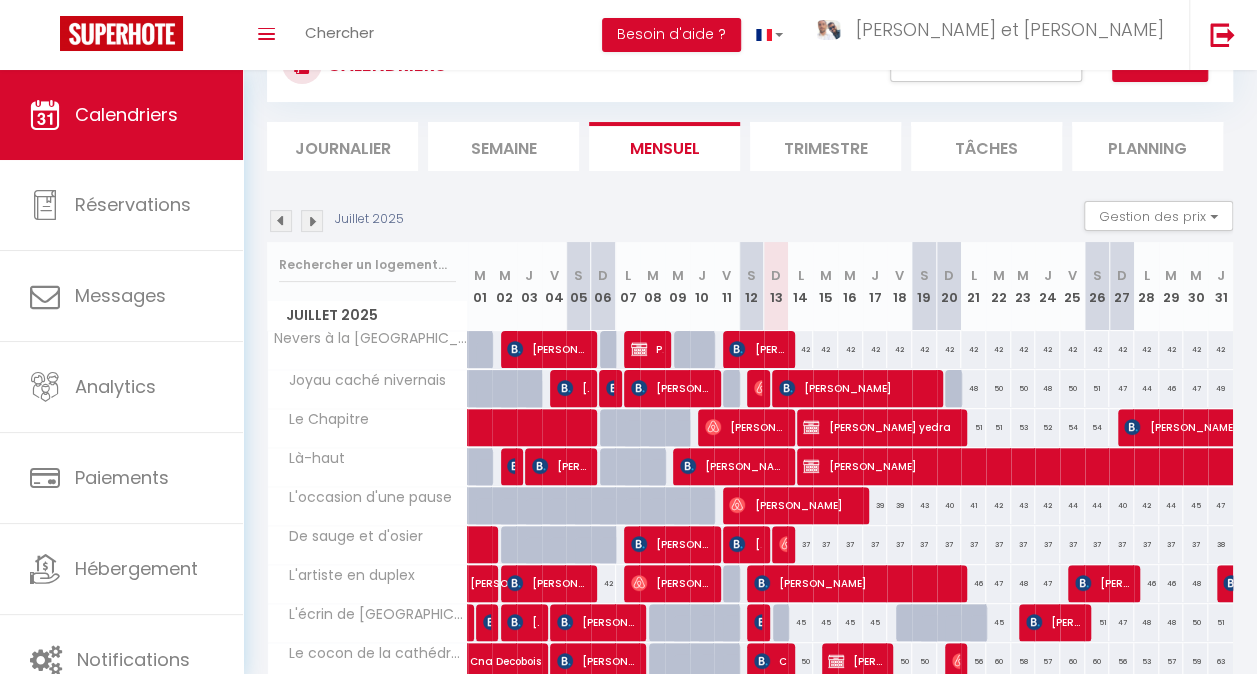 scroll, scrollTop: 274, scrollLeft: 0, axis: vertical 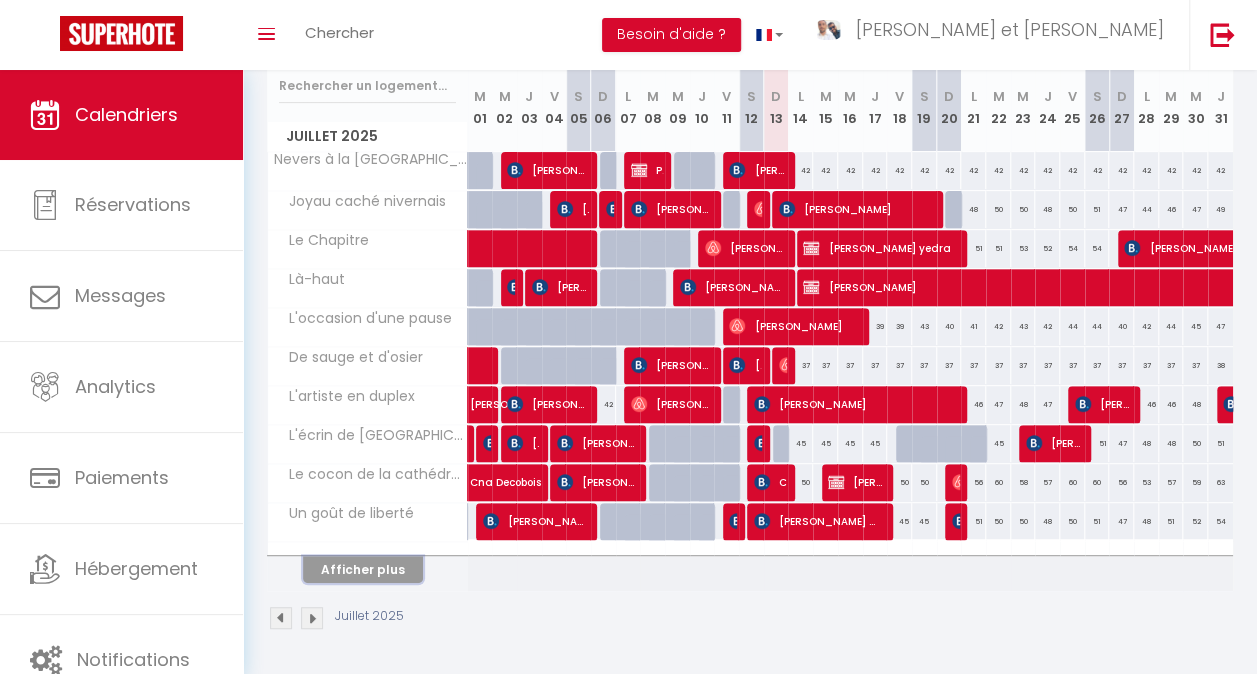 click on "Afficher plus" at bounding box center (363, 569) 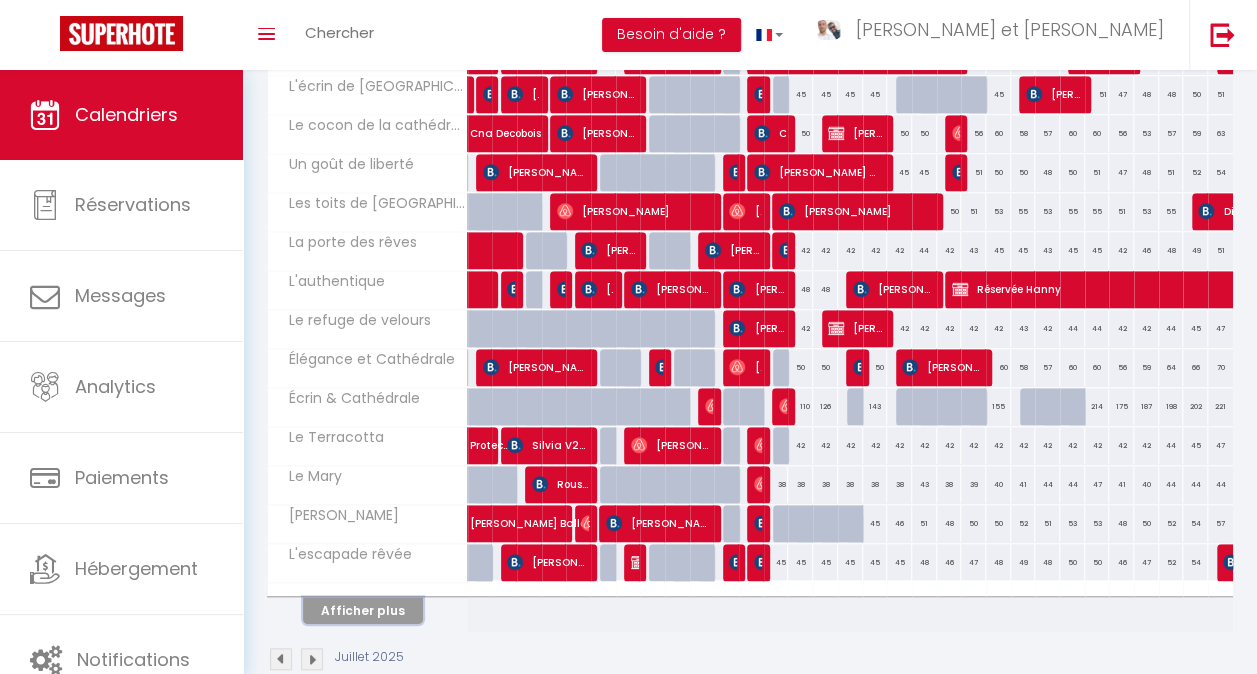 scroll, scrollTop: 620, scrollLeft: 0, axis: vertical 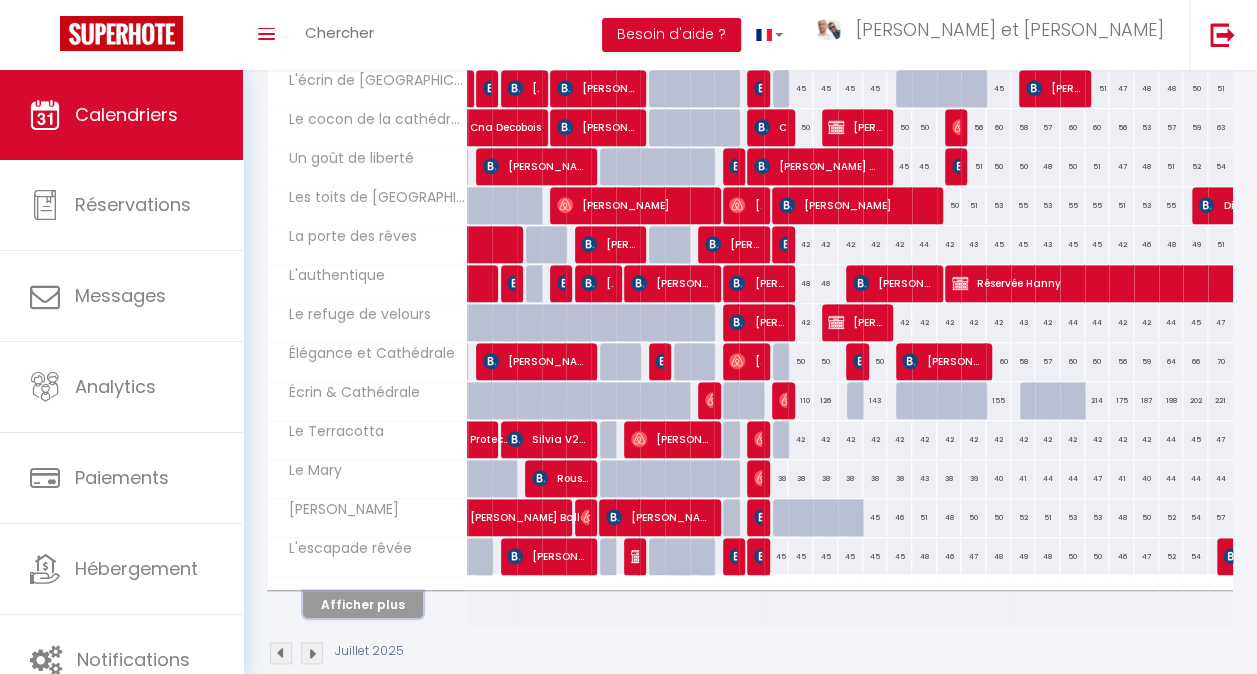 click on "Afficher plus" at bounding box center (363, 604) 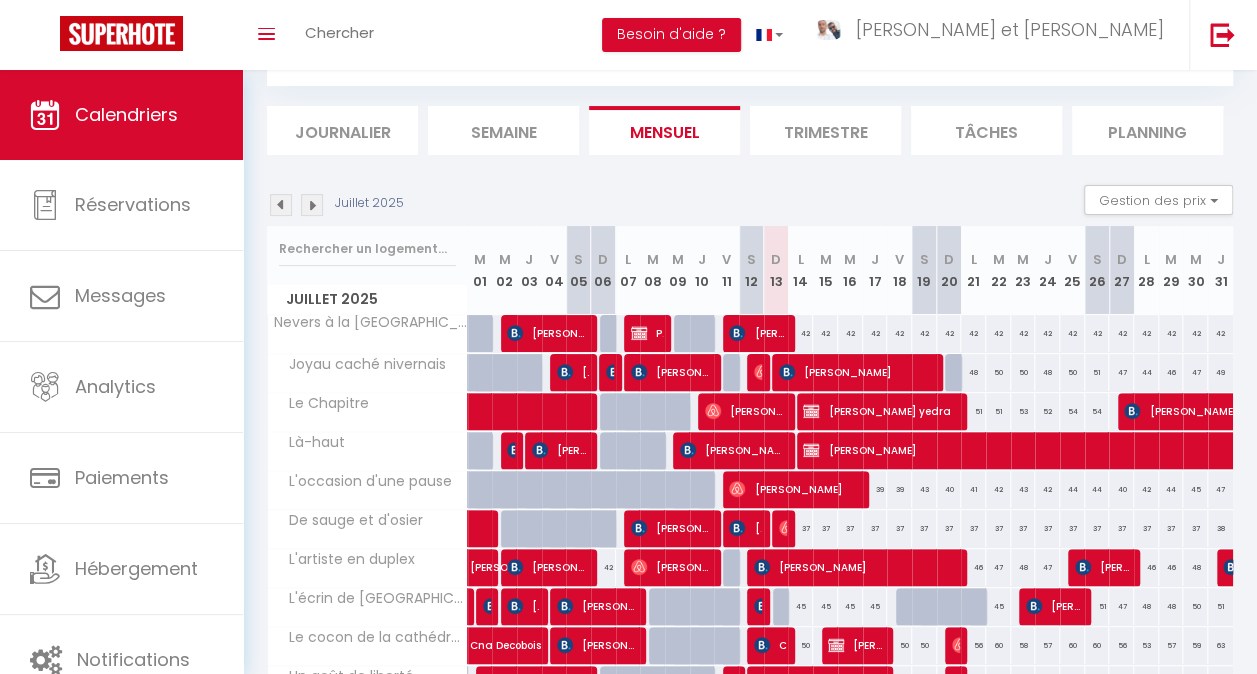 scroll, scrollTop: 0, scrollLeft: 0, axis: both 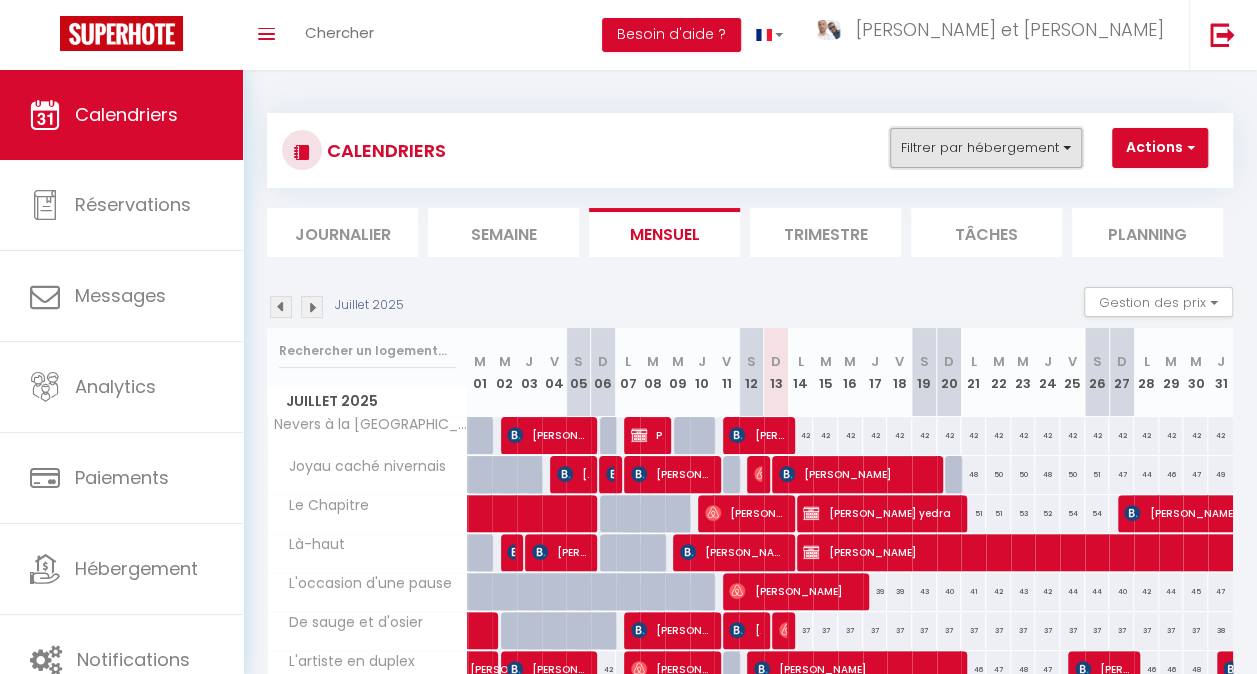 click on "Filtrer par hébergement" at bounding box center (986, 148) 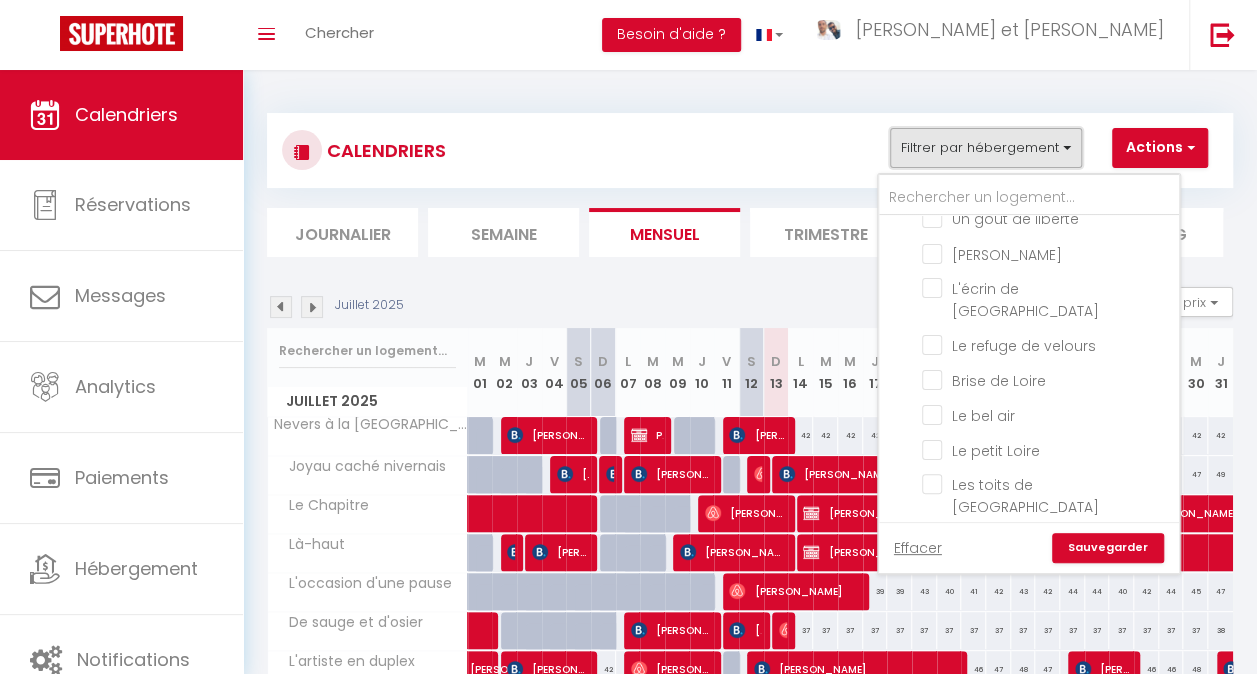 scroll, scrollTop: 614, scrollLeft: 0, axis: vertical 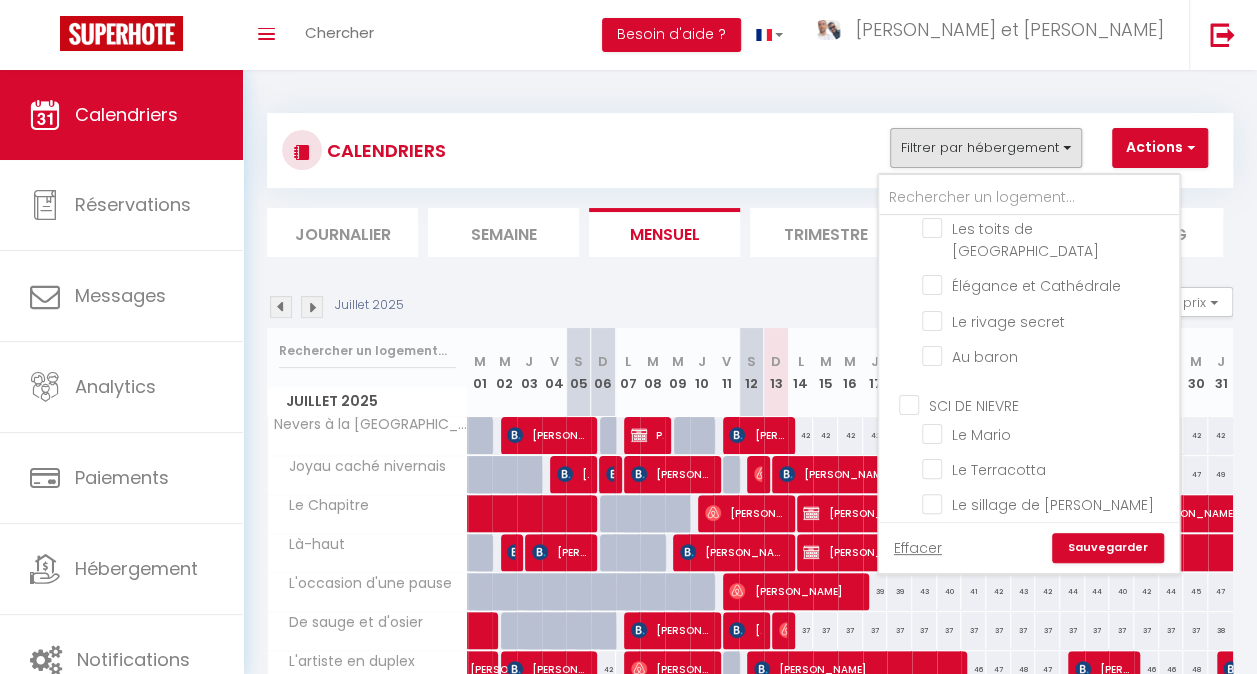 click on "SCI DE NIEVRE" at bounding box center [1049, 404] 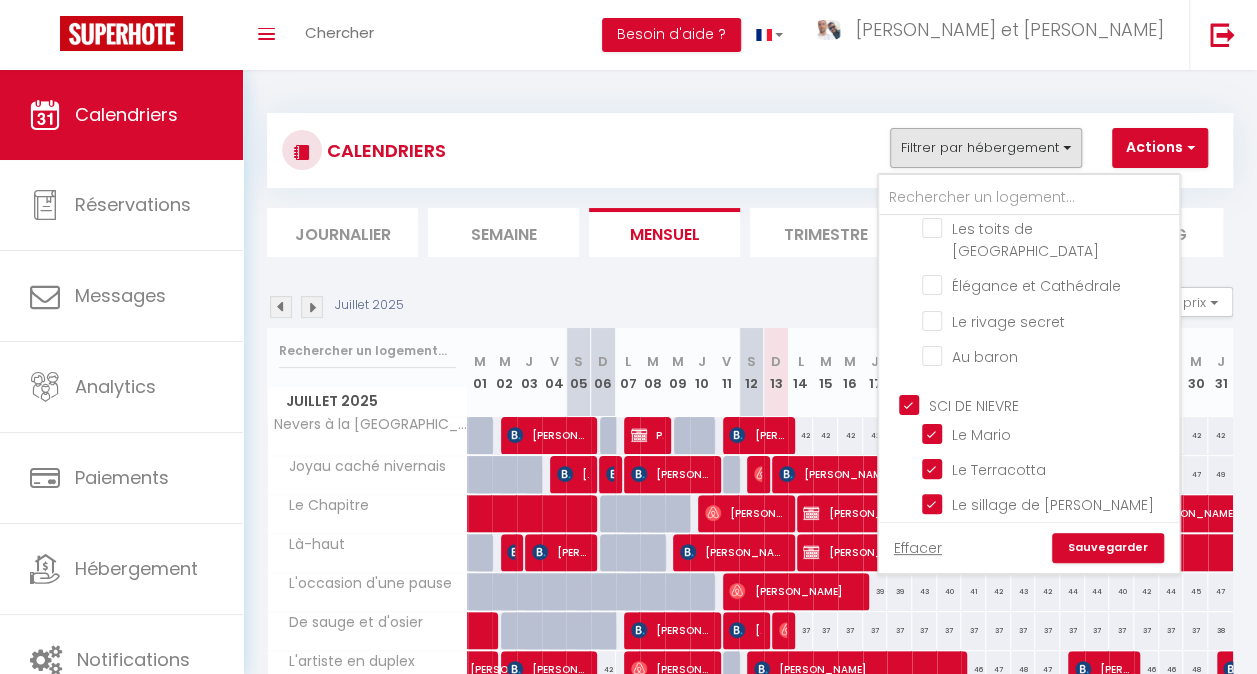 checkbox on "false" 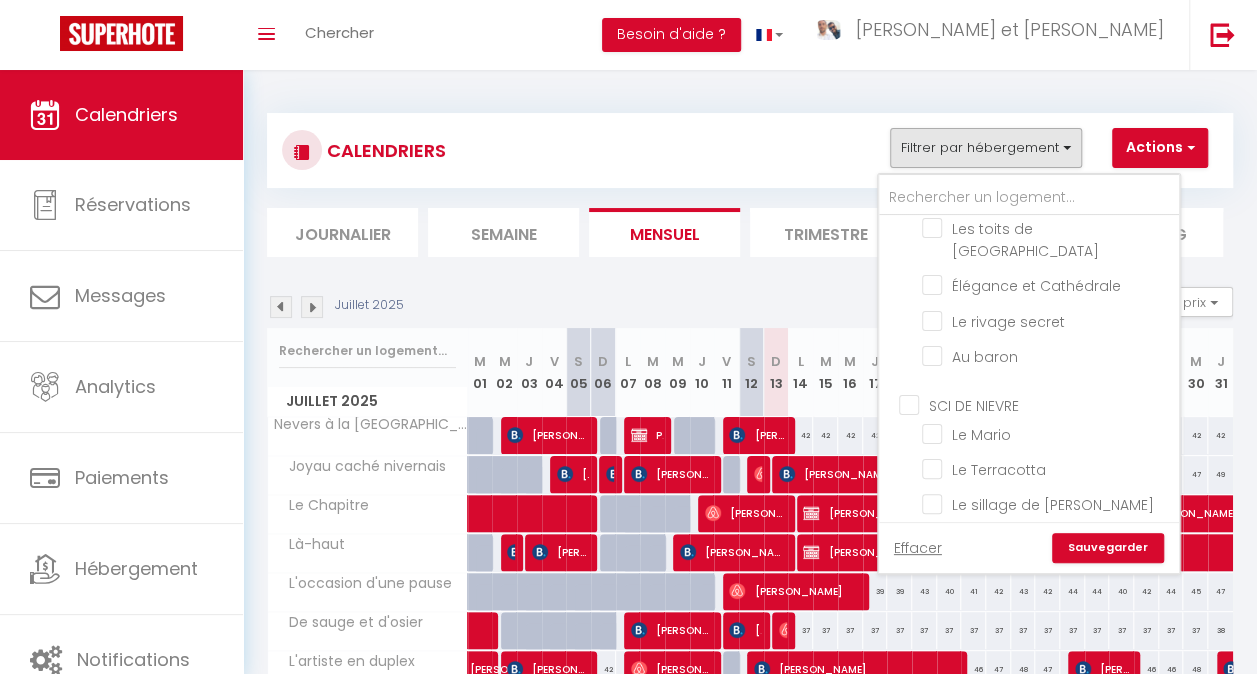 checkbox on "false" 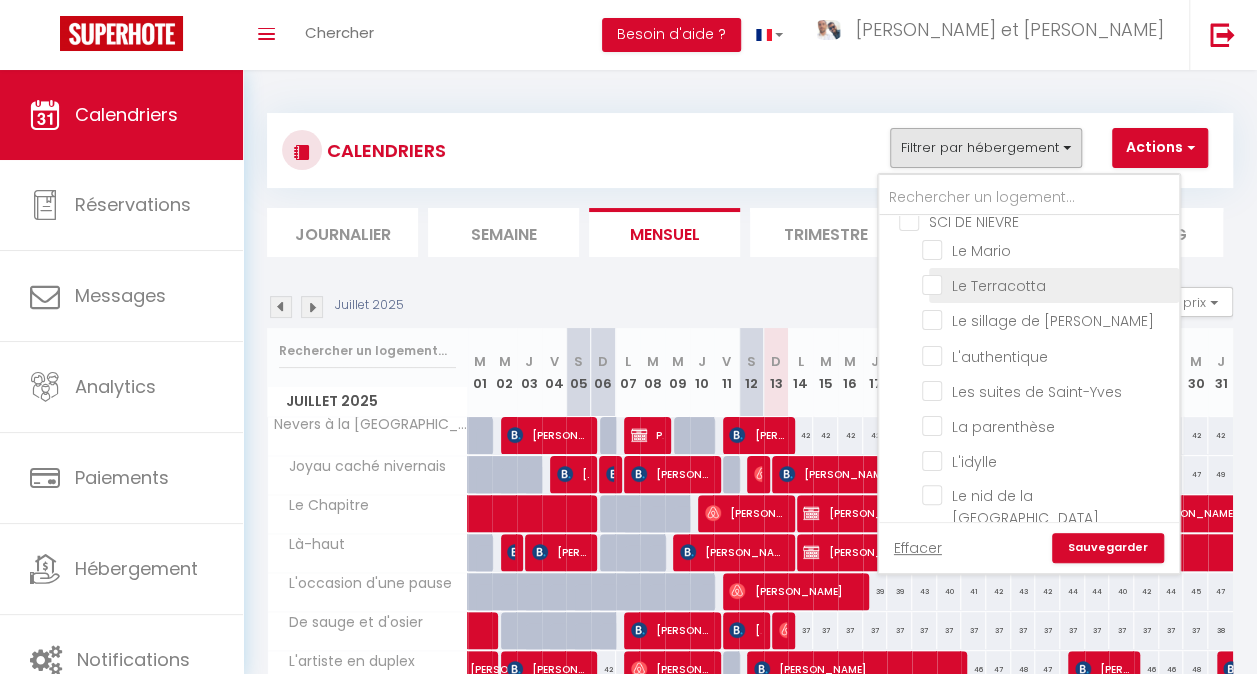 scroll, scrollTop: 799, scrollLeft: 0, axis: vertical 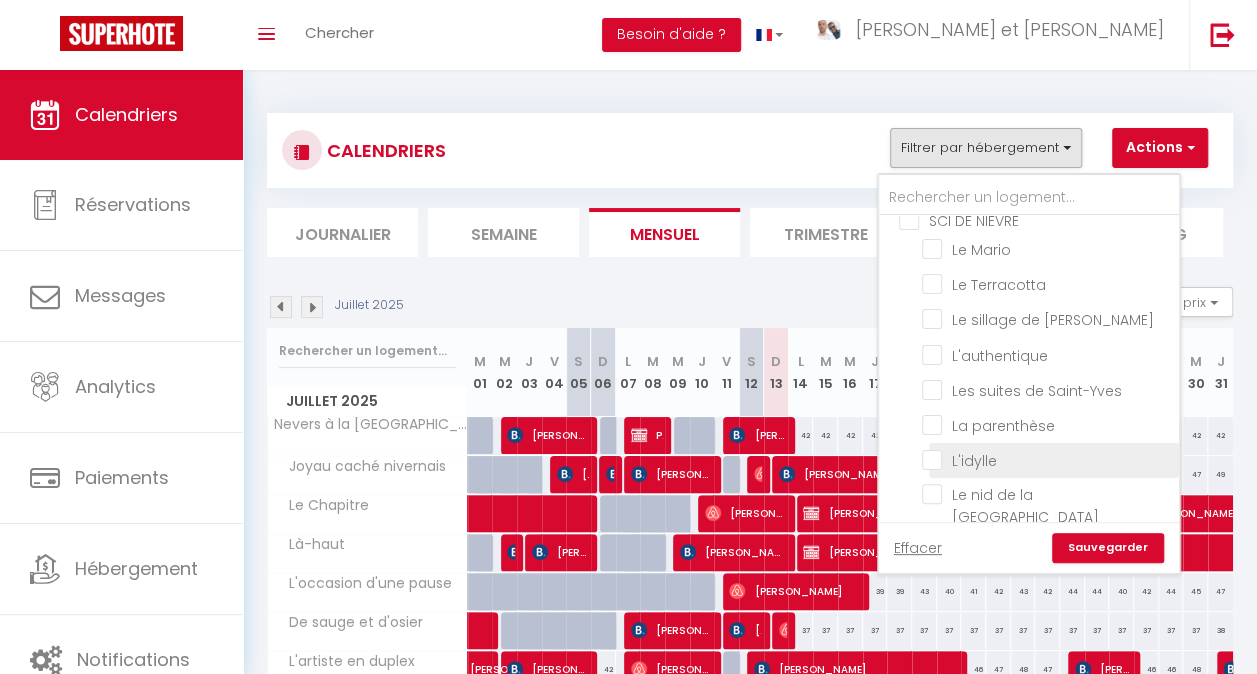 click on "L'idylle" at bounding box center [1047, 459] 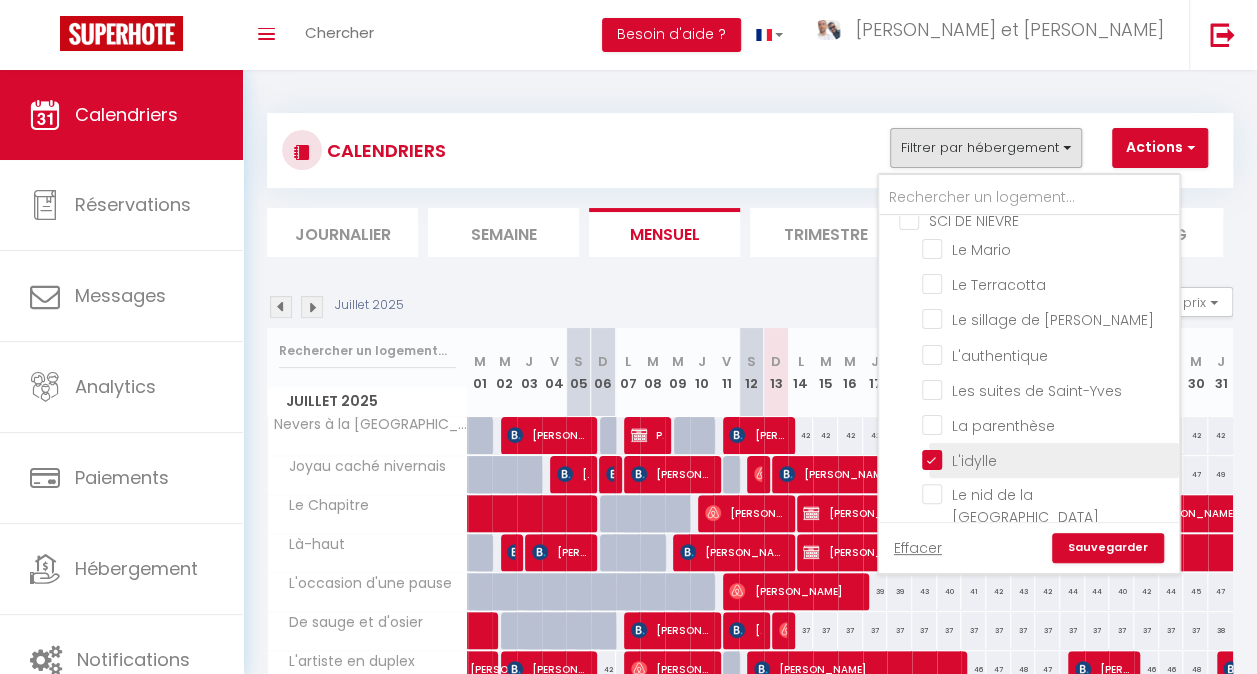 checkbox on "false" 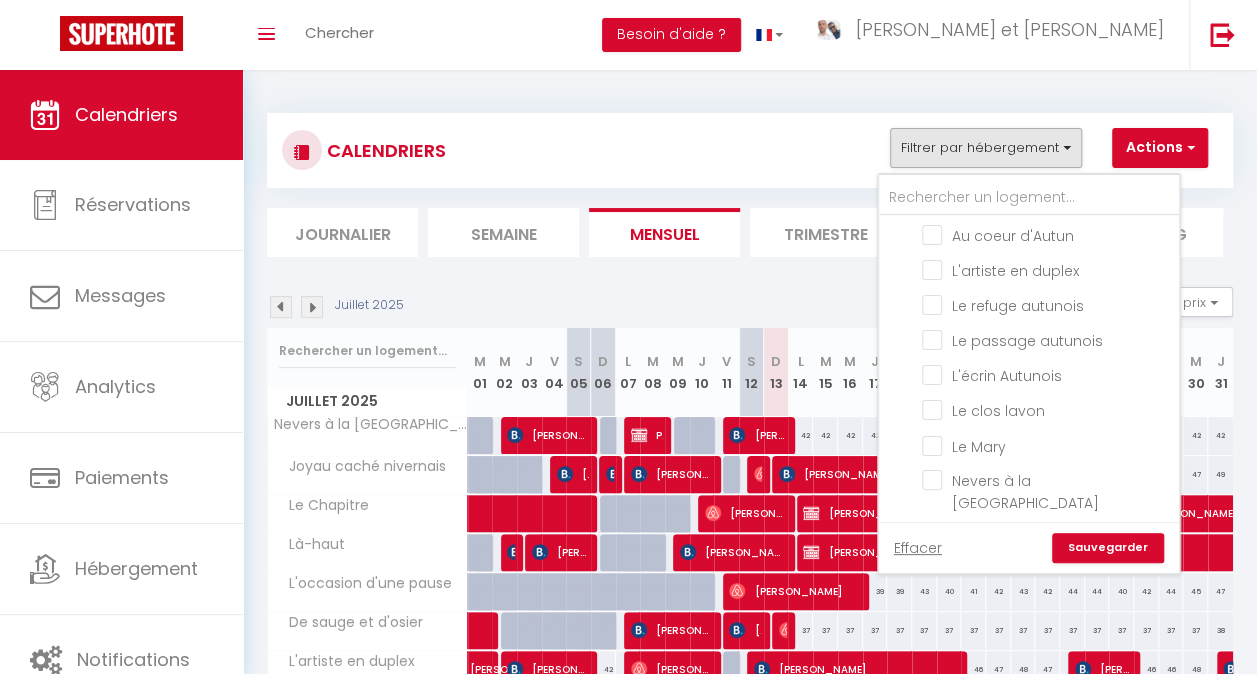 scroll, scrollTop: 1169, scrollLeft: 0, axis: vertical 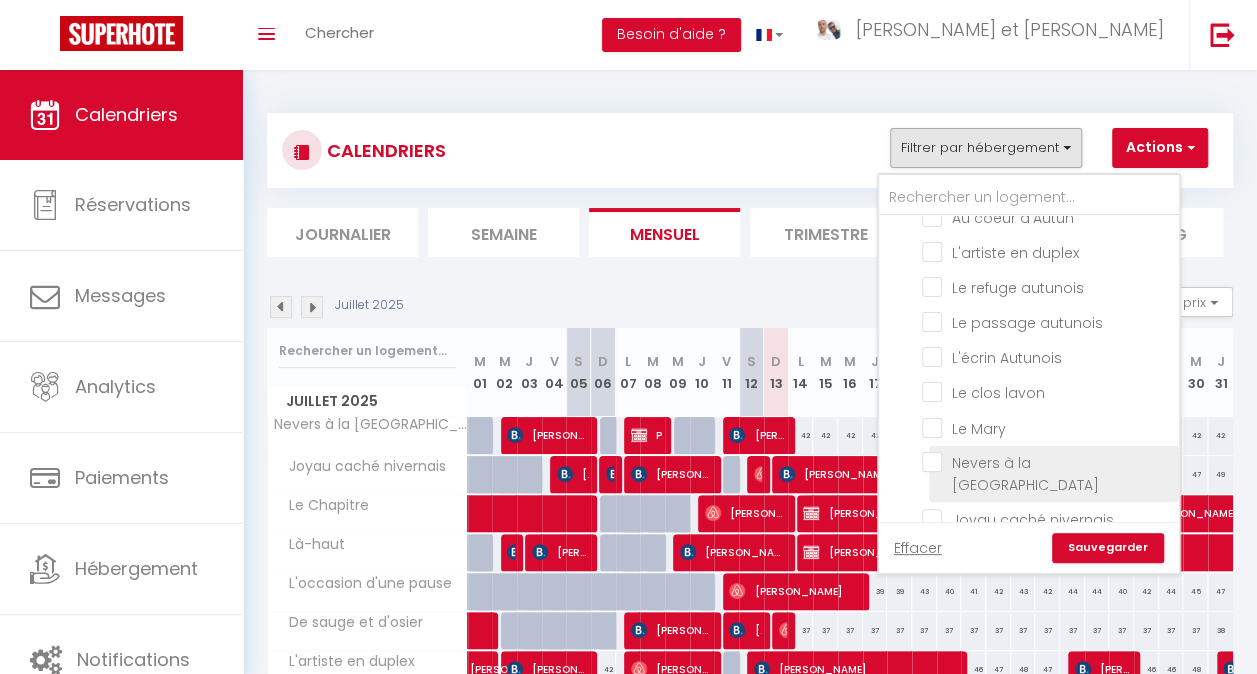 click on "[PERSON_NAME] à la [GEOGRAPHIC_DATA]" at bounding box center [1047, 462] 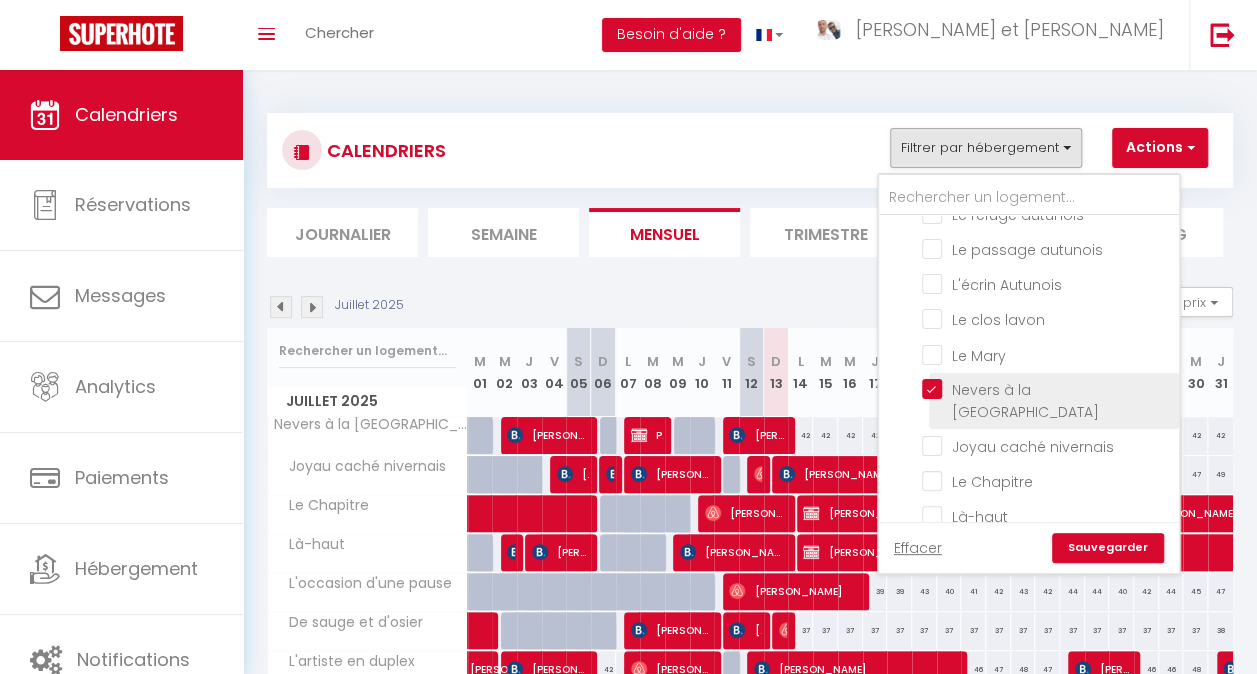 scroll, scrollTop: 1243, scrollLeft: 0, axis: vertical 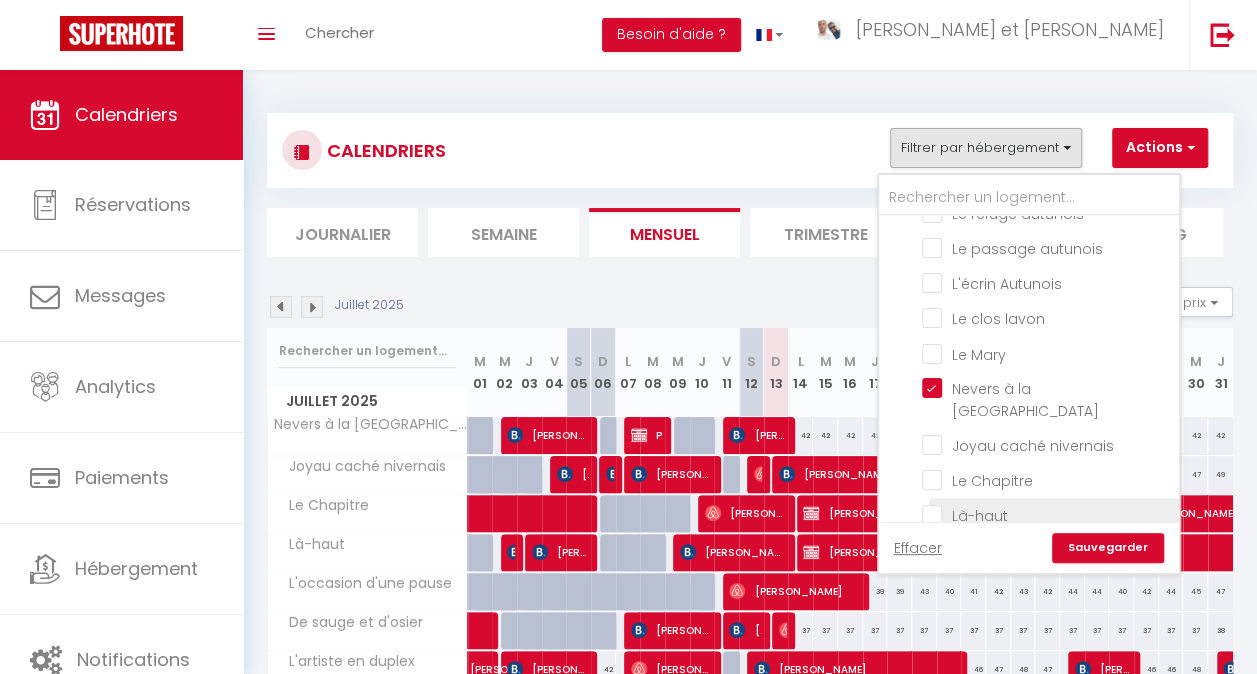 click on "Là-haut" at bounding box center (1047, 514) 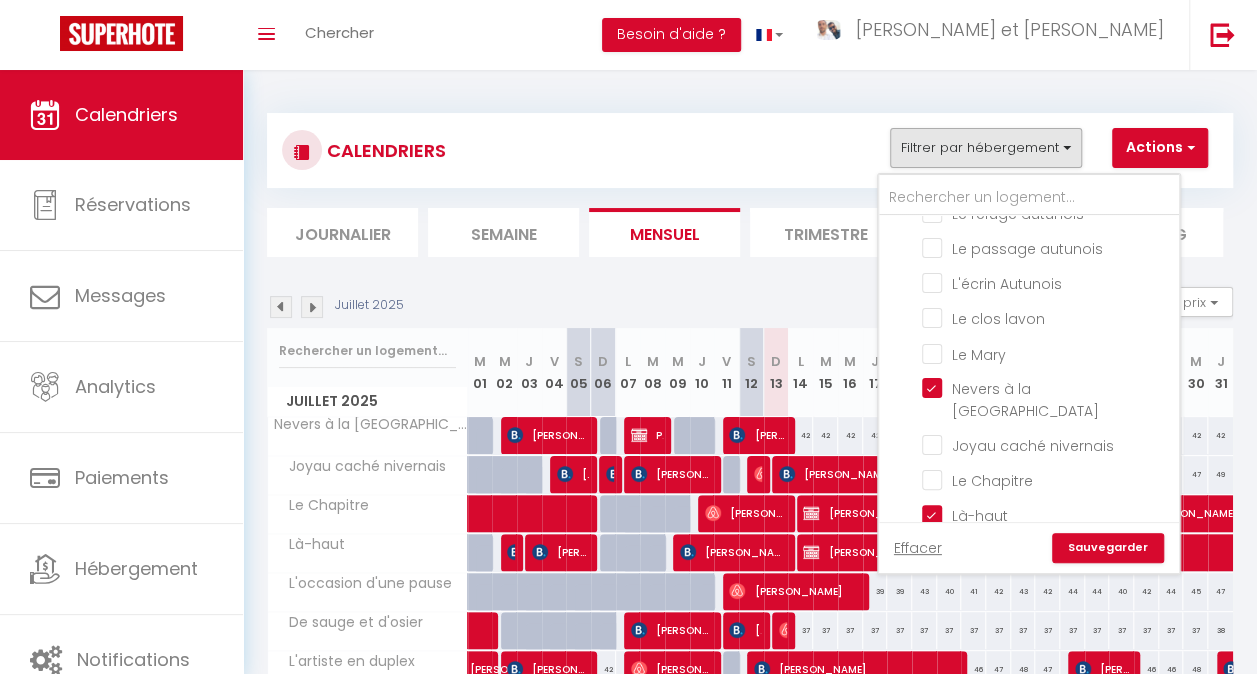 click on "Sauvegarder" at bounding box center (1108, 548) 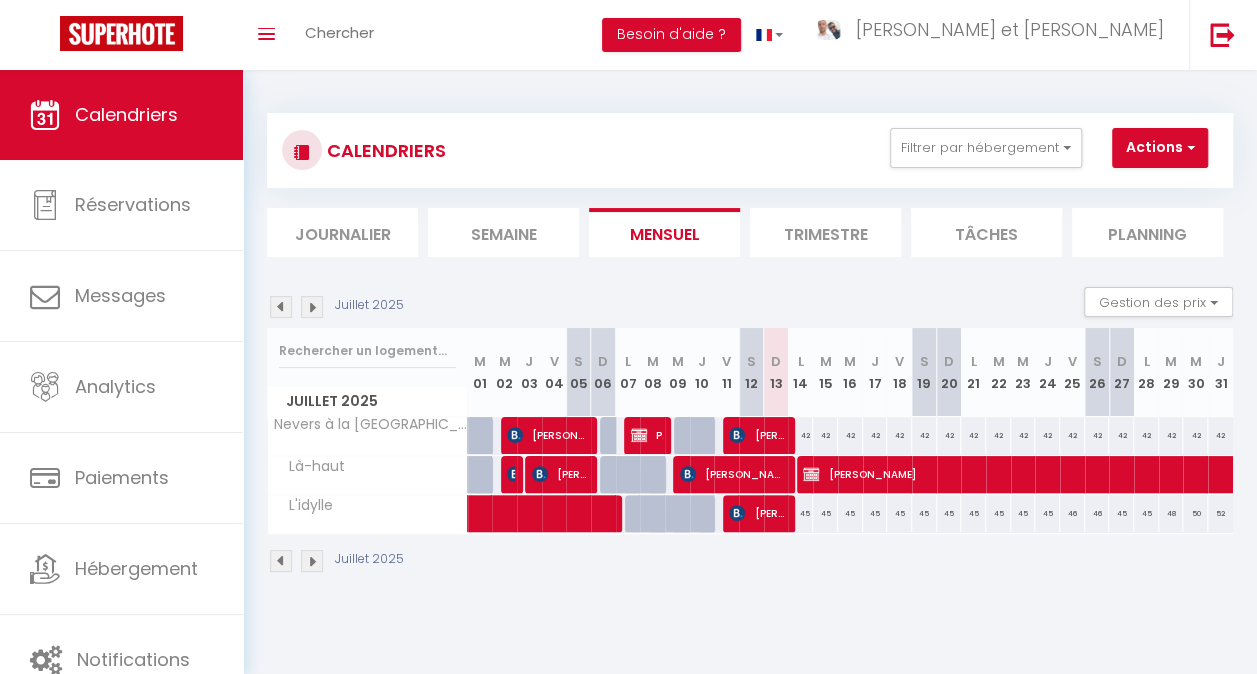 click on "42" at bounding box center (800, 435) 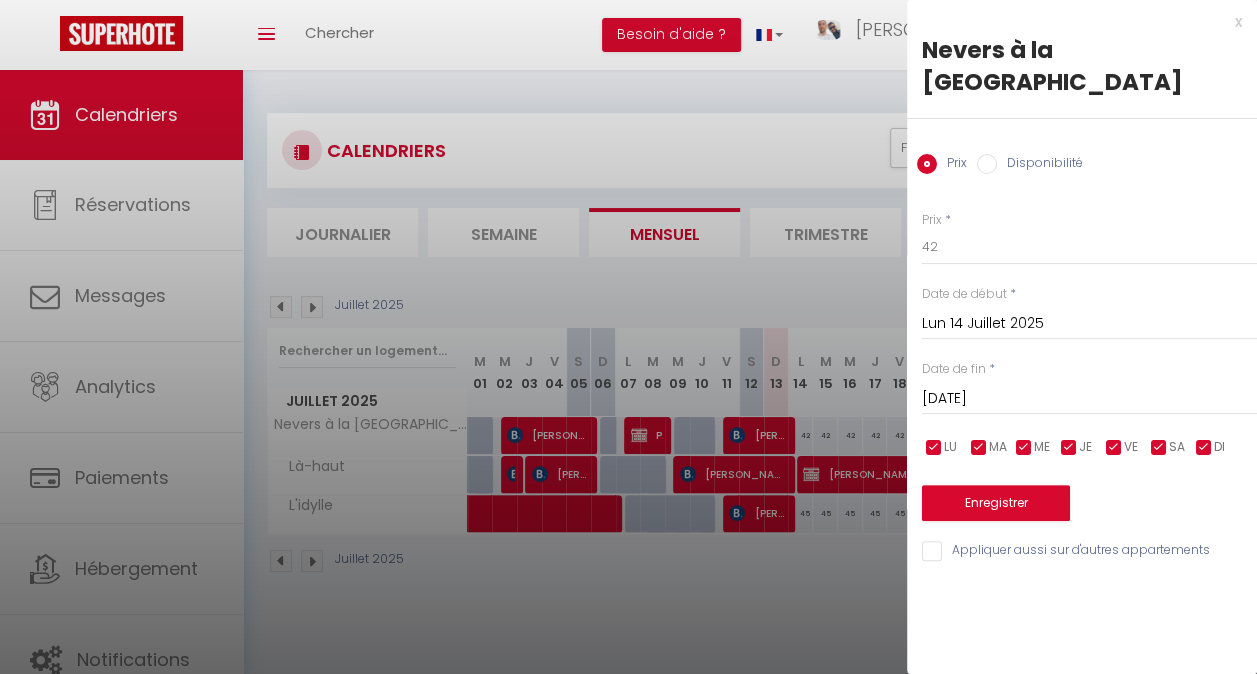 click on "Disponibilité" at bounding box center (1040, 165) 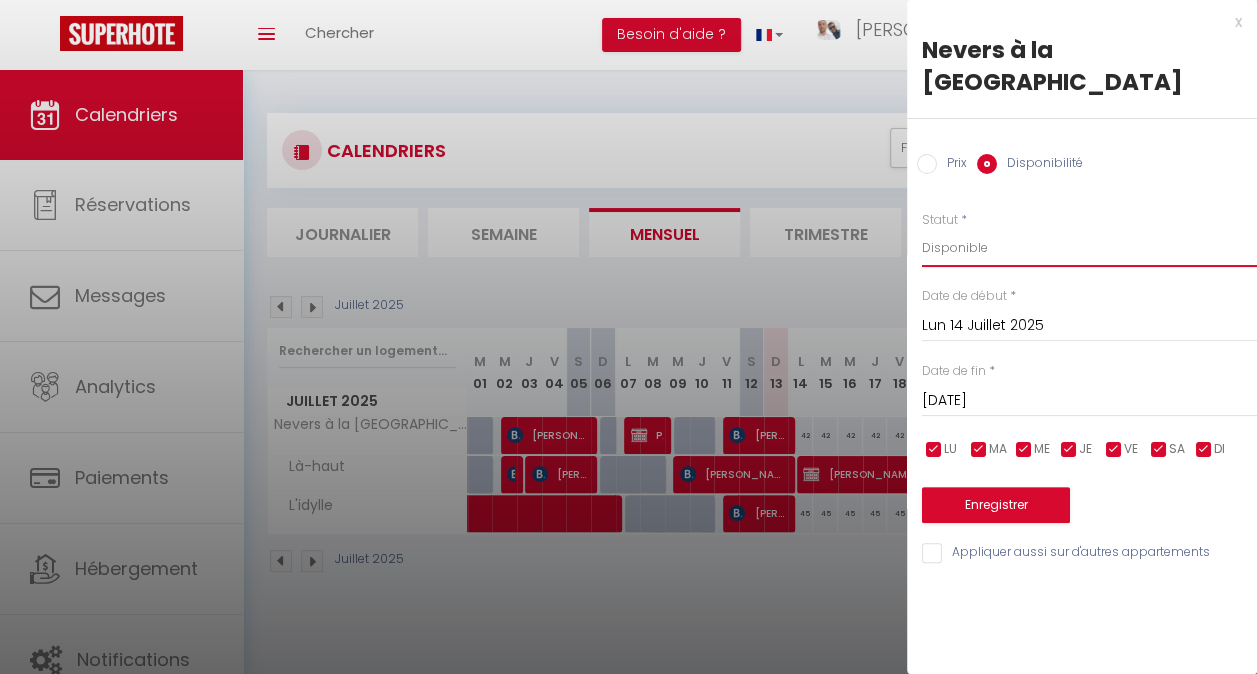 click on "Disponible
Indisponible" at bounding box center [1089, 248] 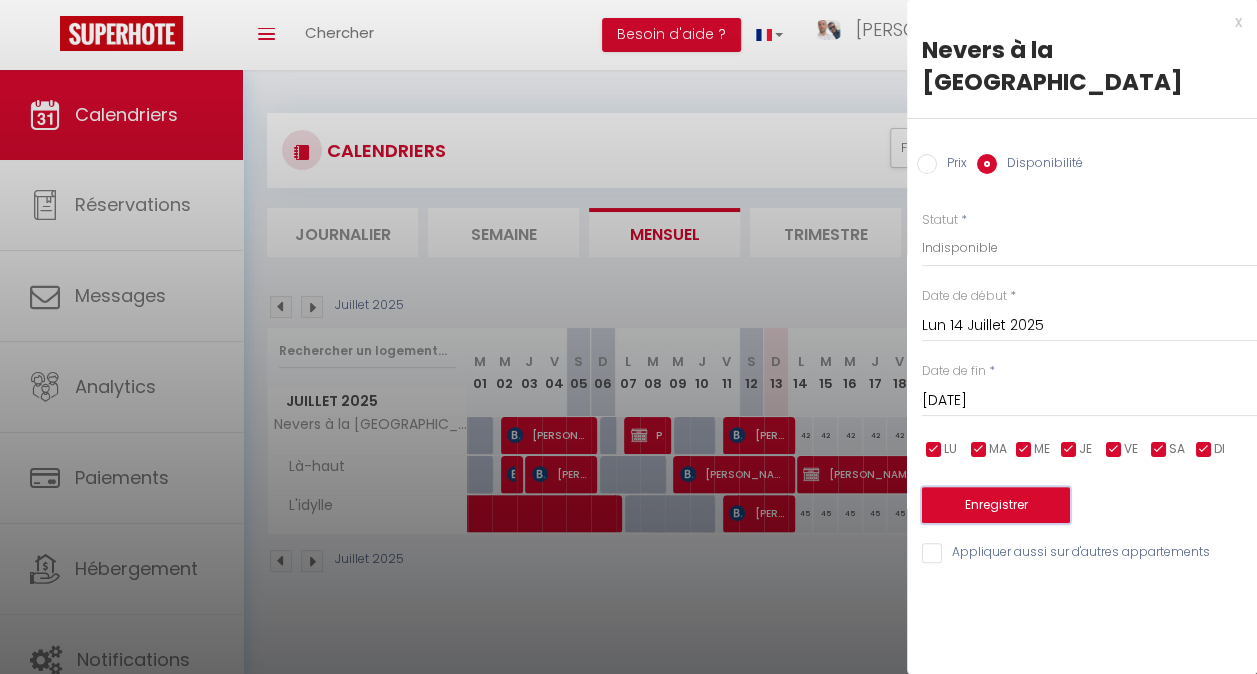 click on "Enregistrer" at bounding box center (996, 505) 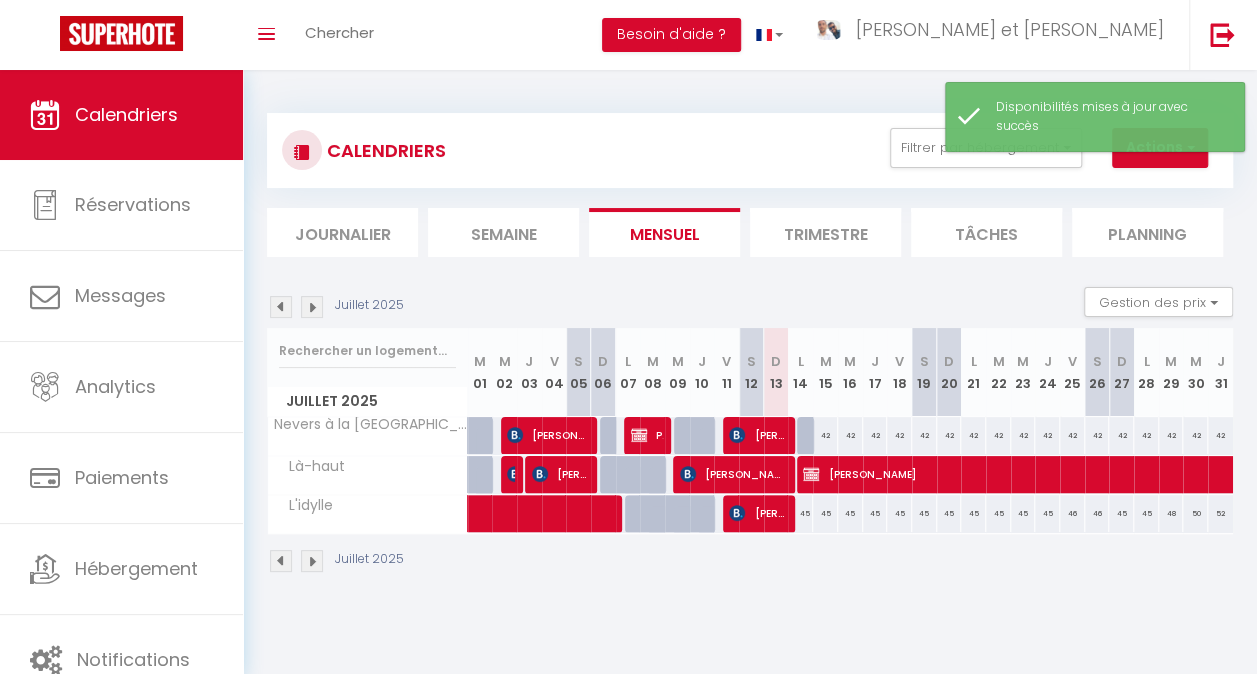 click on "45" at bounding box center [800, 513] 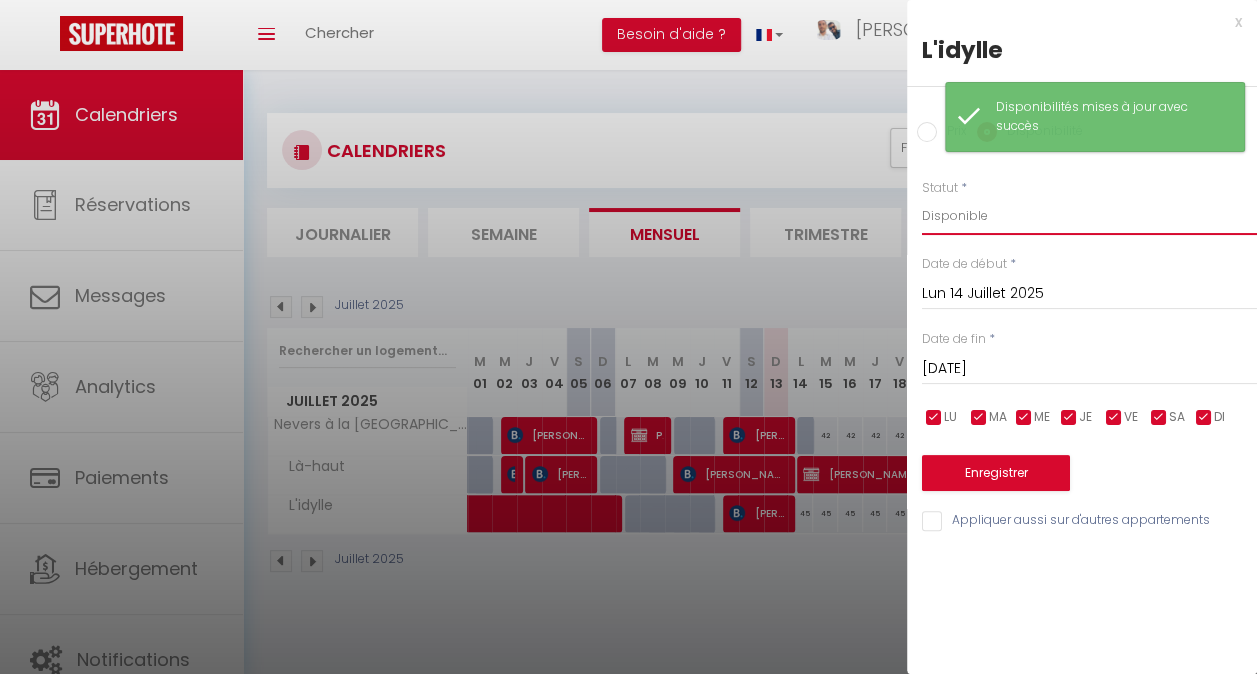 click on "Disponible
Indisponible" at bounding box center [1089, 216] 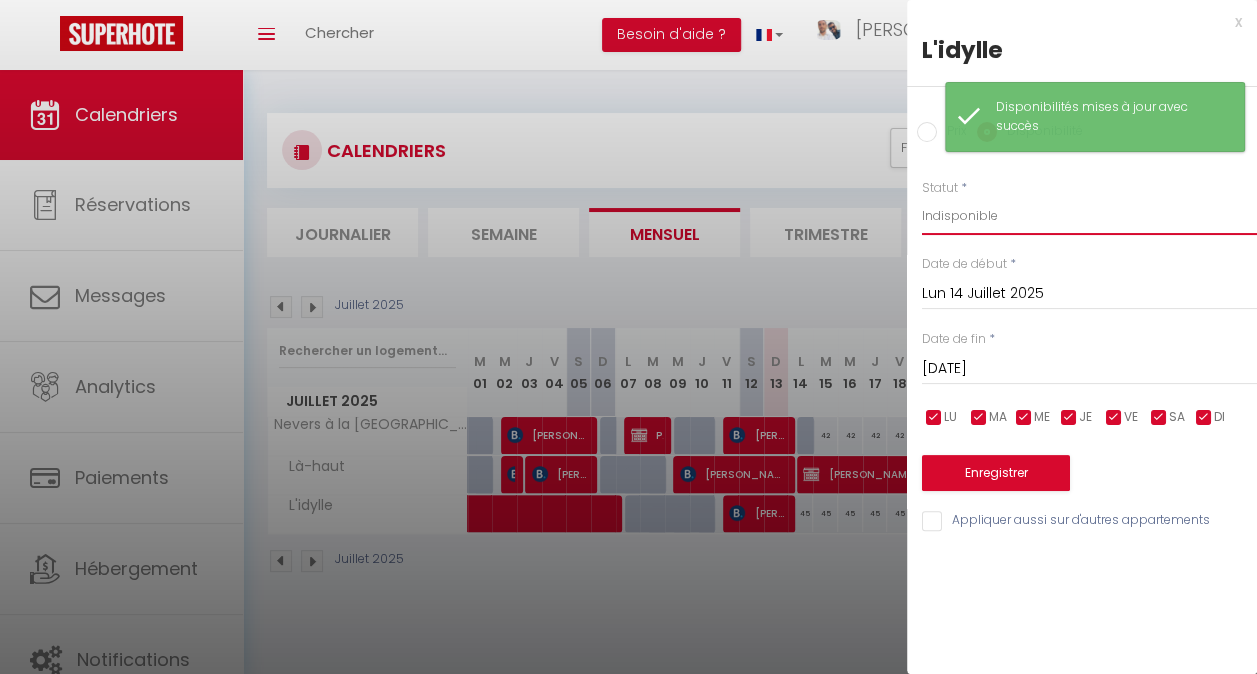 click on "Disponible
Indisponible" at bounding box center (1089, 216) 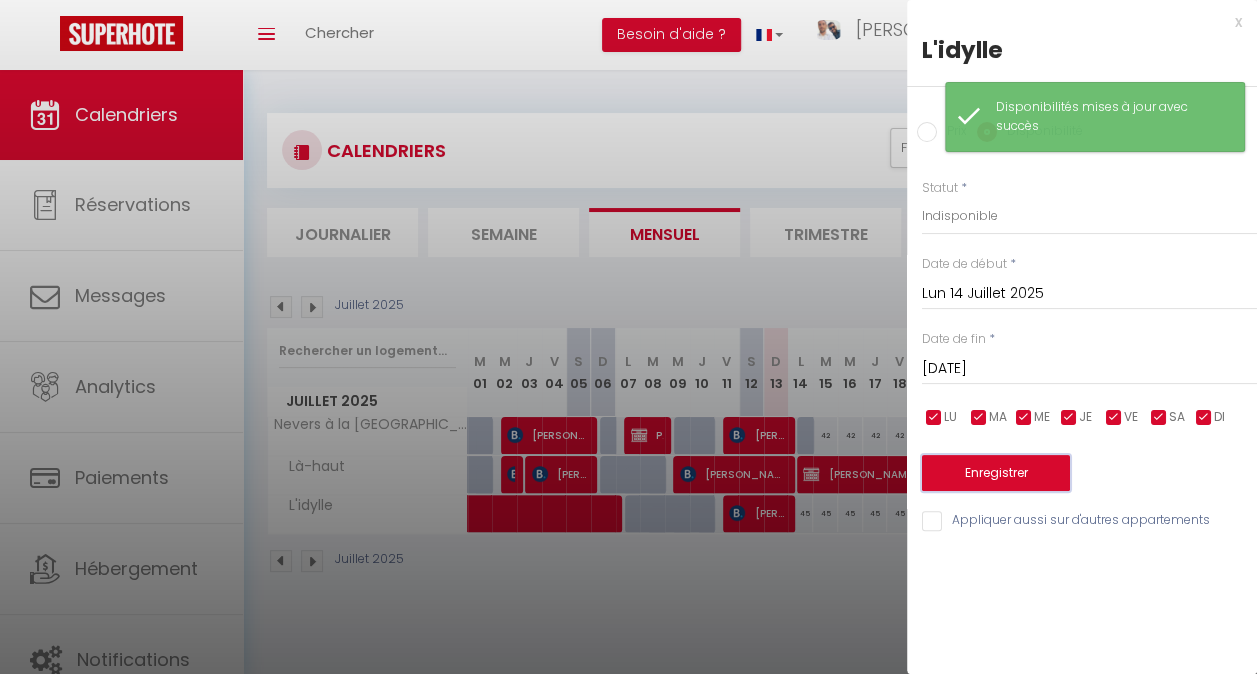click on "Enregistrer" at bounding box center (996, 473) 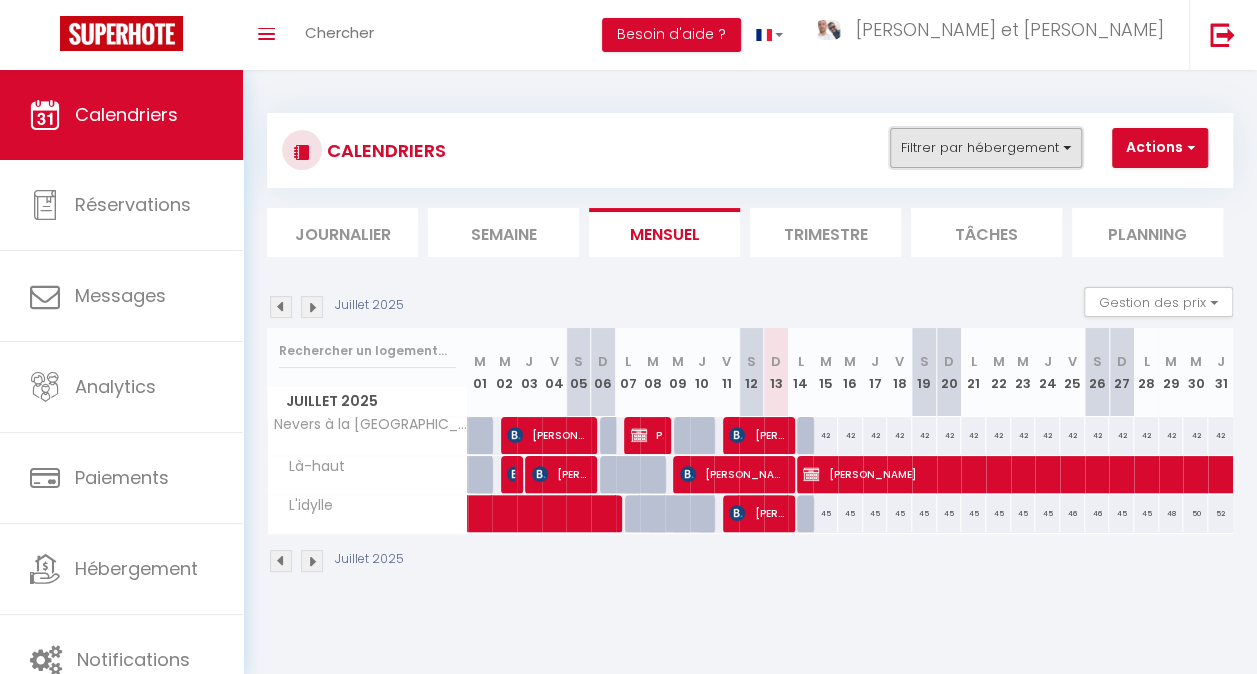 click on "Filtrer par hébergement" at bounding box center [986, 148] 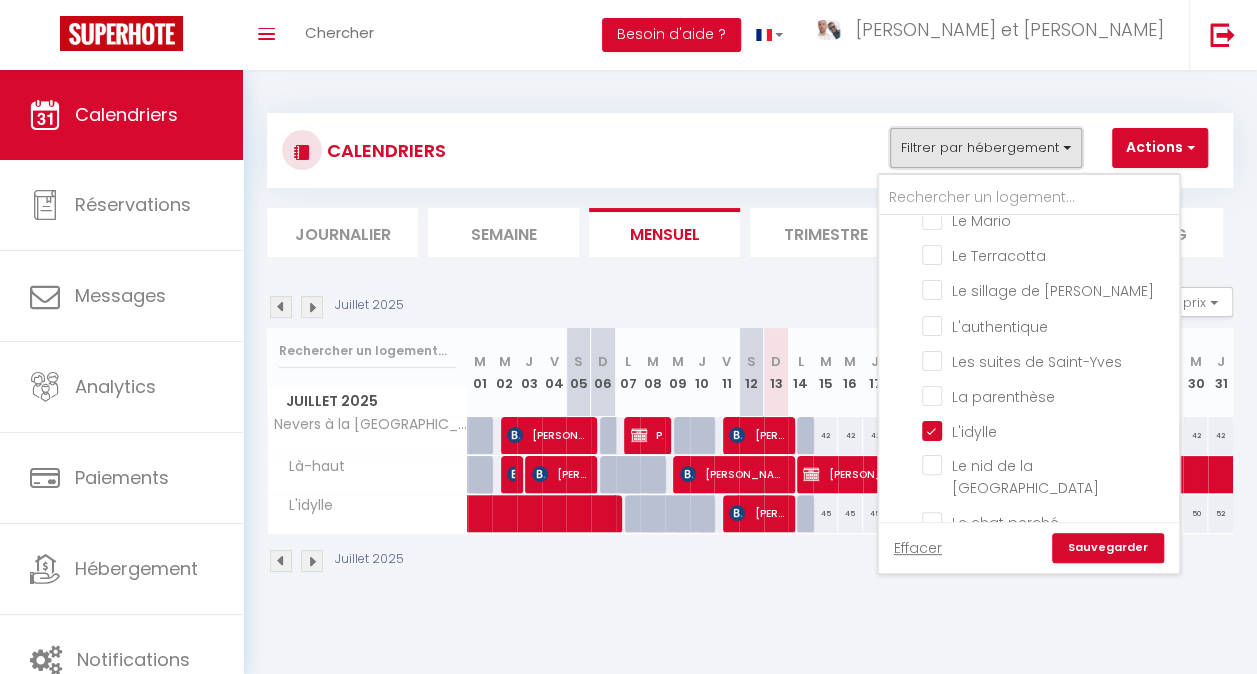 scroll, scrollTop: 912, scrollLeft: 0, axis: vertical 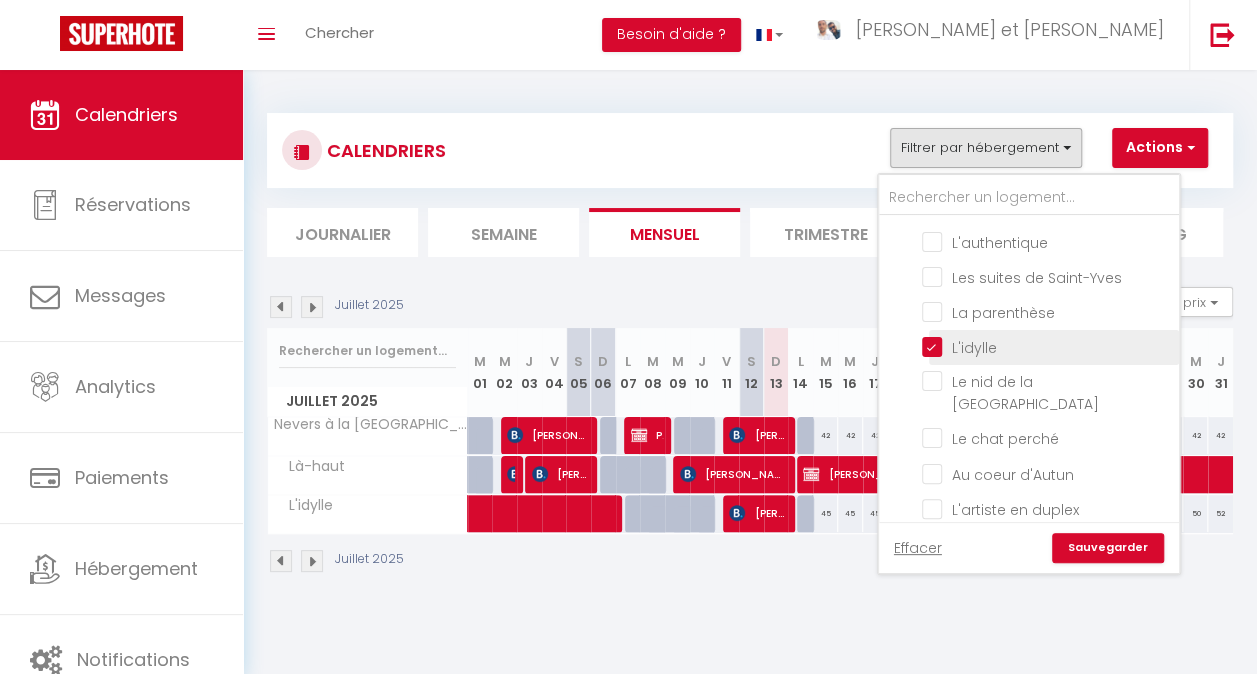 click on "L'idylle" at bounding box center [1047, 346] 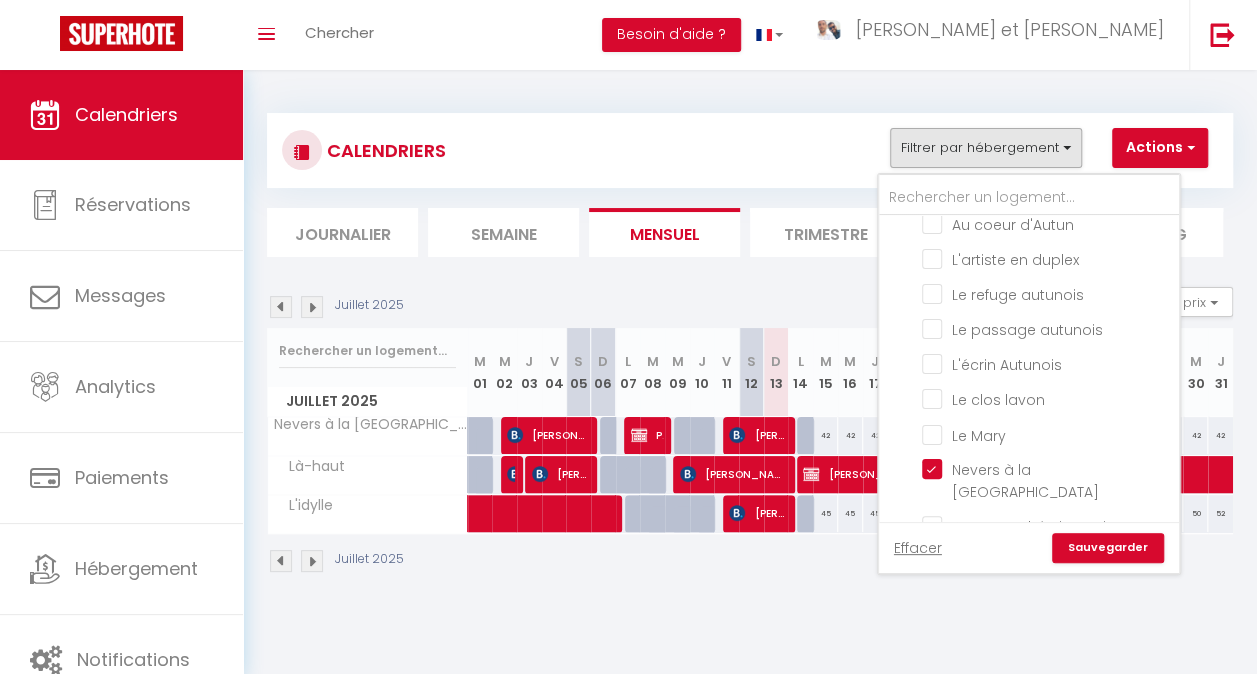 scroll, scrollTop: 1166, scrollLeft: 0, axis: vertical 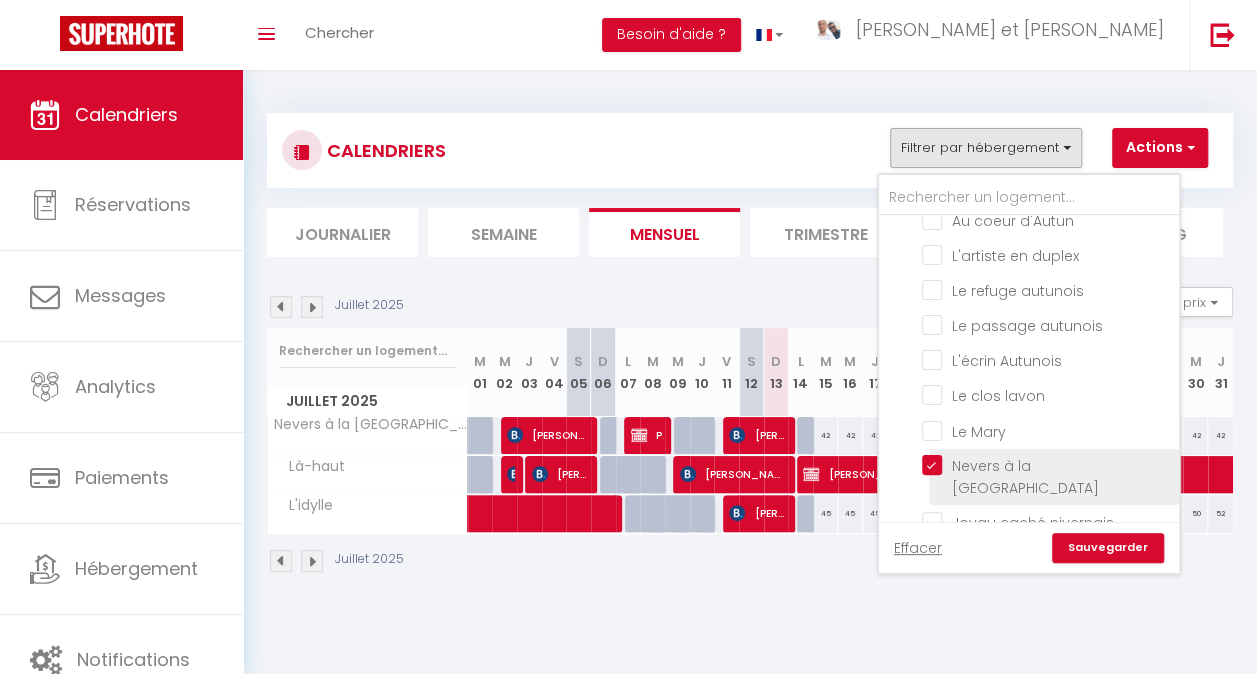 click on "[PERSON_NAME] à la [GEOGRAPHIC_DATA]" at bounding box center (1047, 465) 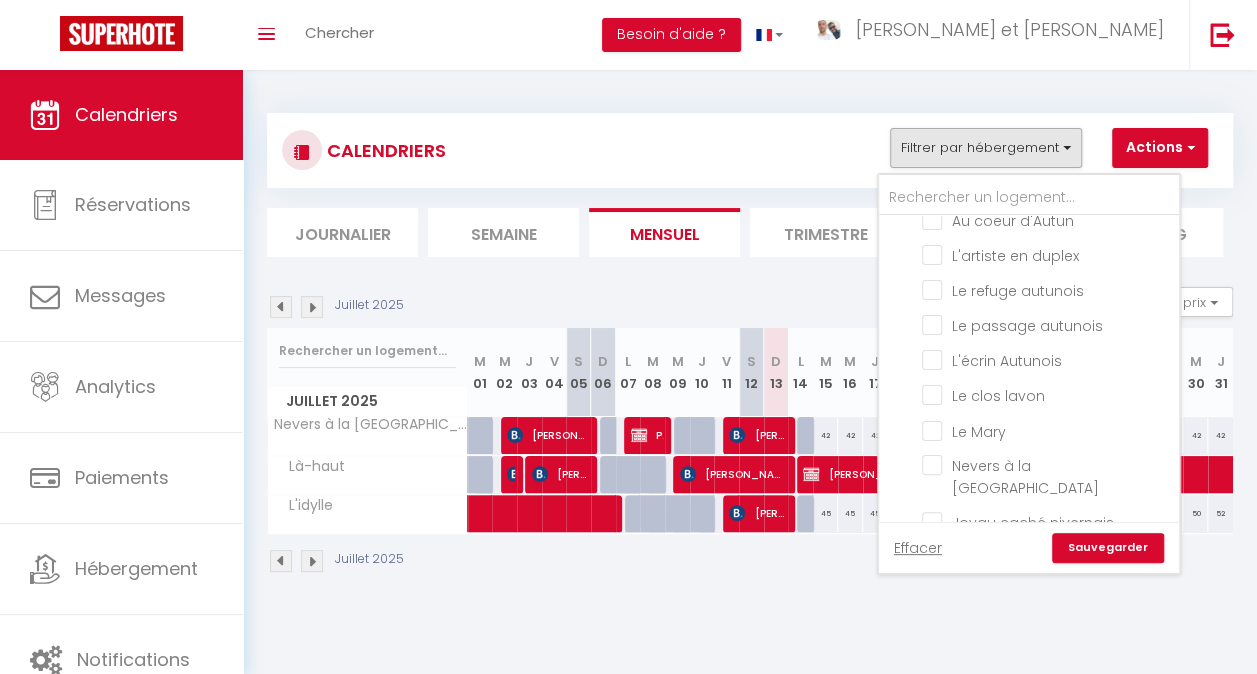 click on "Là-haut" at bounding box center (1047, 591) 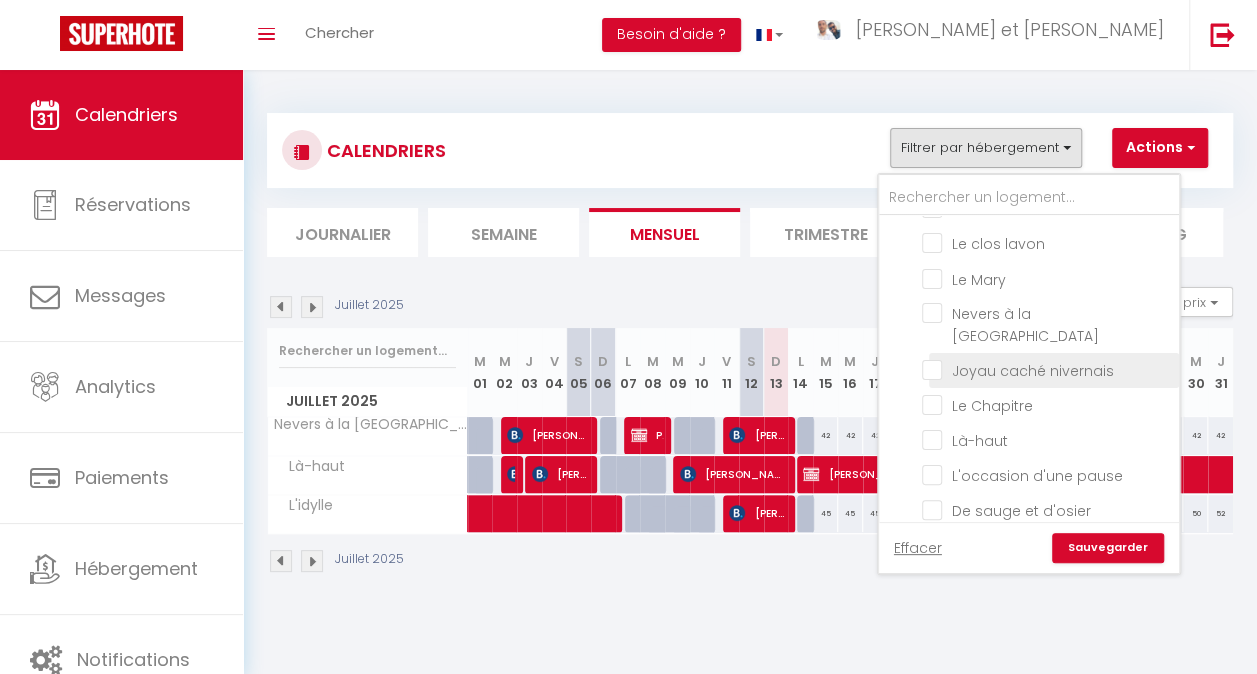 scroll, scrollTop: 1317, scrollLeft: 0, axis: vertical 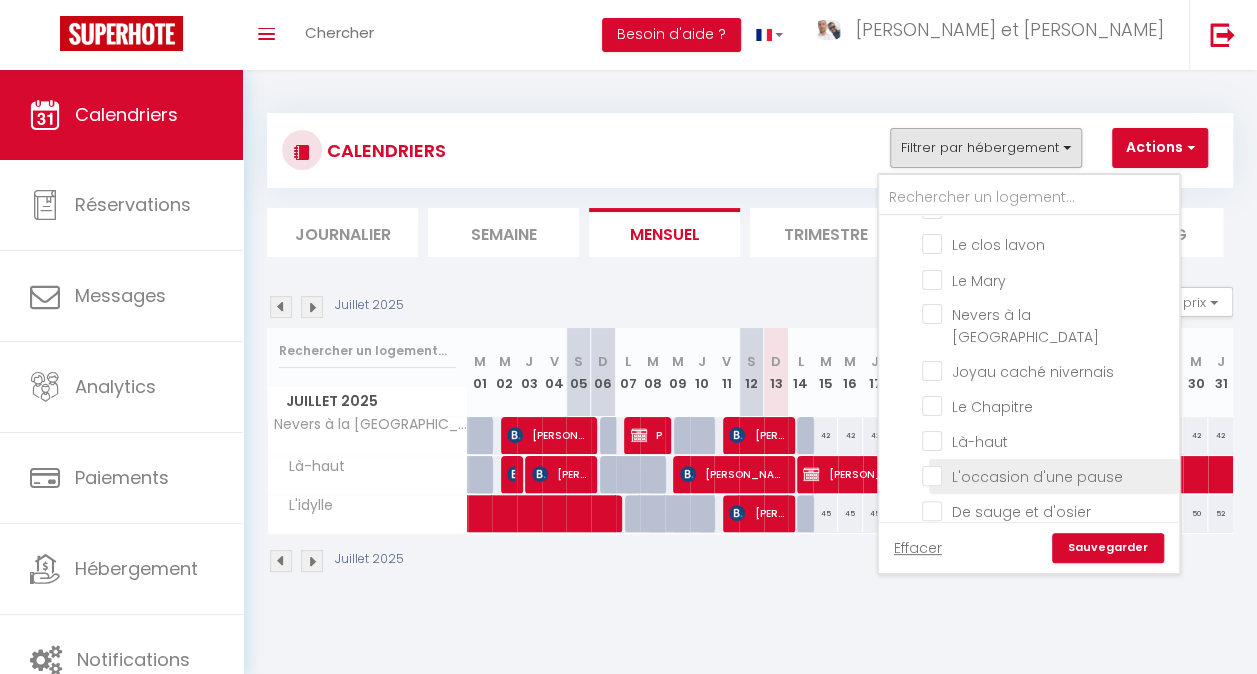 click on "L'occasion d'une pause" at bounding box center (1047, 475) 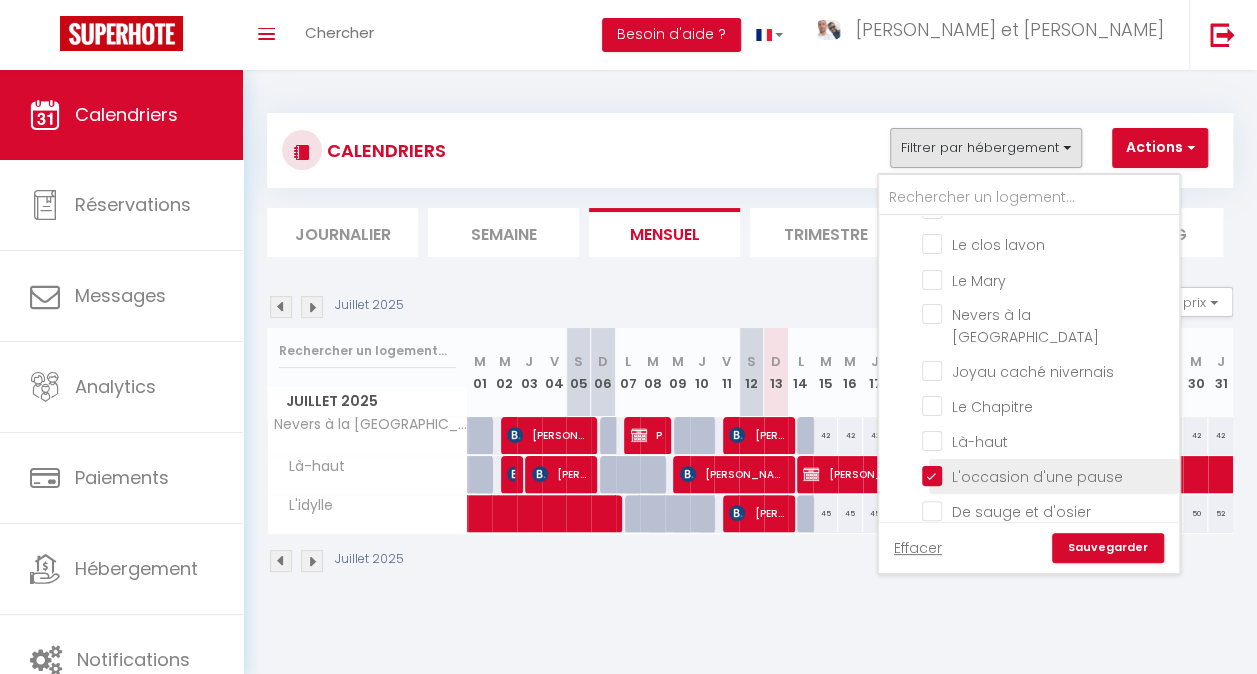 click on "L'occasion d'une pause" at bounding box center [1047, 475] 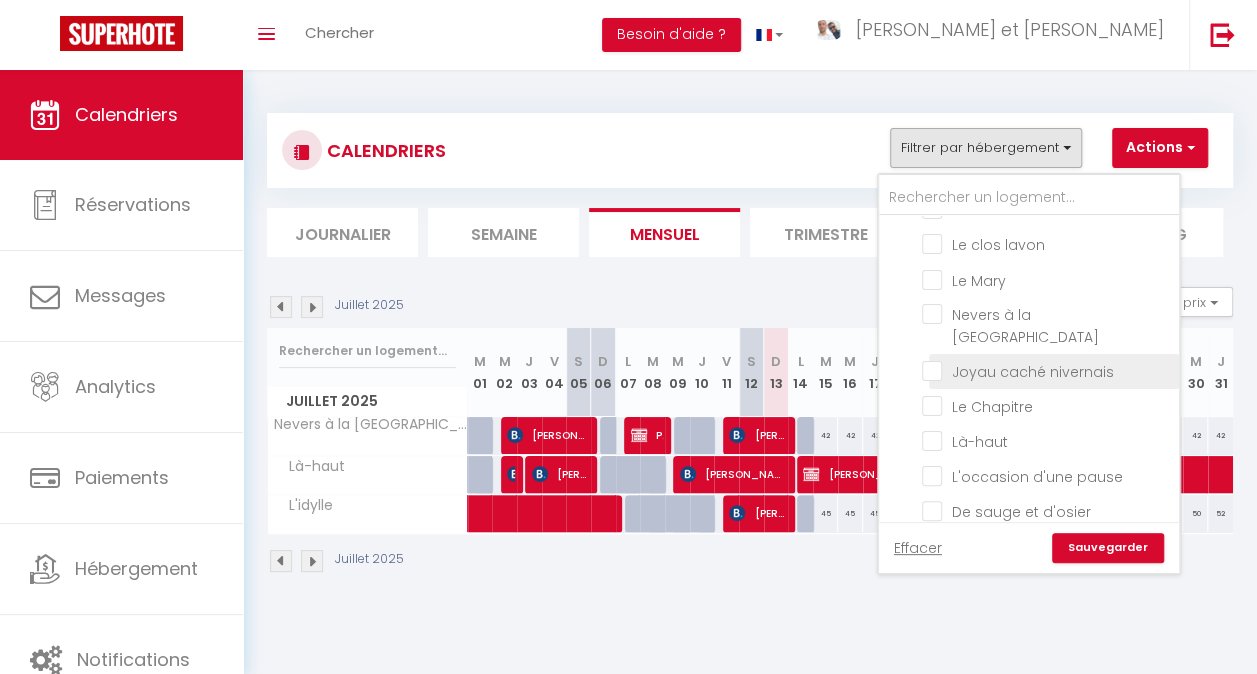click on "Joyau caché nivernais" at bounding box center [1047, 370] 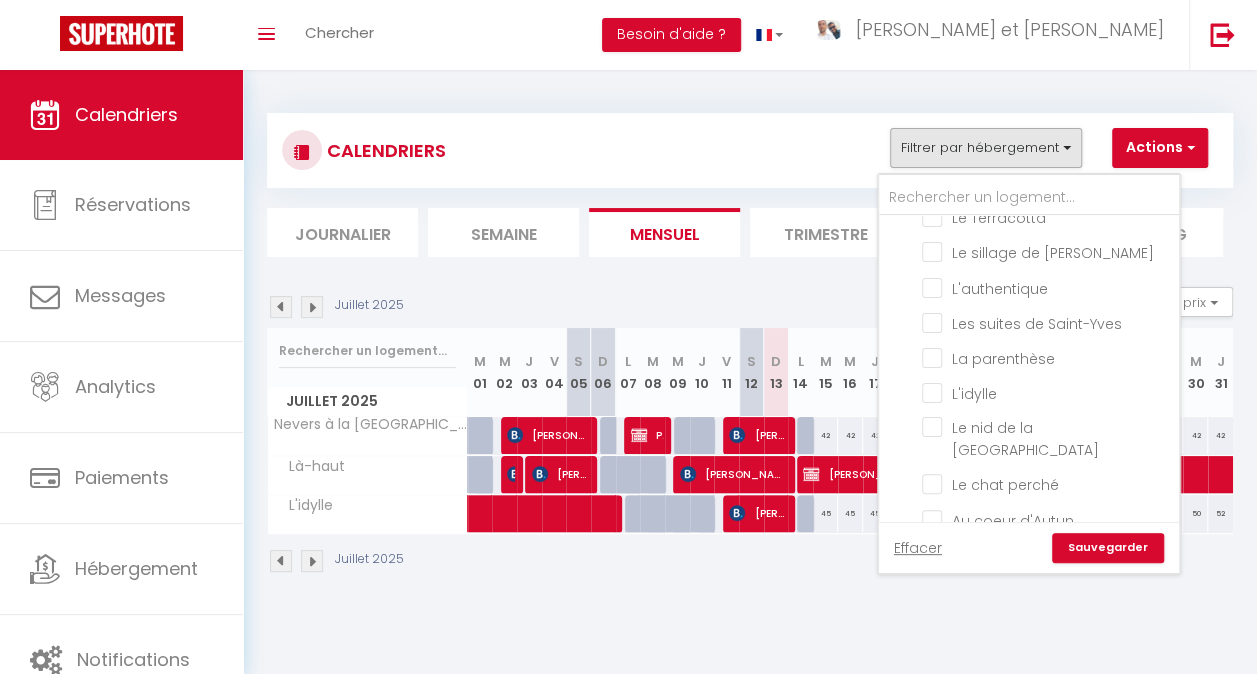 scroll, scrollTop: 865, scrollLeft: 0, axis: vertical 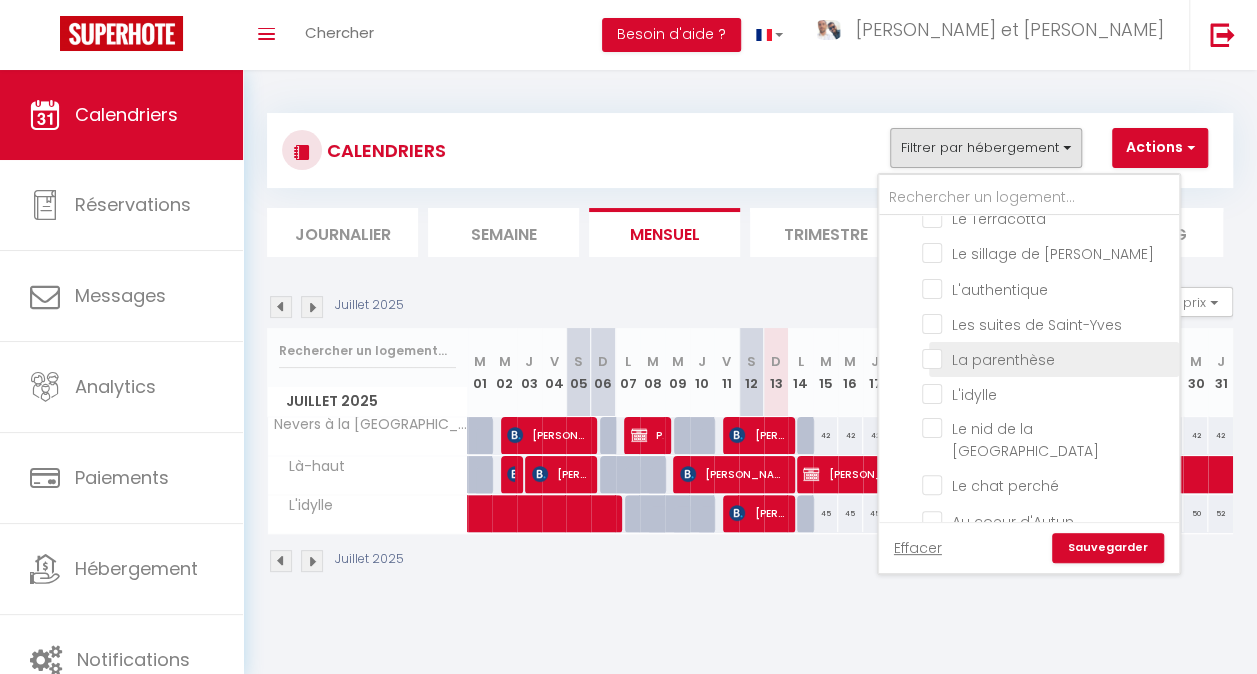 click on "La parenthèse" at bounding box center (1047, 358) 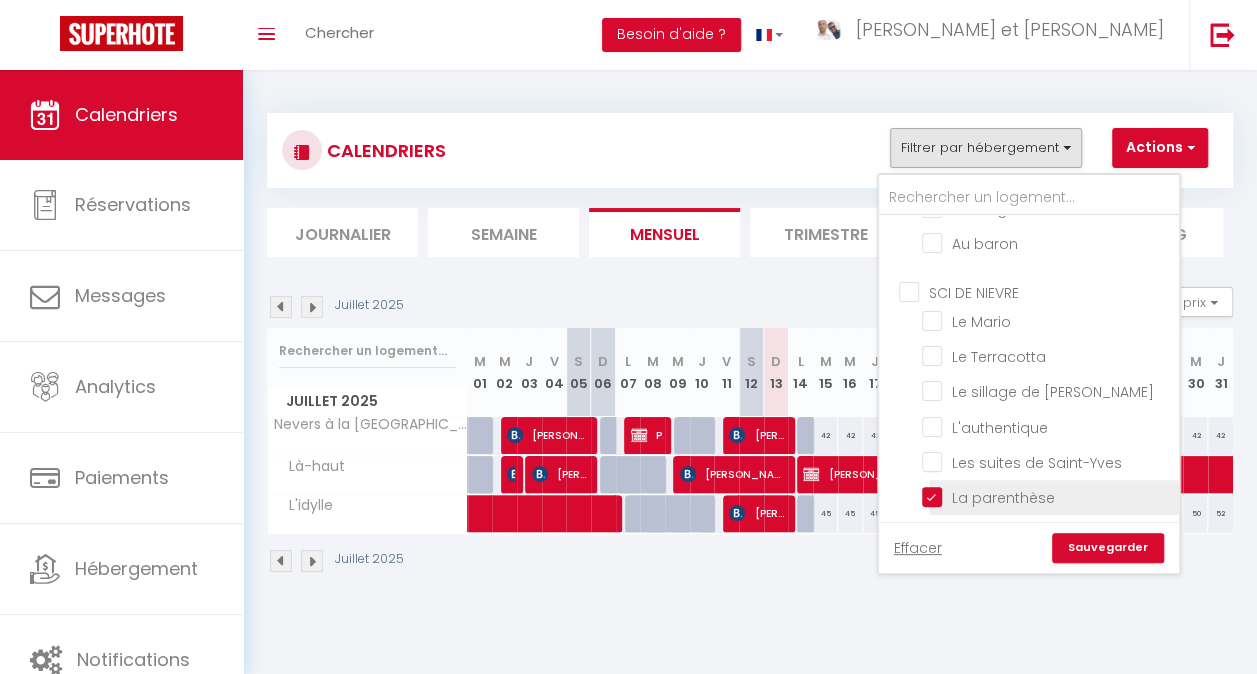 scroll, scrollTop: 721, scrollLeft: 0, axis: vertical 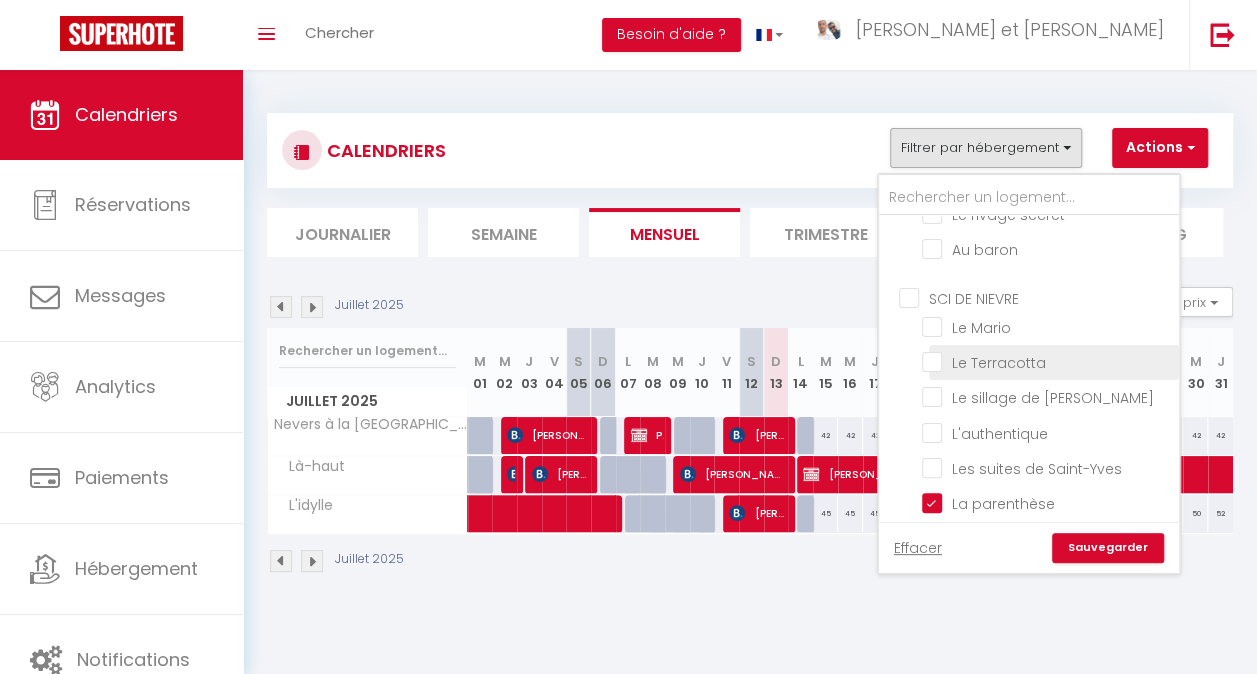 click on "Le Terracotta" at bounding box center (1047, 361) 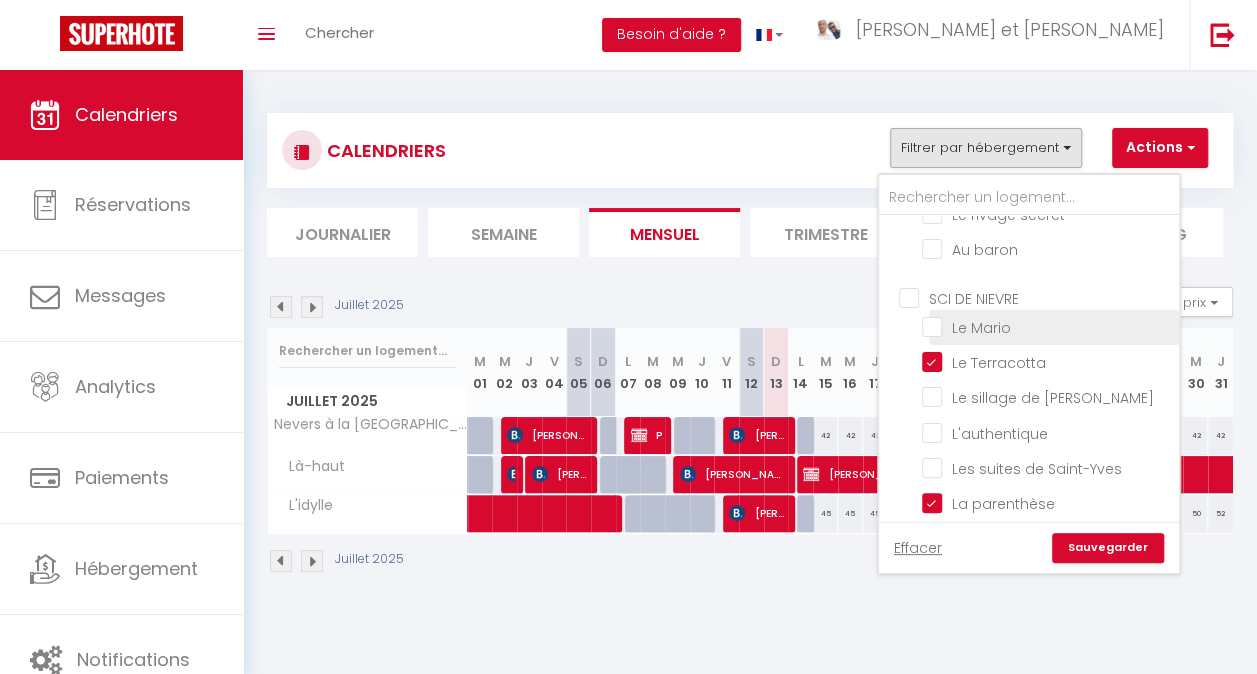 click on "Le Mario" at bounding box center (1047, 326) 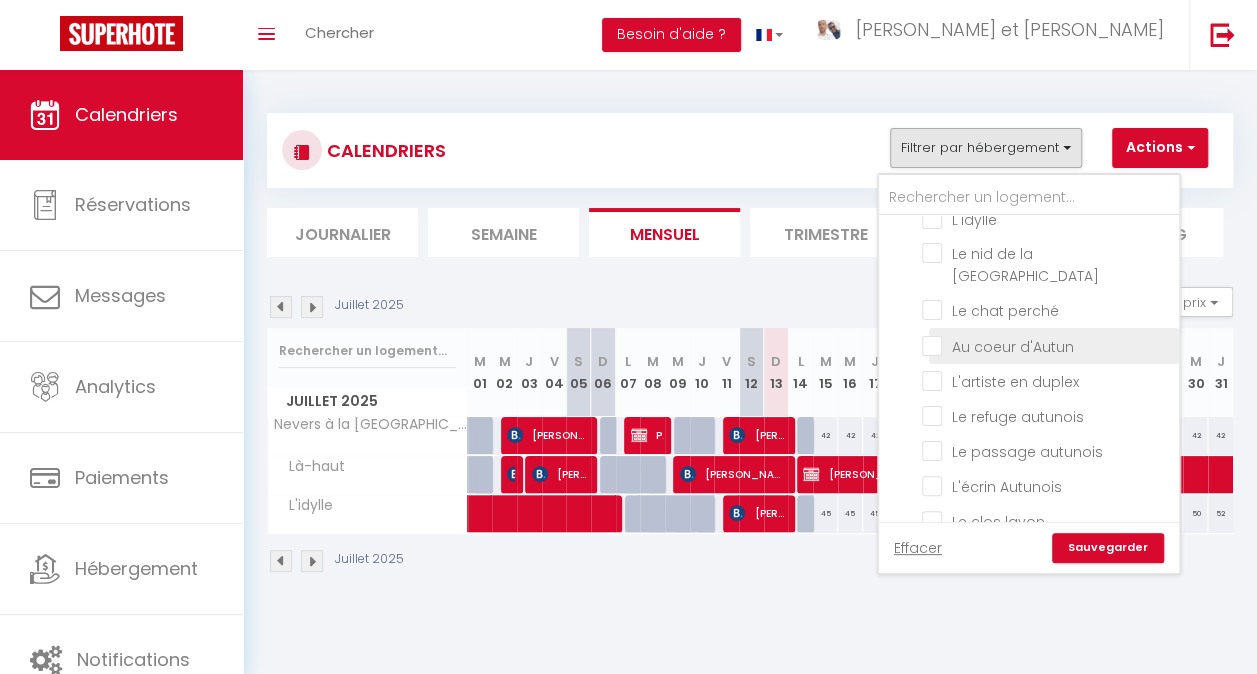 scroll, scrollTop: 1041, scrollLeft: 0, axis: vertical 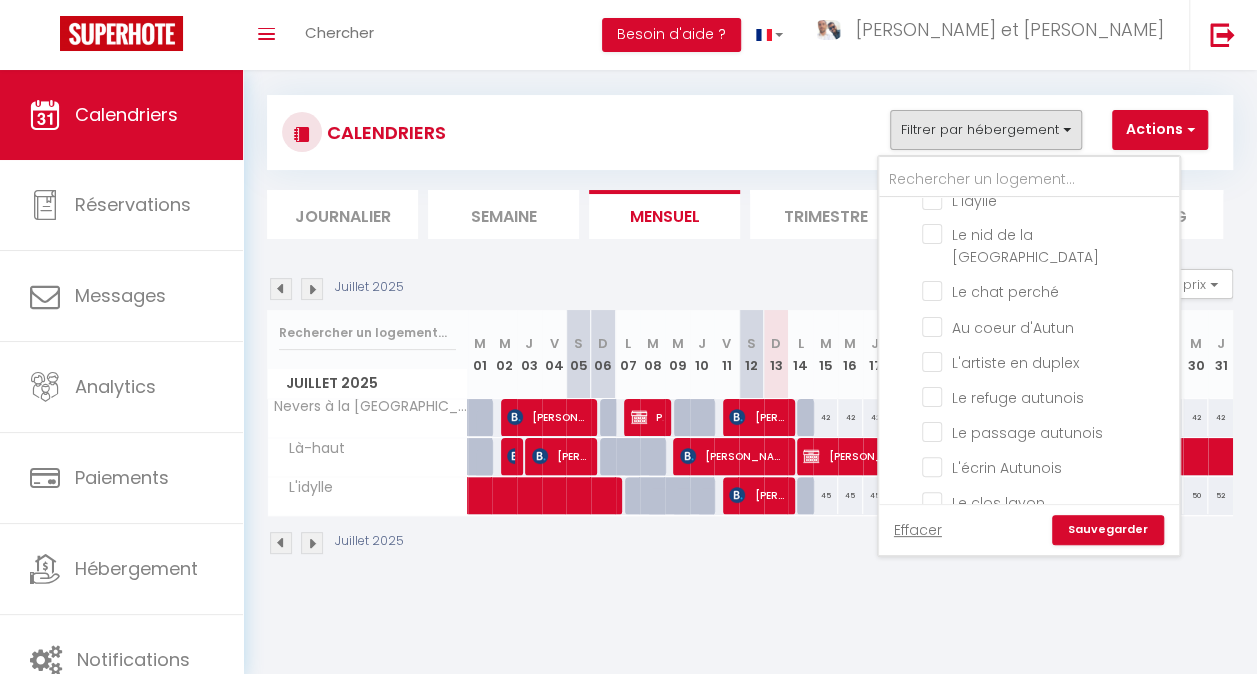 click on "Sauvegarder" at bounding box center (1108, 530) 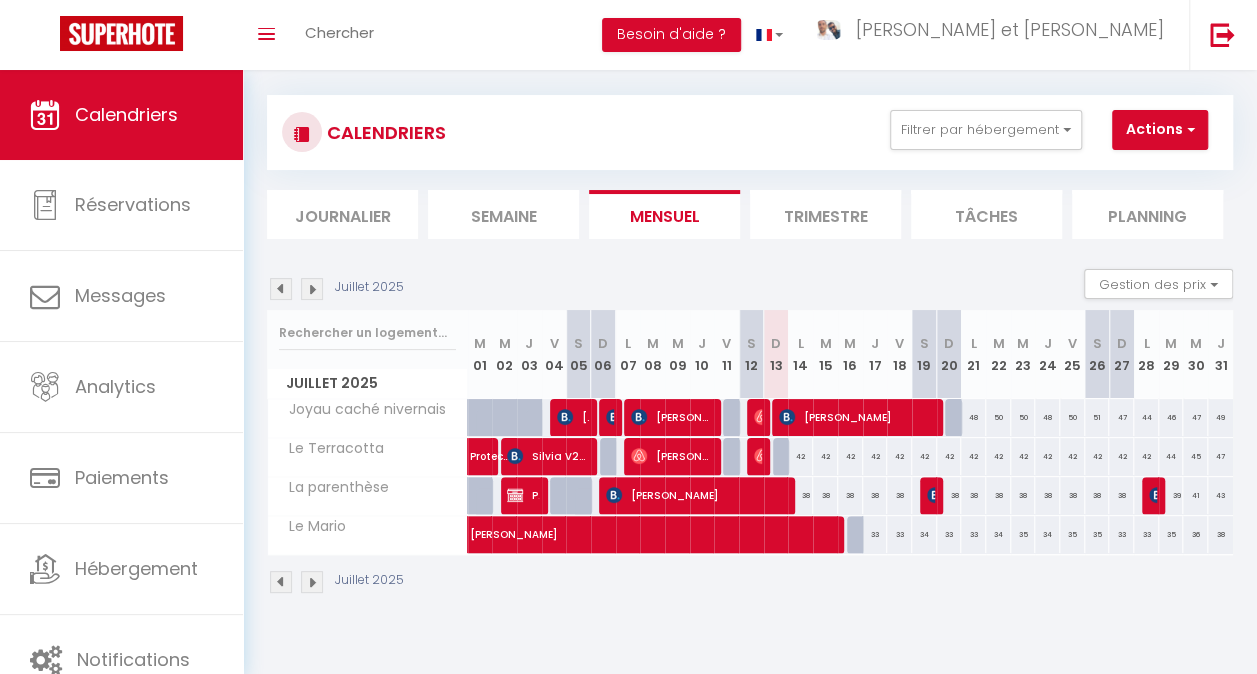 click on "42" at bounding box center (800, 456) 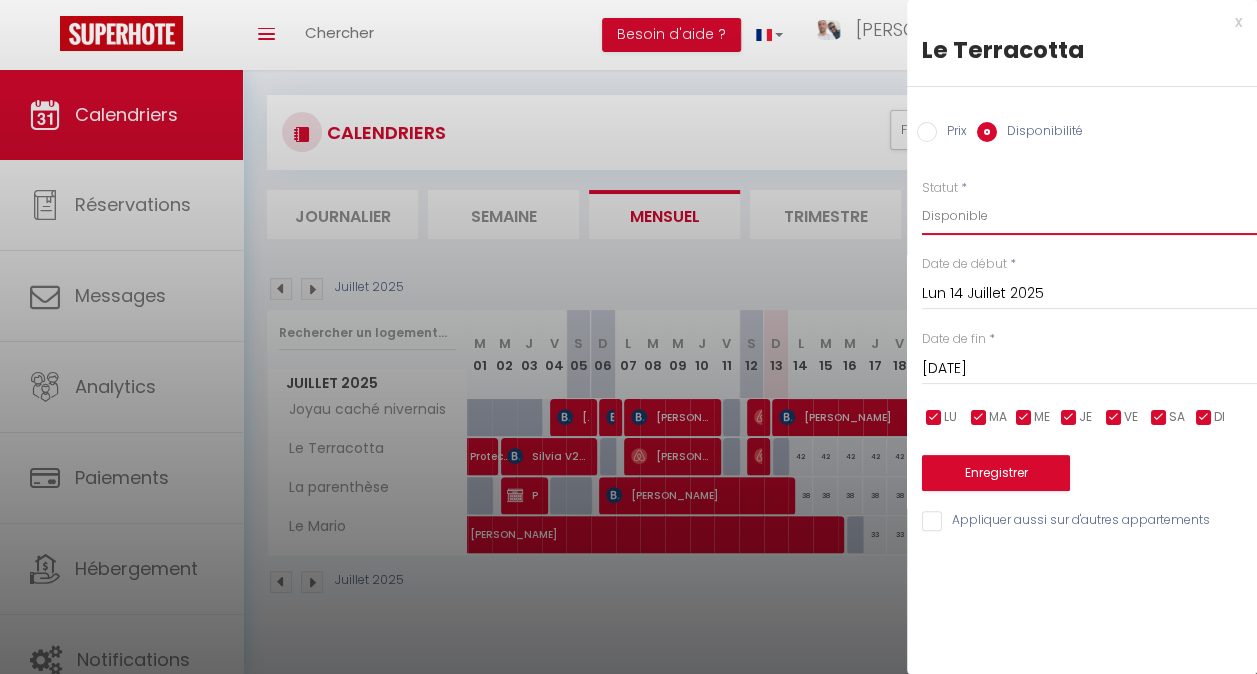 click on "Disponible
Indisponible" at bounding box center (1089, 216) 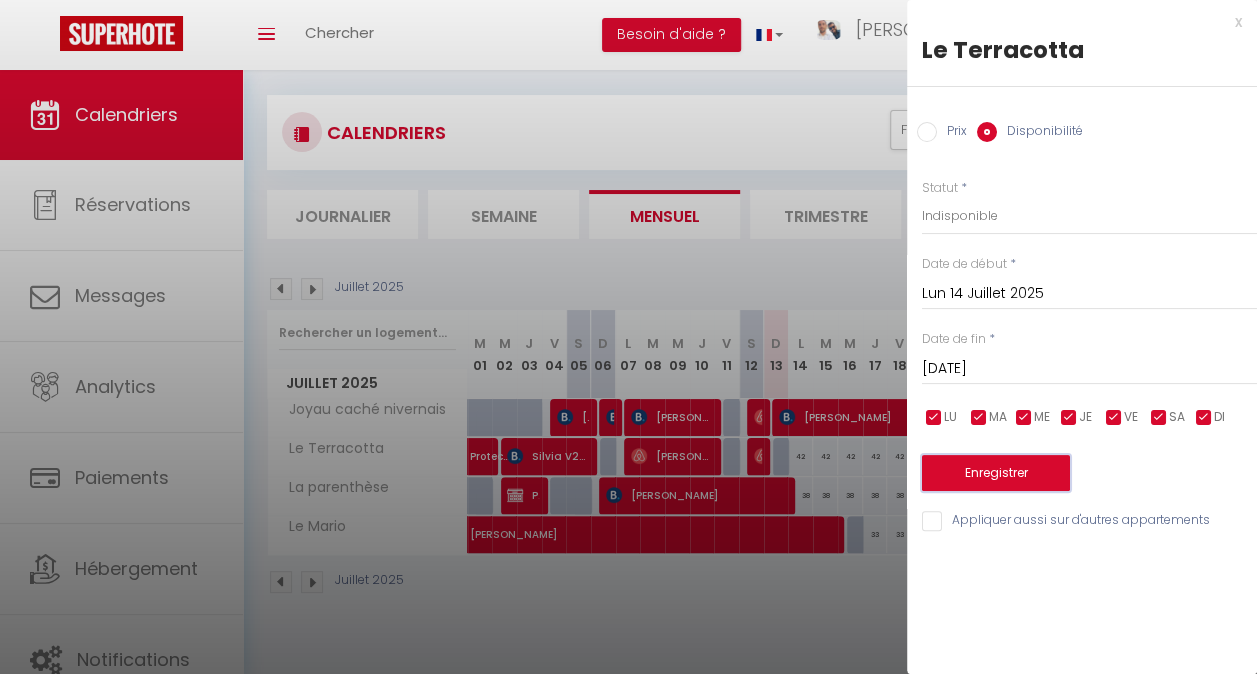 click on "Enregistrer" at bounding box center (996, 473) 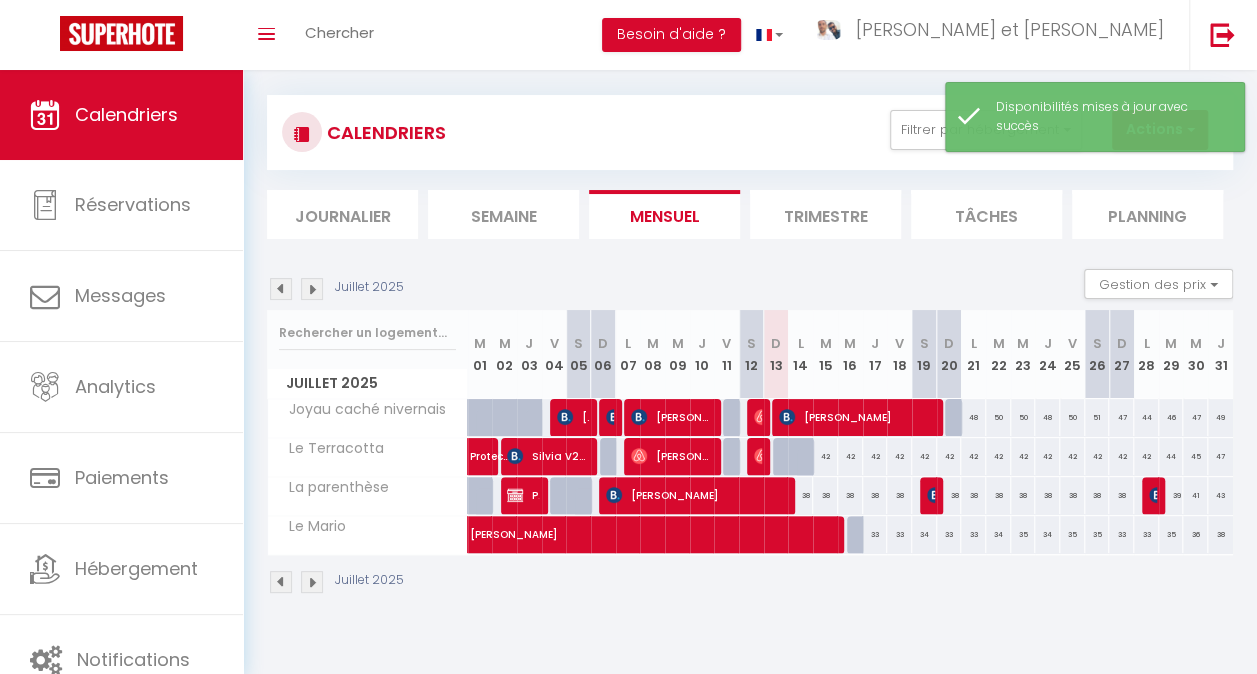 click on "38" at bounding box center (800, 495) 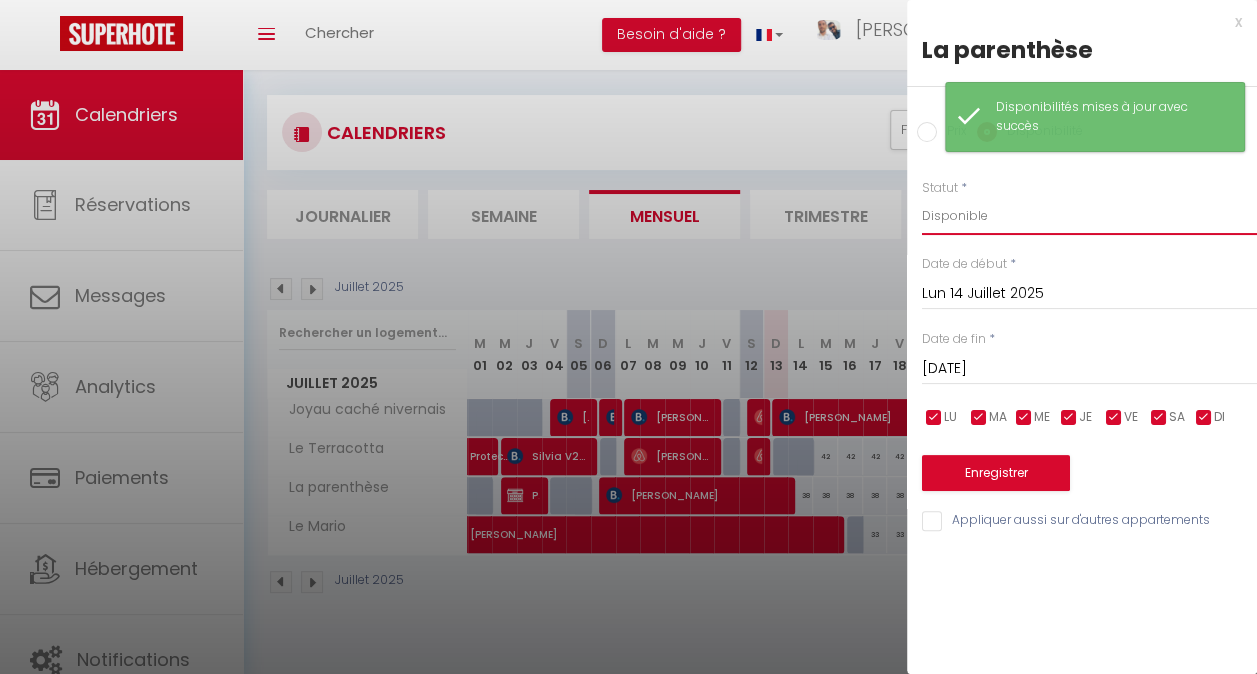 click on "Disponible
Indisponible" at bounding box center (1089, 216) 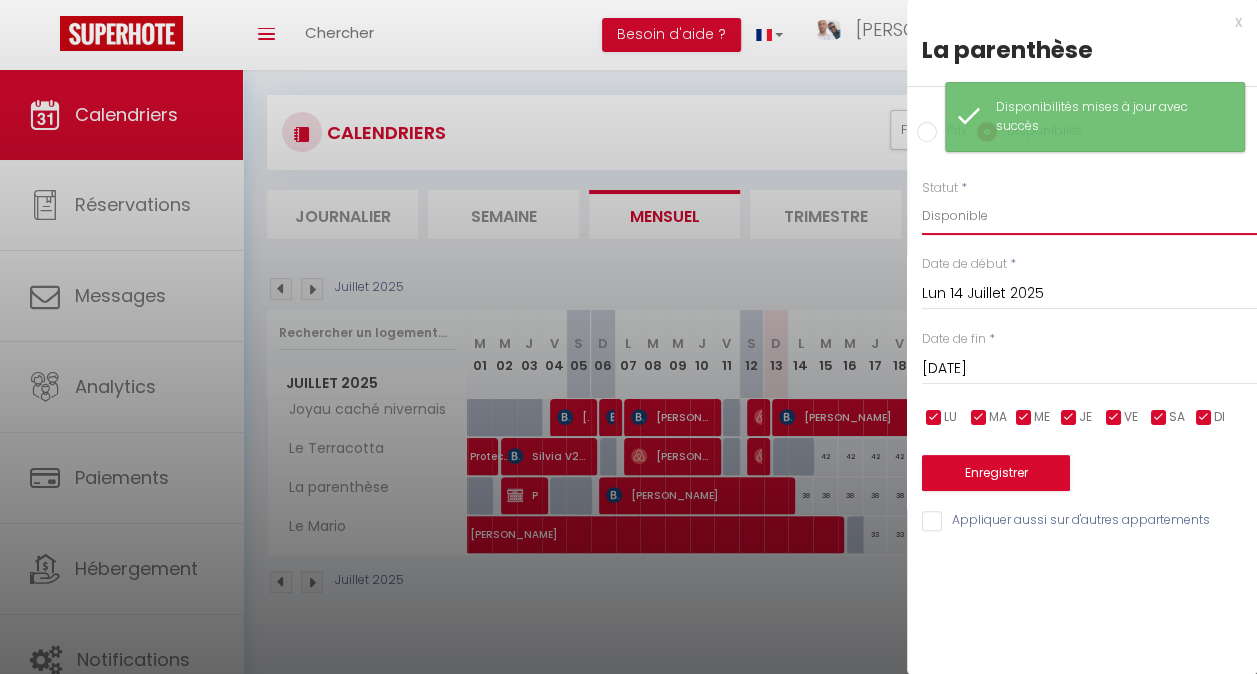 click on "Disponible
Indisponible" at bounding box center (1089, 216) 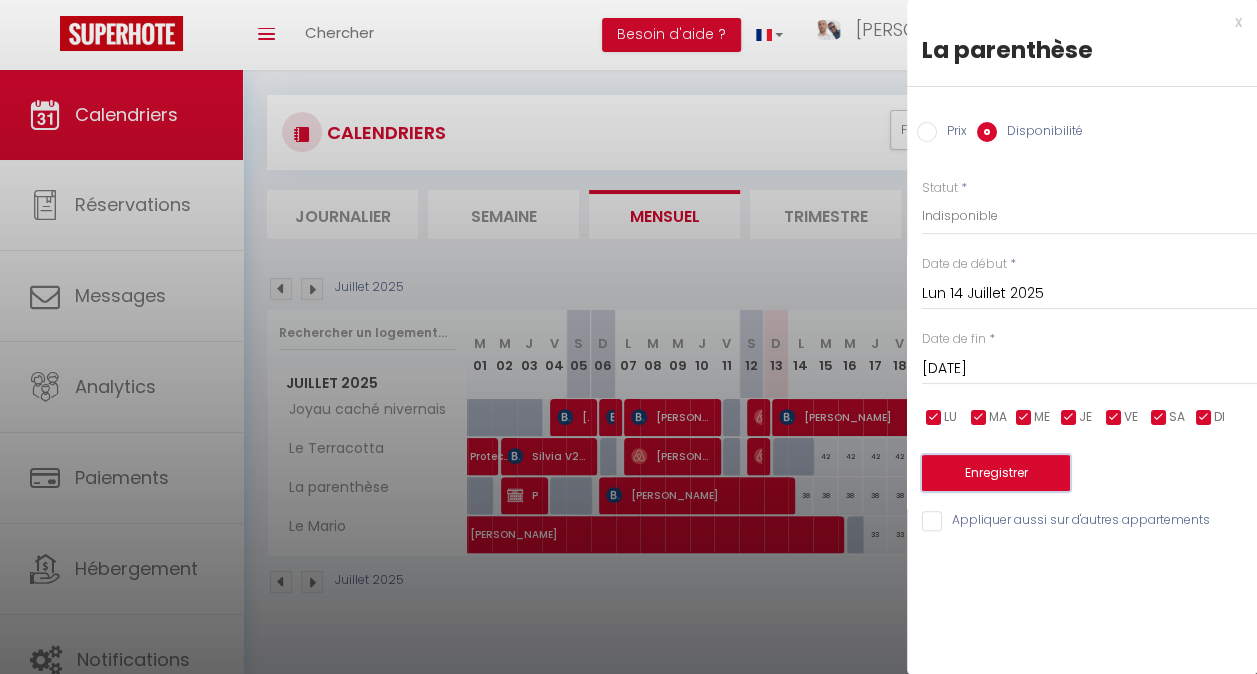 click on "Enregistrer" at bounding box center (996, 473) 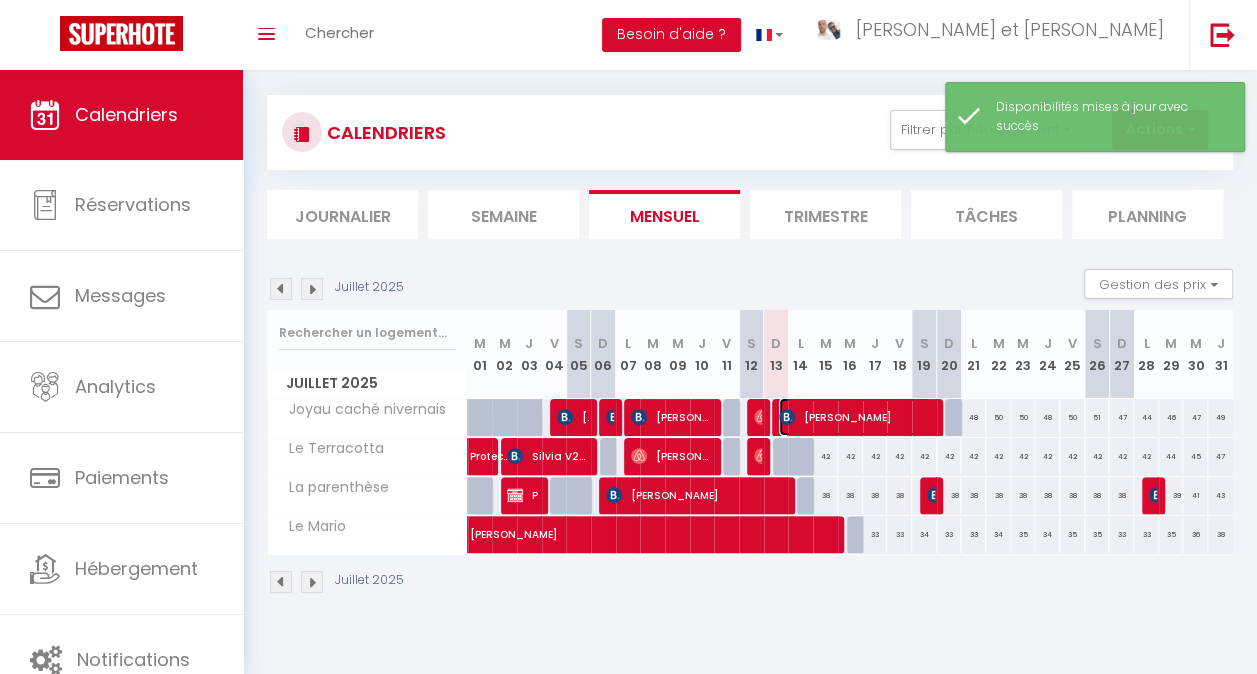 click on "Paola Cassiano Da Silva" at bounding box center [855, 417] 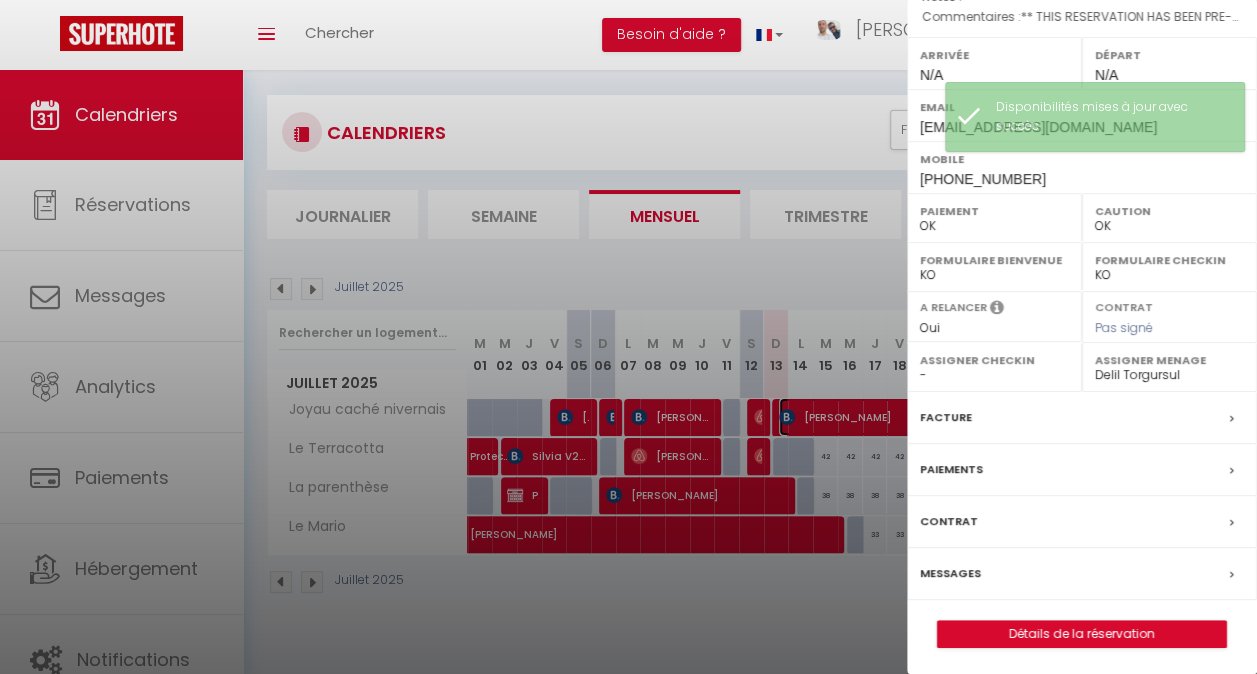 scroll, scrollTop: 285, scrollLeft: 0, axis: vertical 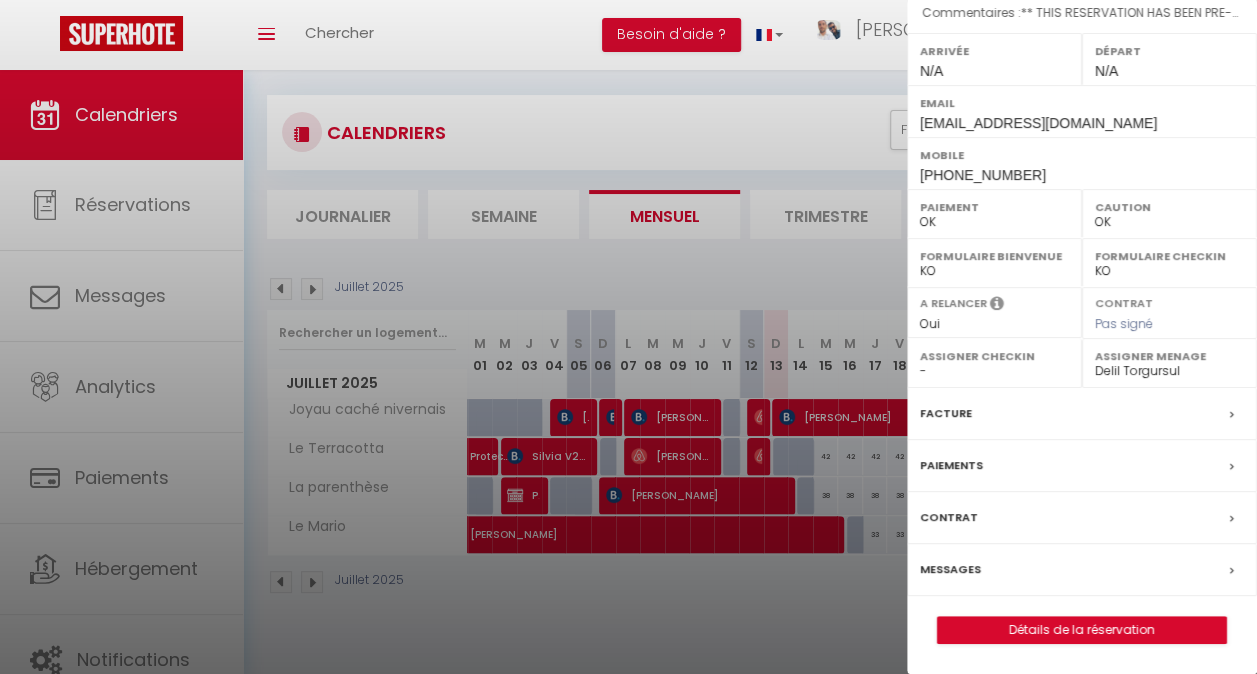 drag, startPoint x: 972, startPoint y: 566, endPoint x: 776, endPoint y: 568, distance: 196.01021 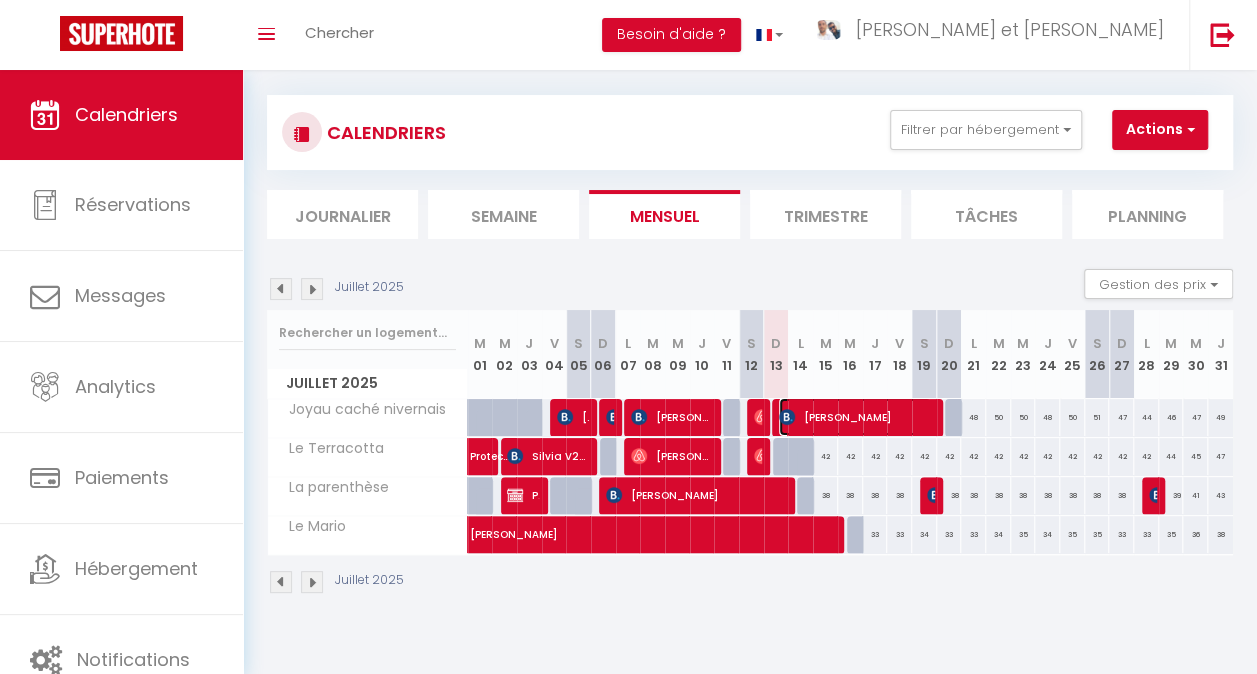 click on "Paola Cassiano Da Silva" at bounding box center (855, 417) 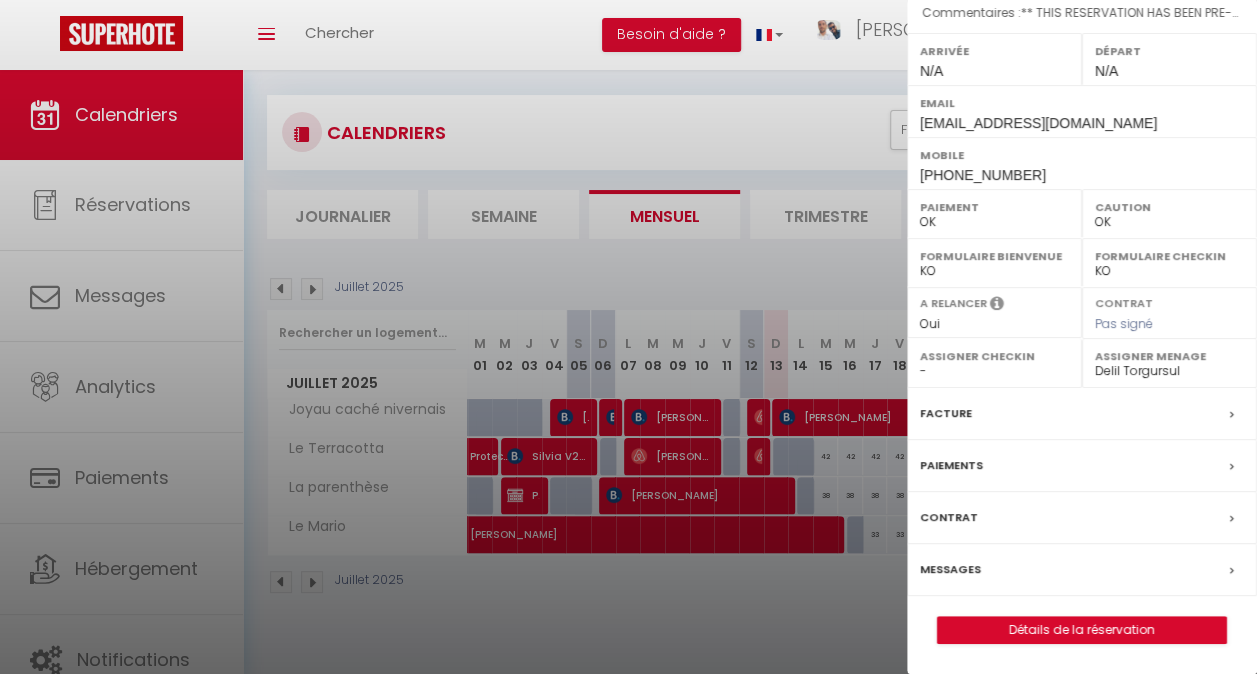 click at bounding box center (628, 337) 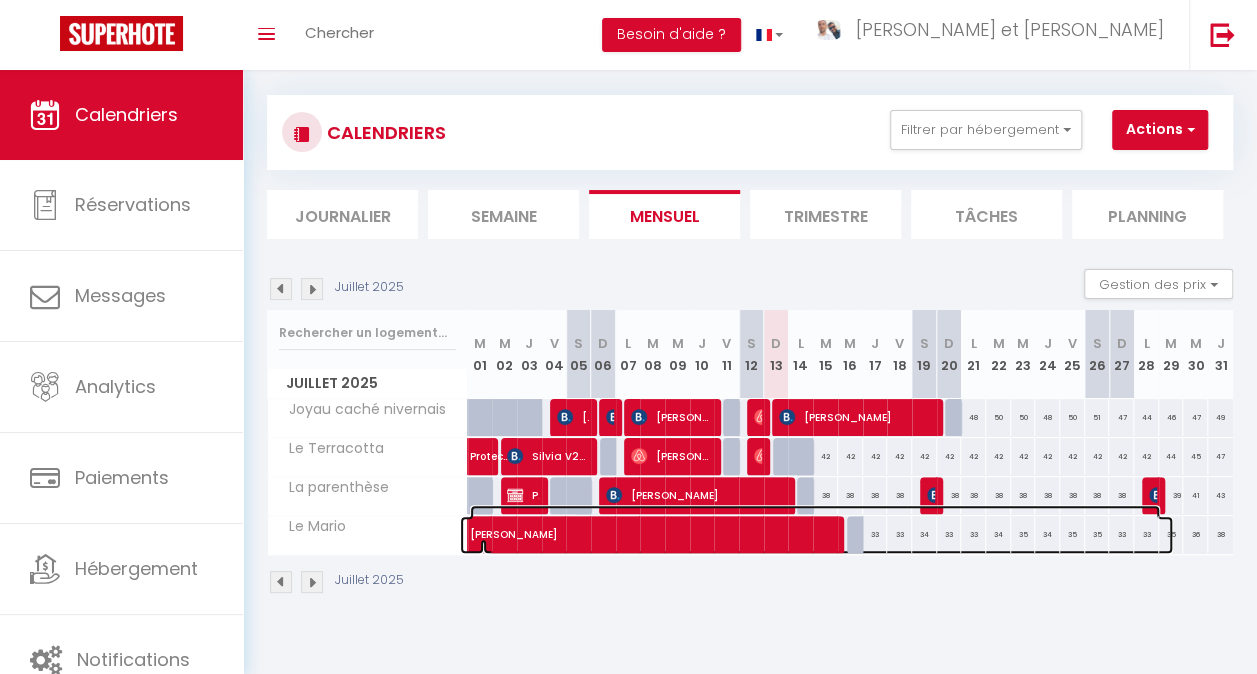 click on "Fabiola Crié" at bounding box center (815, 524) 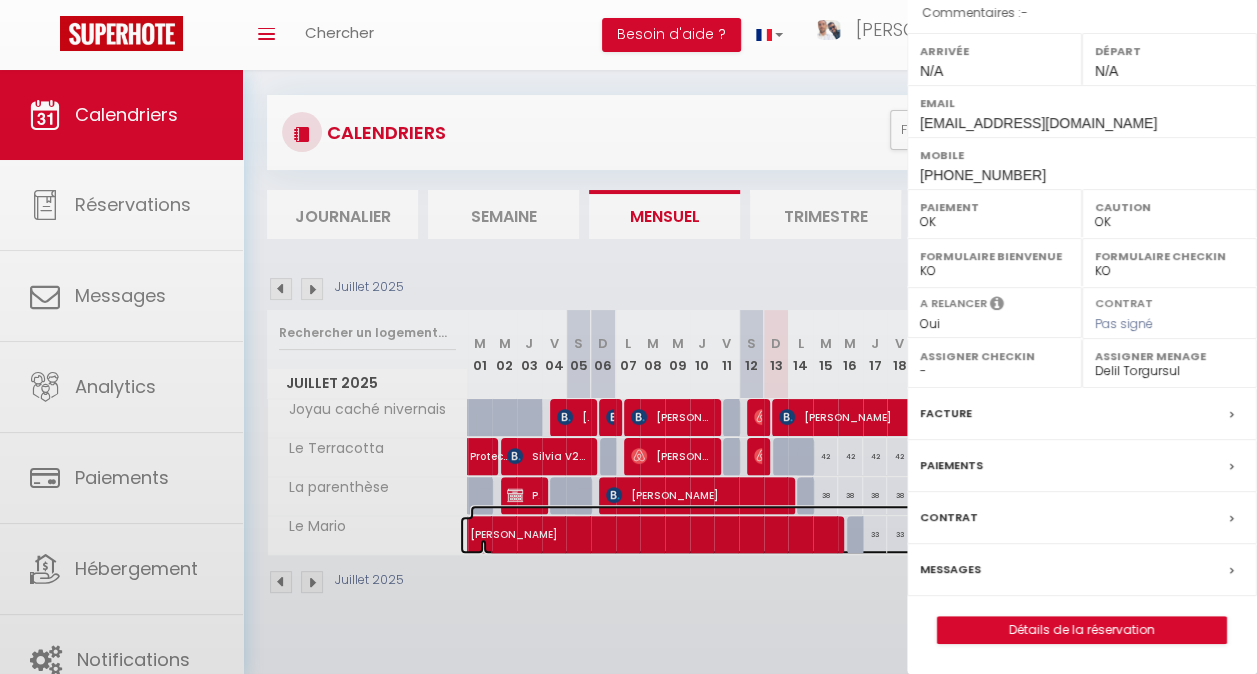 scroll, scrollTop: 253, scrollLeft: 0, axis: vertical 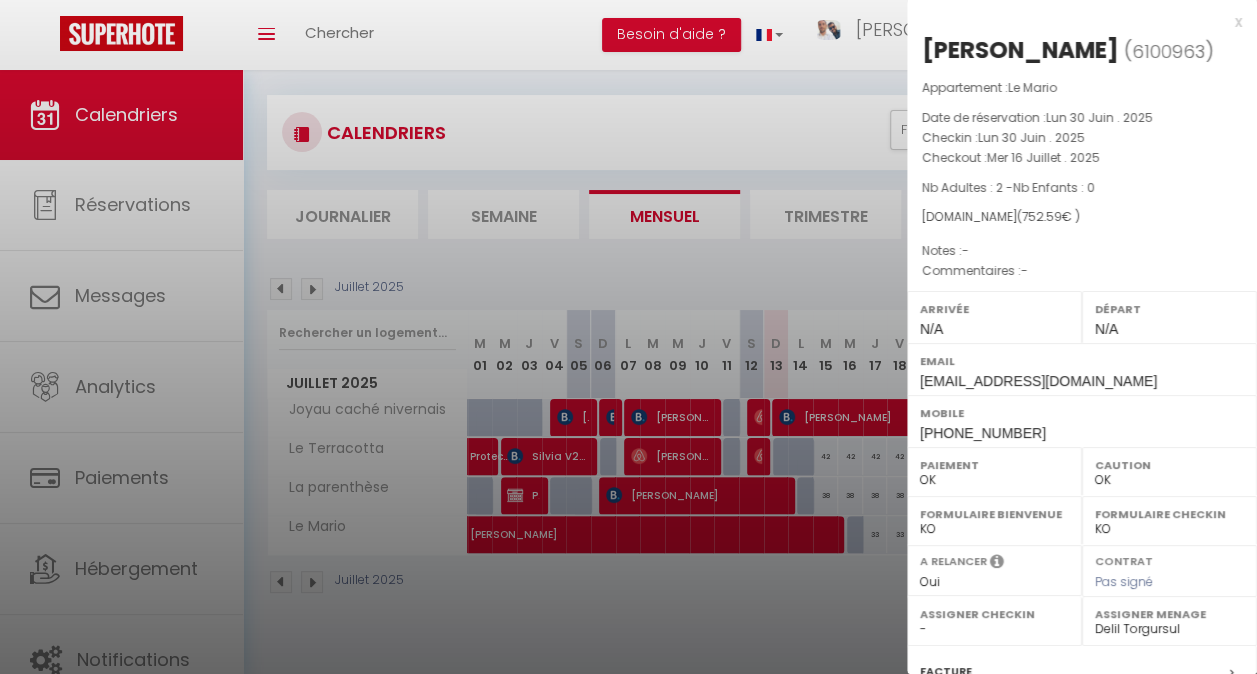 click at bounding box center (628, 337) 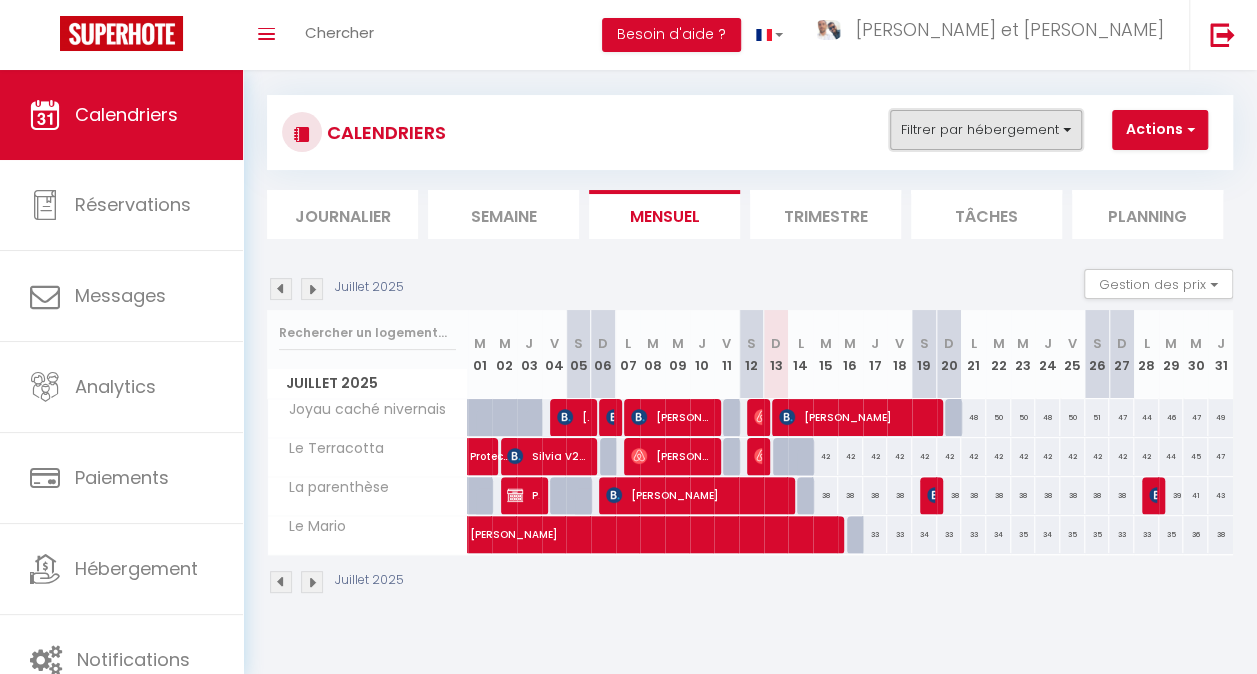 click on "Filtrer par hébergement" at bounding box center [986, 130] 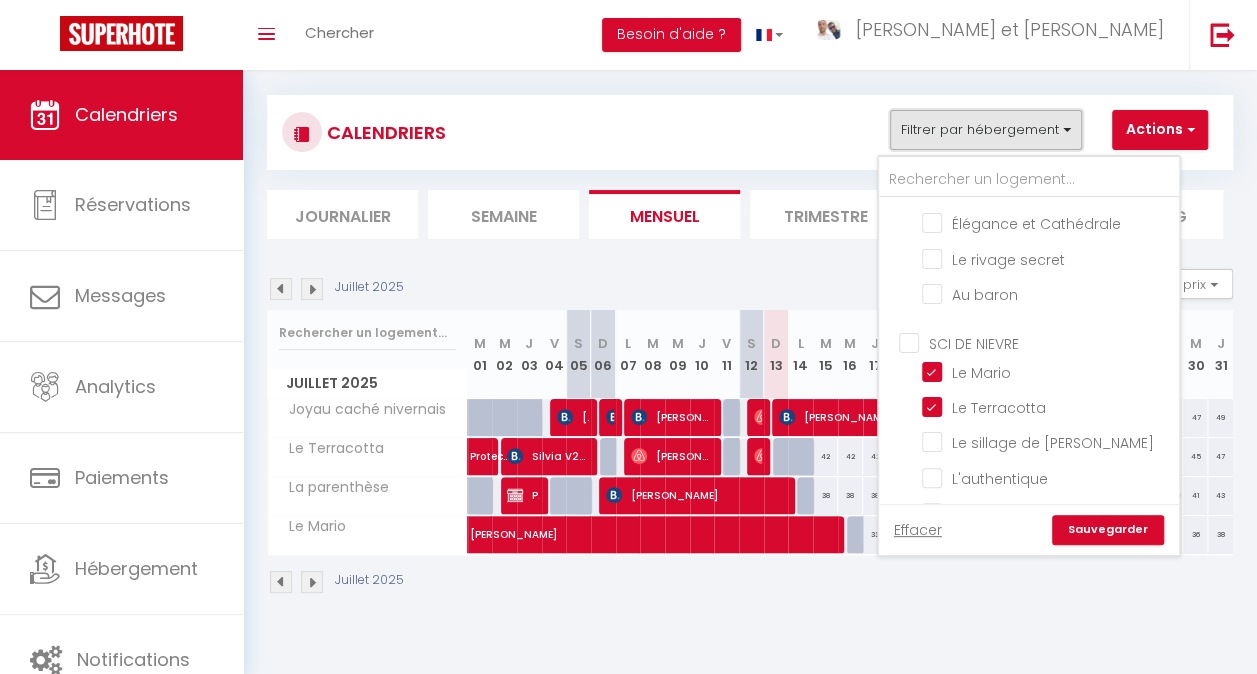 scroll, scrollTop: 715, scrollLeft: 0, axis: vertical 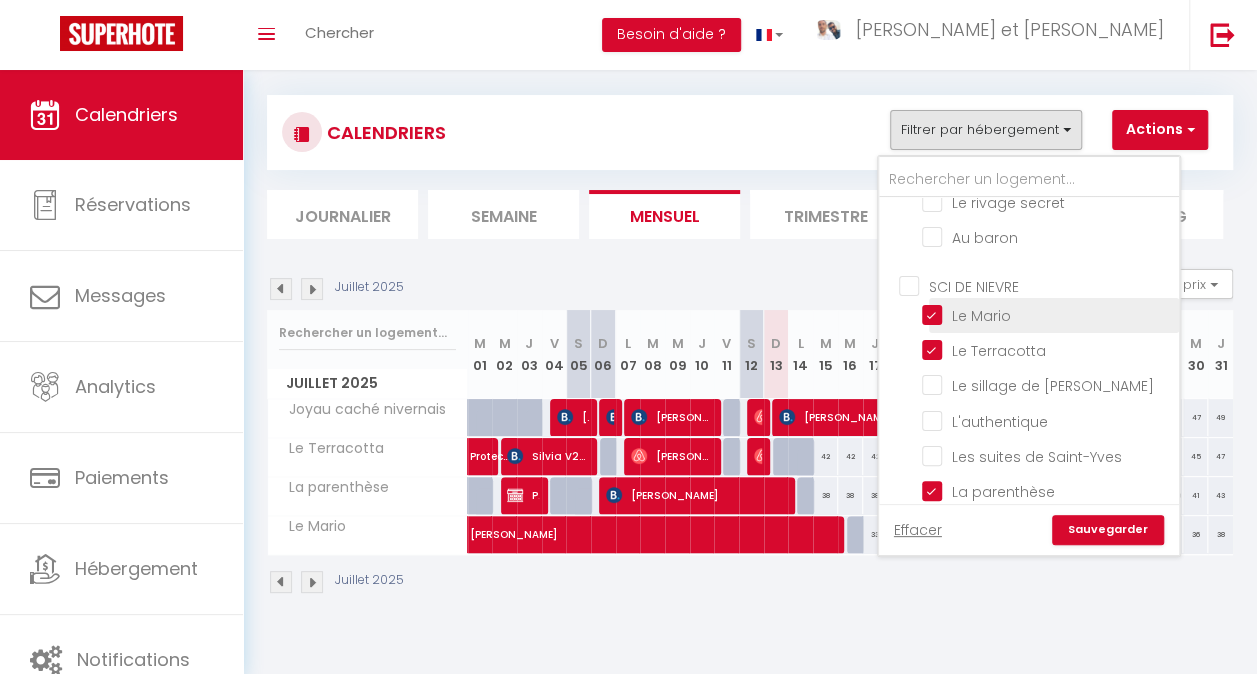 click on "Le Mario" at bounding box center [1047, 314] 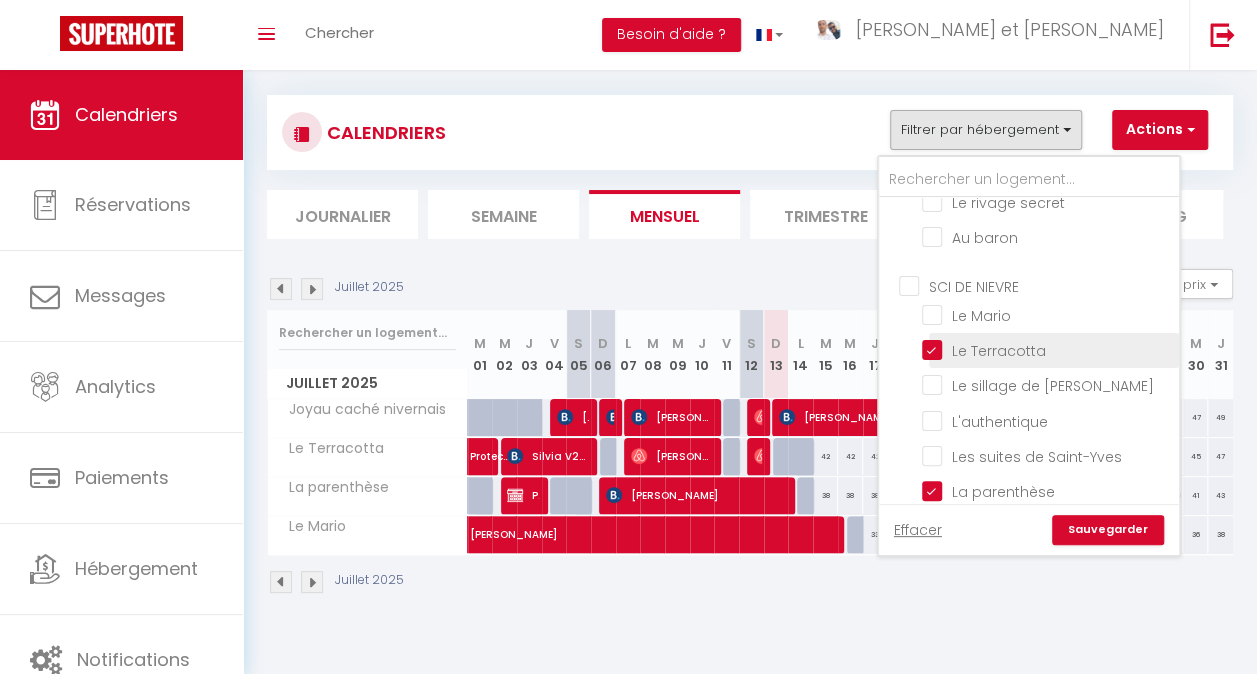 click on "Le Terracotta" at bounding box center (1047, 349) 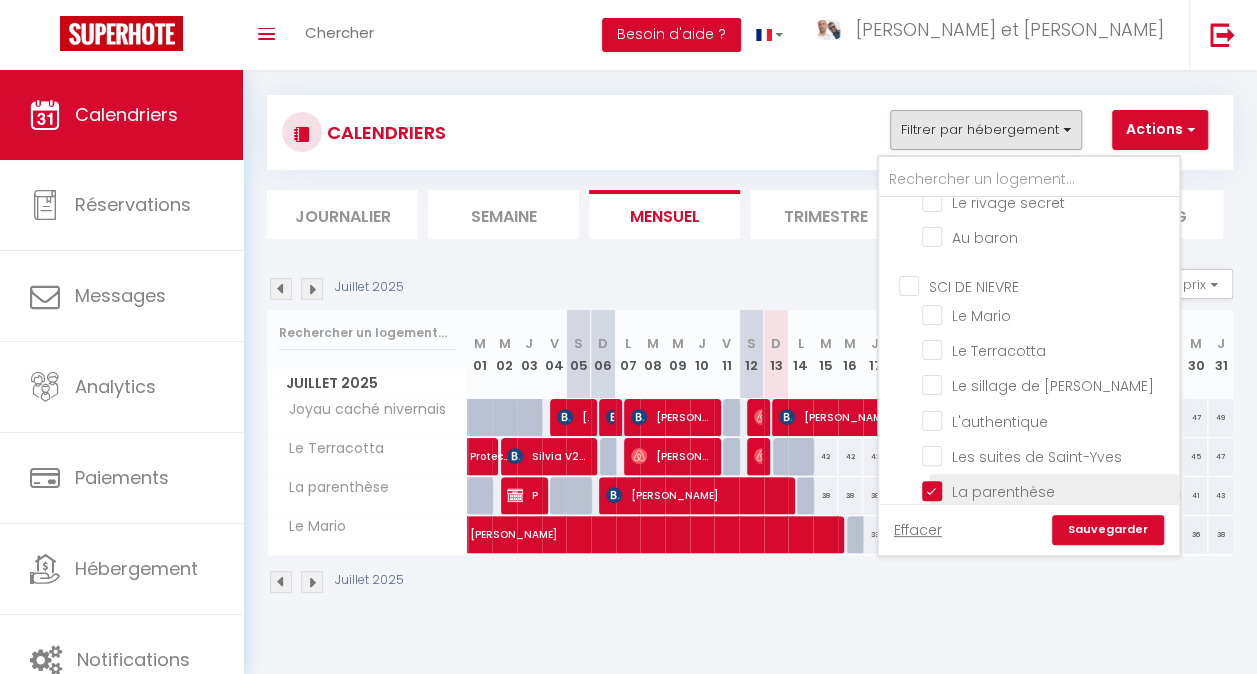 click on "La parenthèse" at bounding box center (1047, 490) 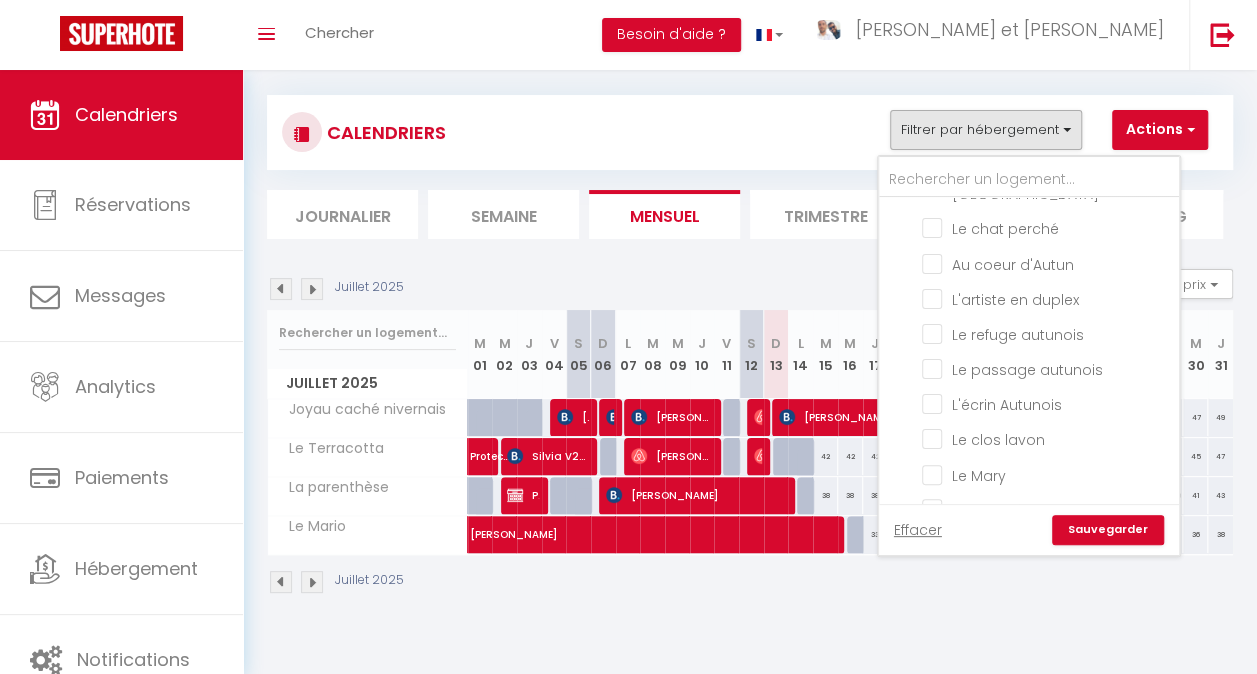 scroll, scrollTop: 1109, scrollLeft: 0, axis: vertical 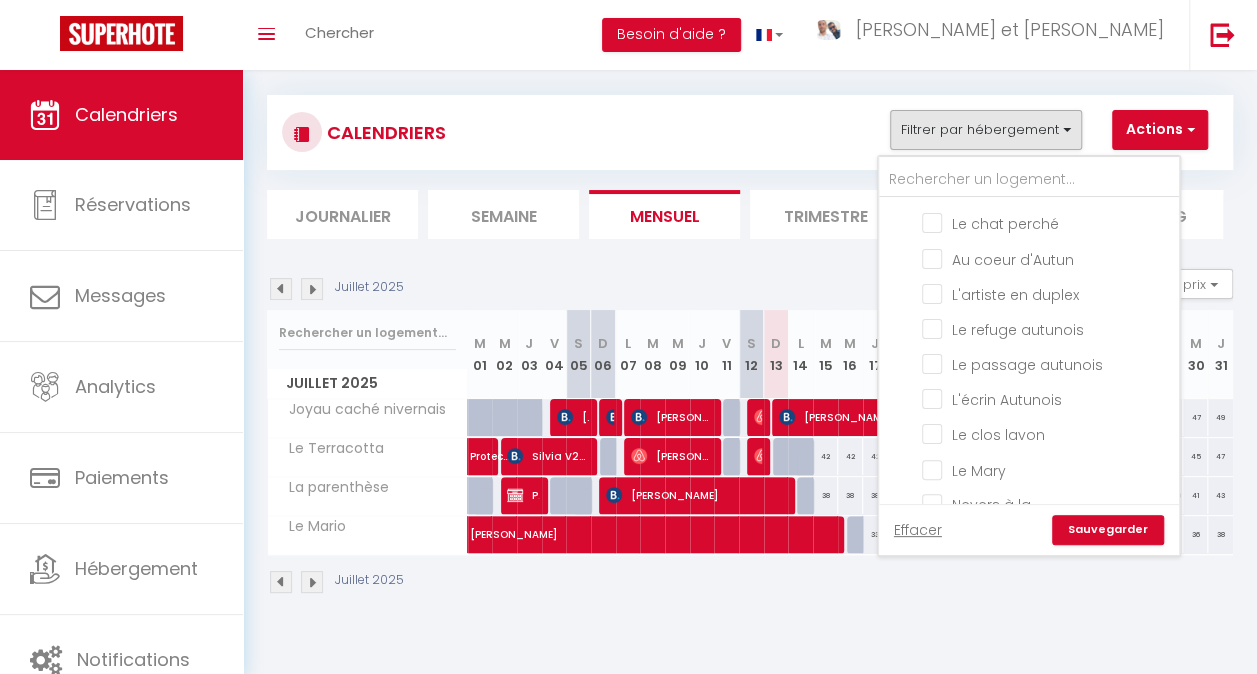 click on "Joyau caché nivernais" at bounding box center (1047, 560) 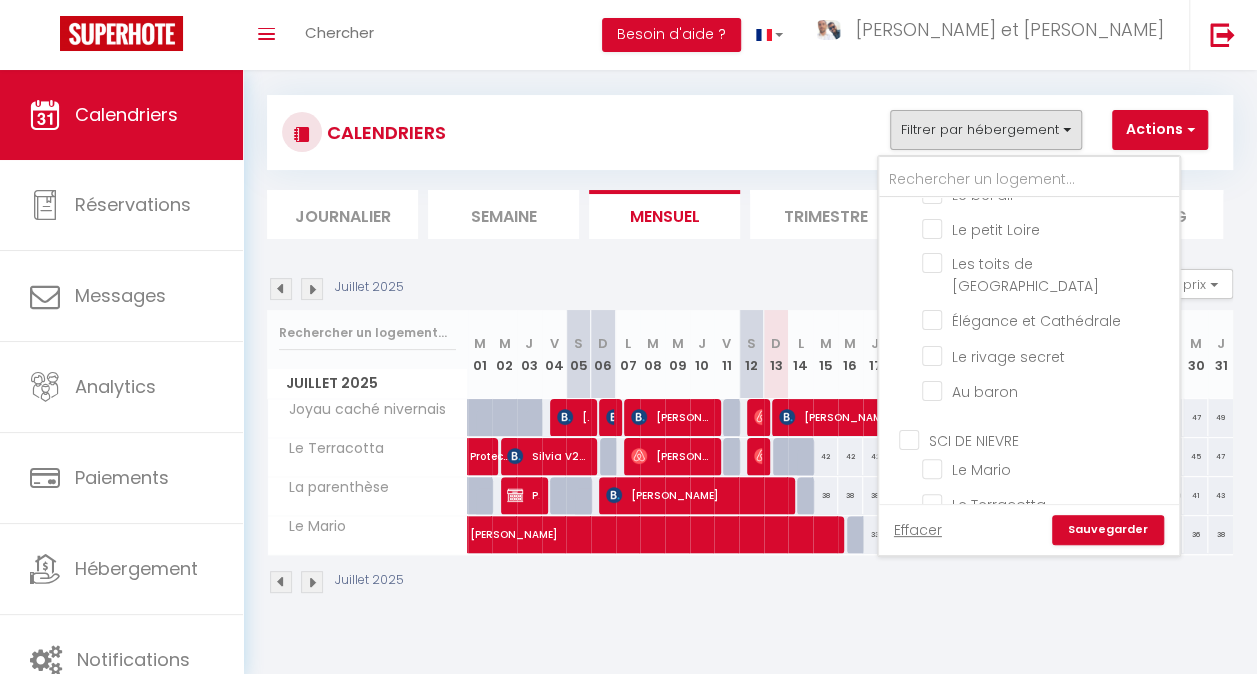 scroll, scrollTop: 500, scrollLeft: 0, axis: vertical 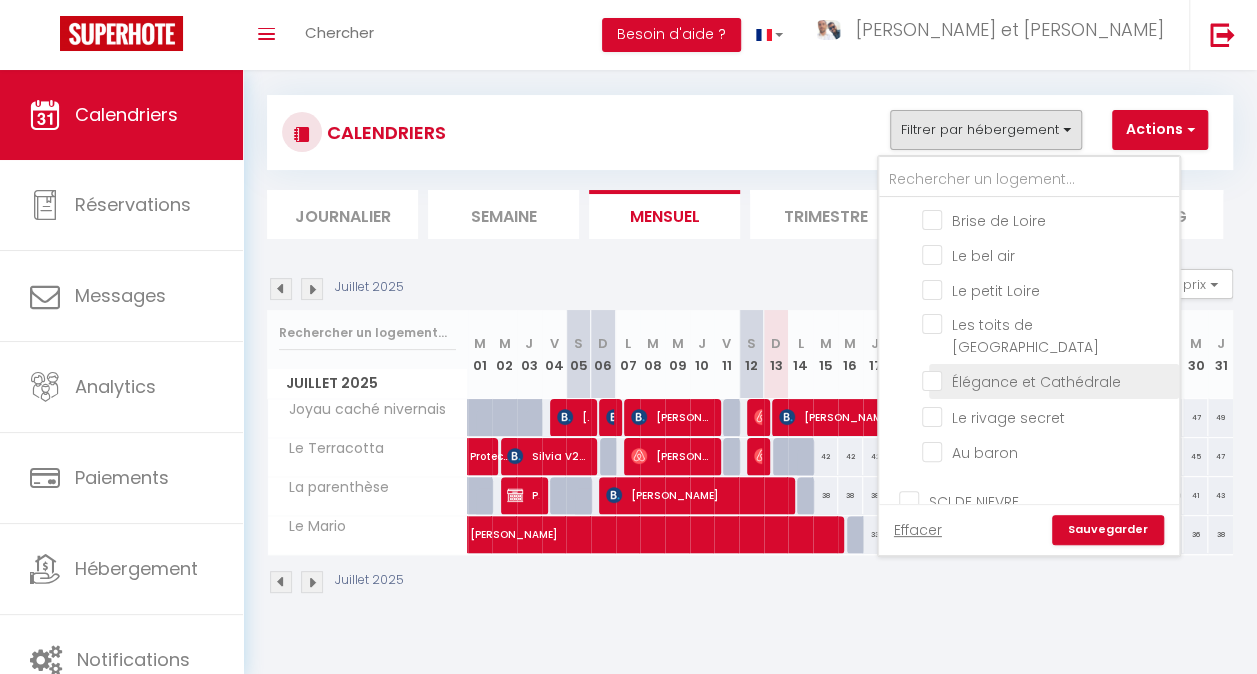 click on "Élégance et Cathédrale" at bounding box center [1047, 380] 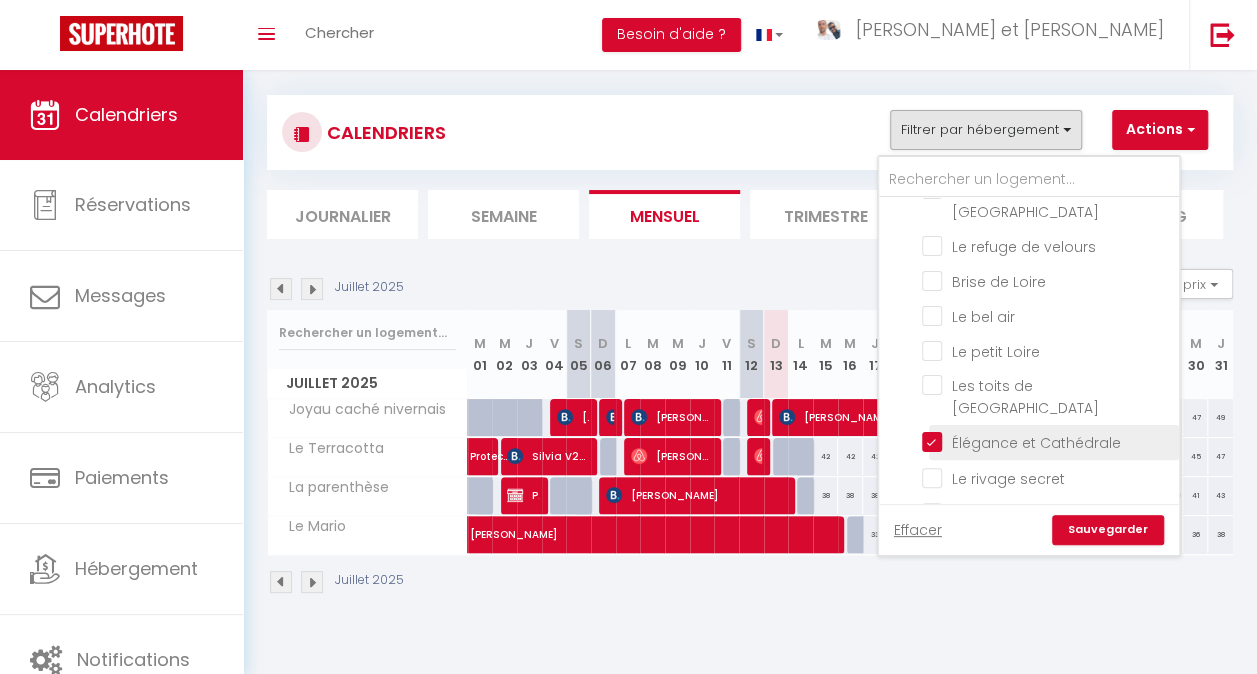 scroll, scrollTop: 438, scrollLeft: 0, axis: vertical 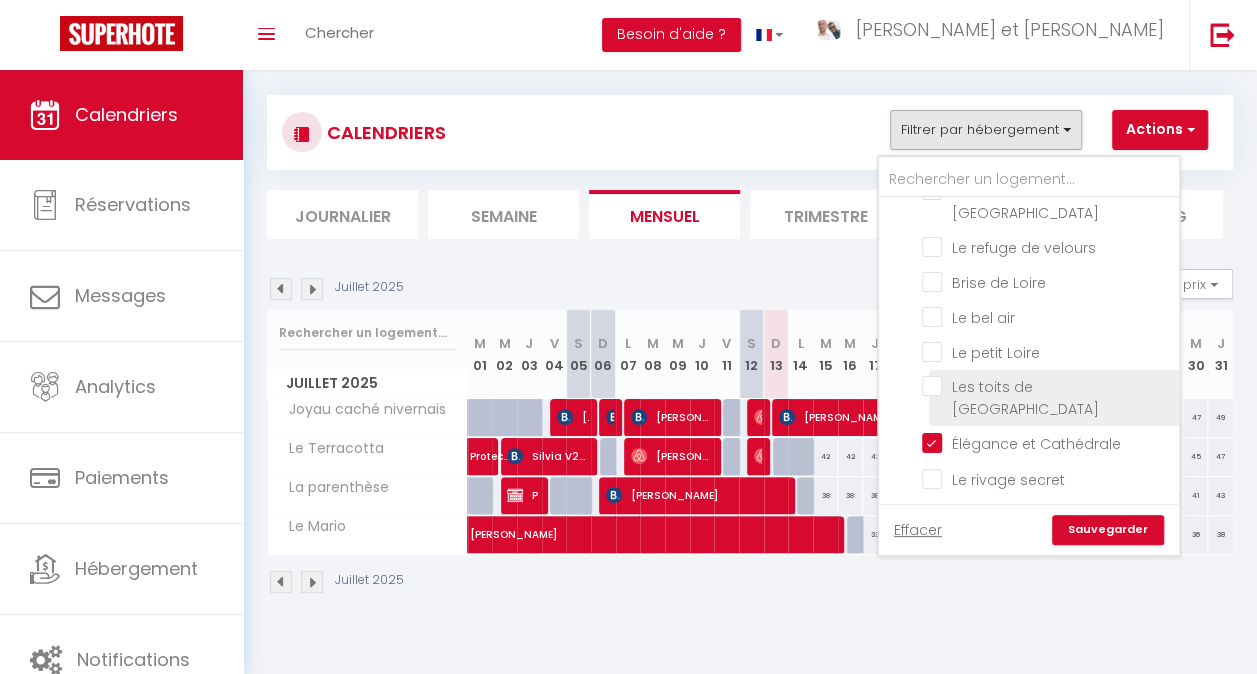 click on "Les toits de [GEOGRAPHIC_DATA][PERSON_NAME]" at bounding box center (1047, 386) 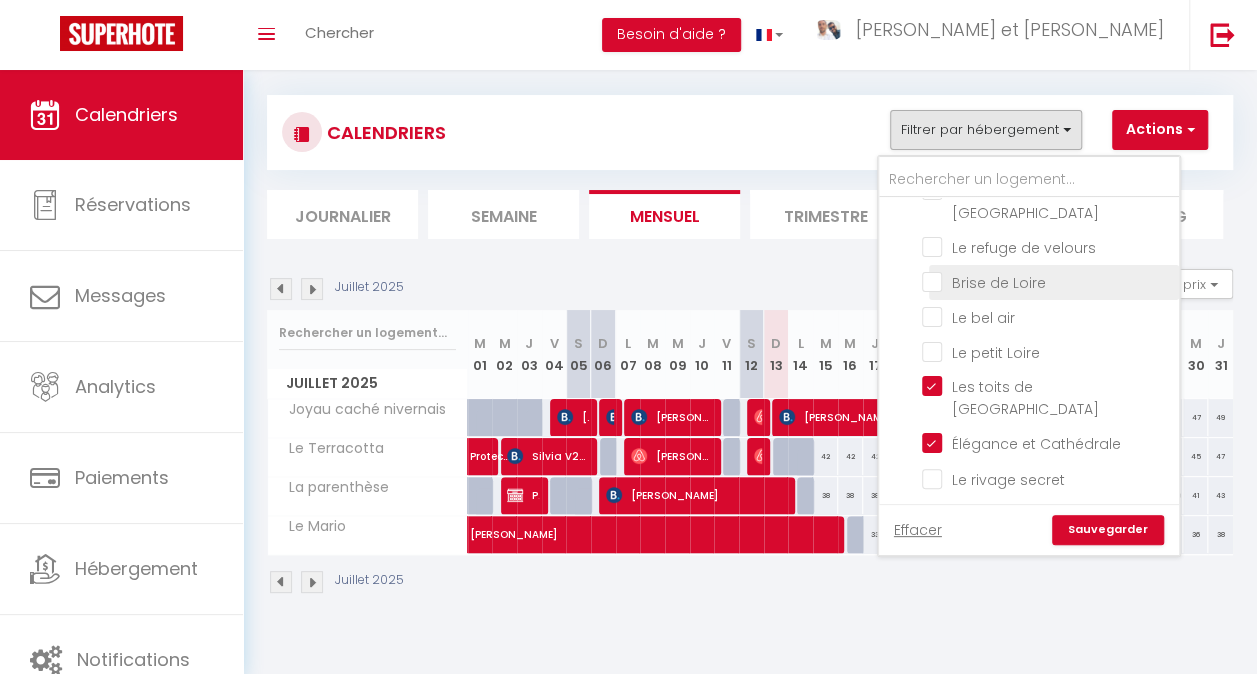 scroll, scrollTop: 380, scrollLeft: 0, axis: vertical 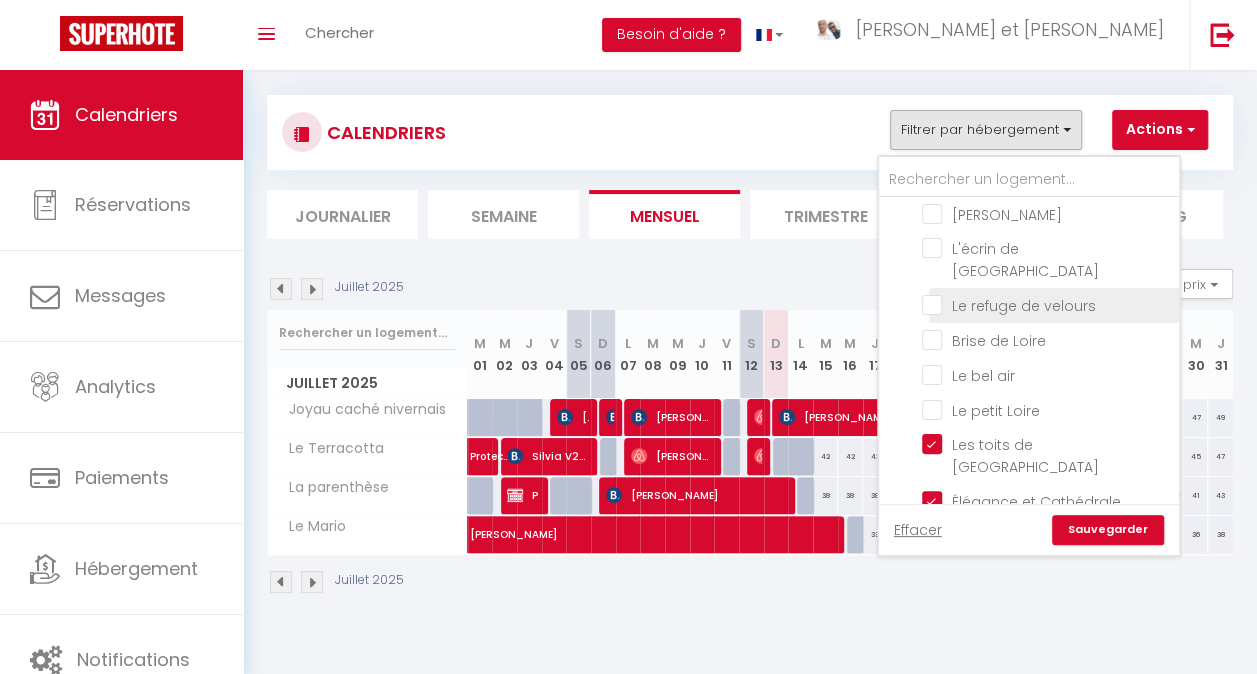 click on "Le refuge de velours" at bounding box center (1047, 304) 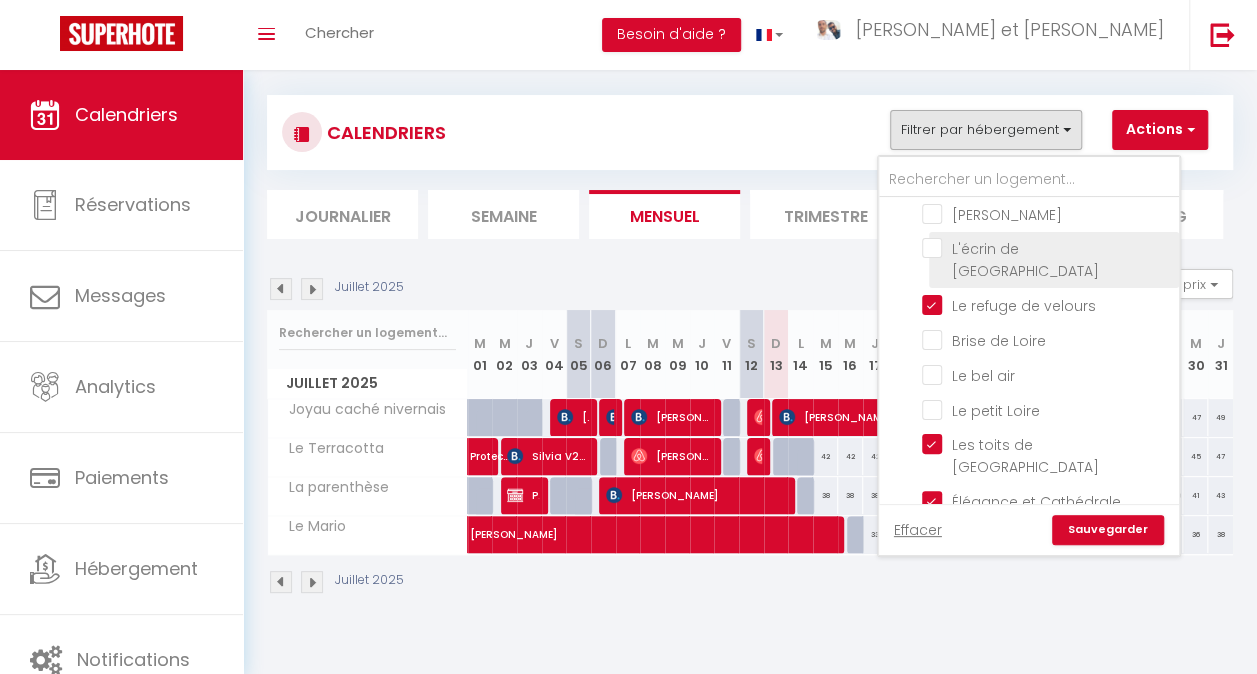 click on "L'écrin de [GEOGRAPHIC_DATA][PERSON_NAME]" at bounding box center [1047, 248] 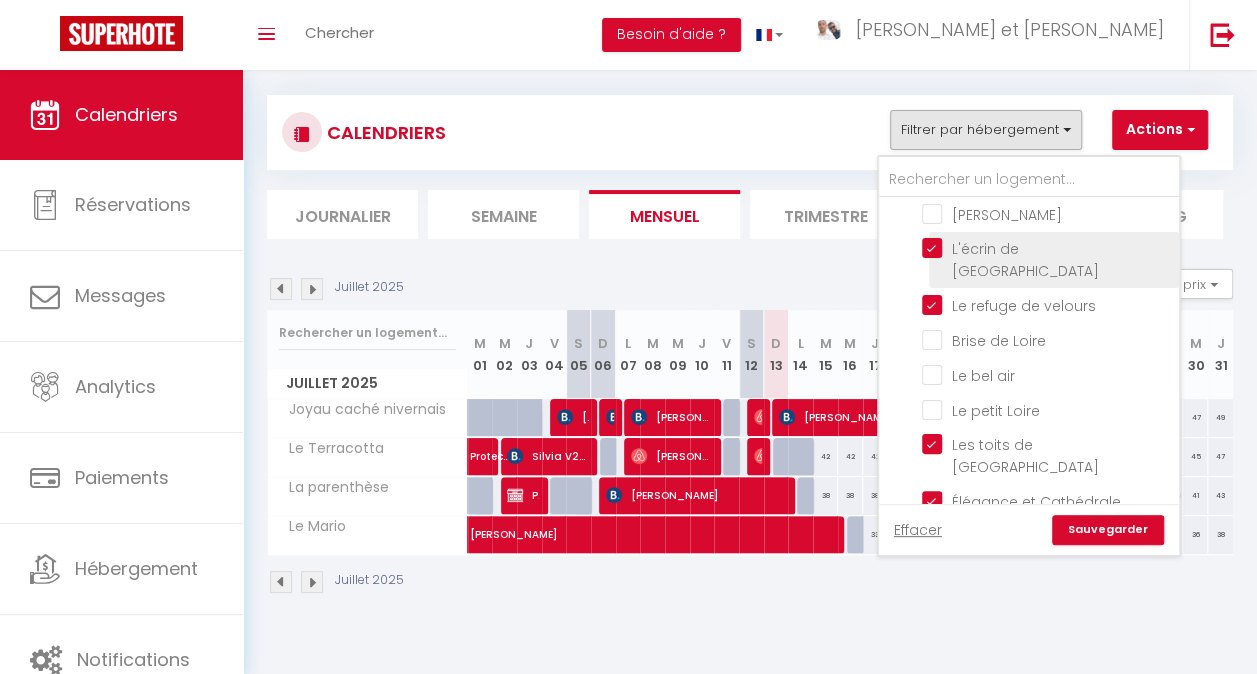 scroll, scrollTop: 260, scrollLeft: 0, axis: vertical 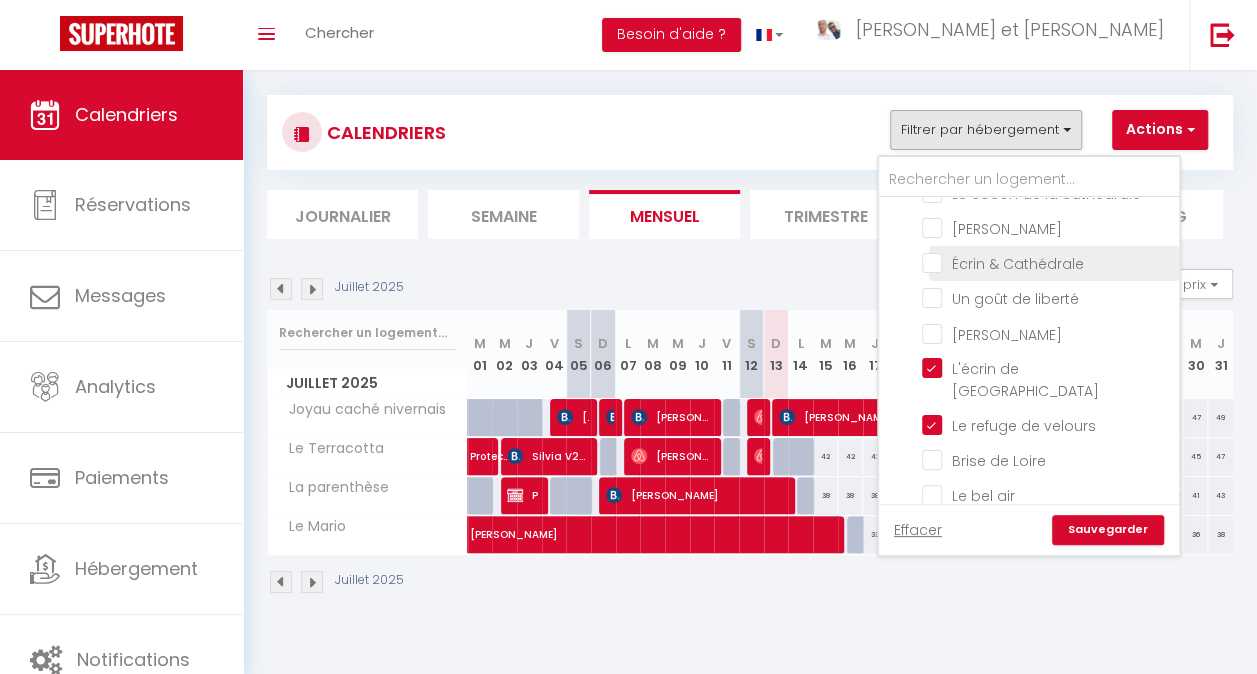 click on "Écrin & Cathédrale" at bounding box center (1047, 262) 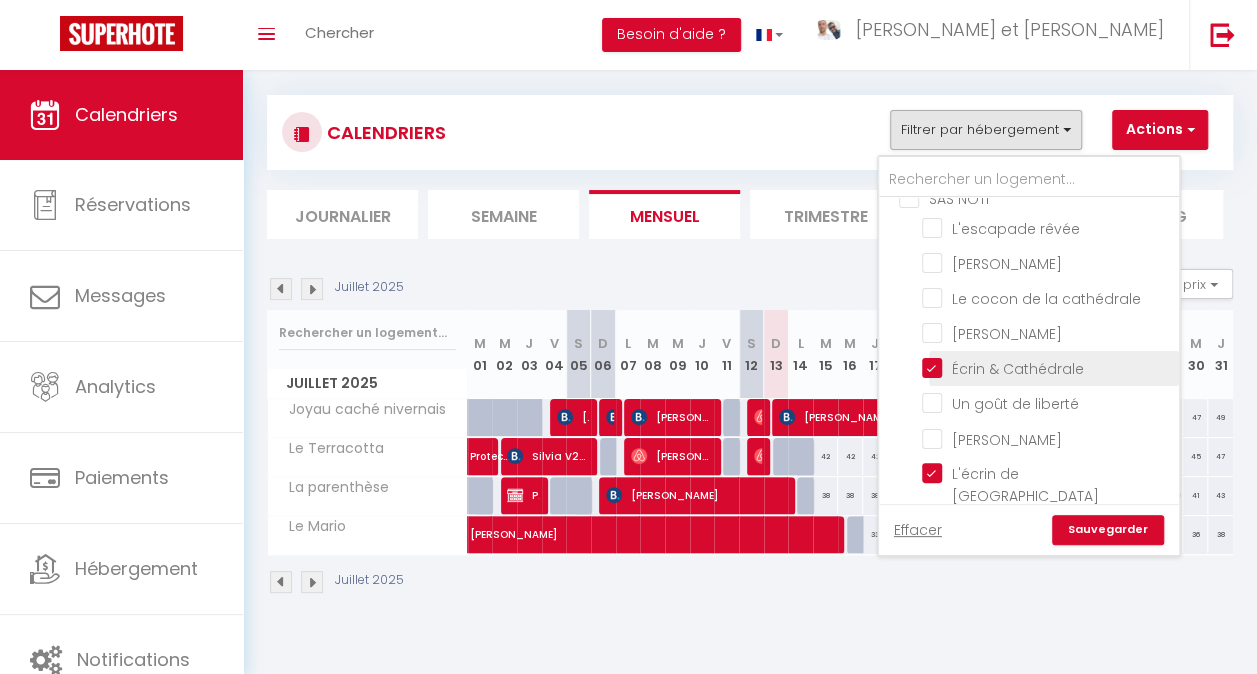 scroll, scrollTop: 154, scrollLeft: 0, axis: vertical 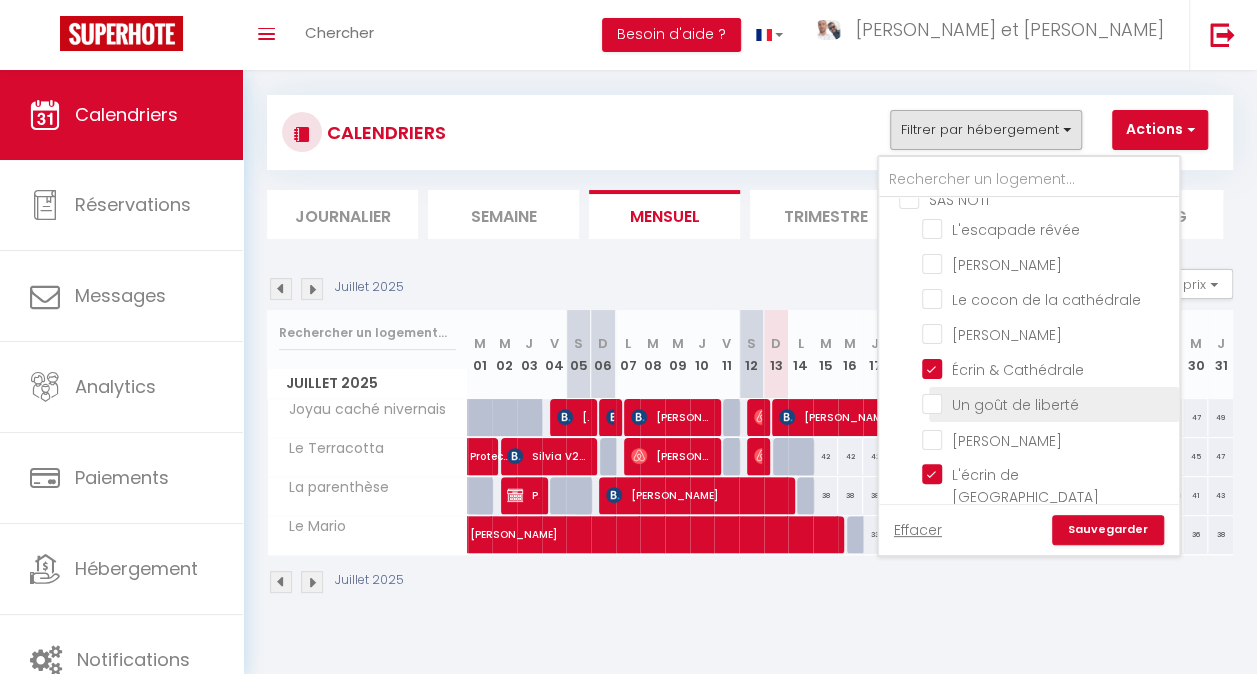 click on "Un goût de liberté" at bounding box center (1047, 403) 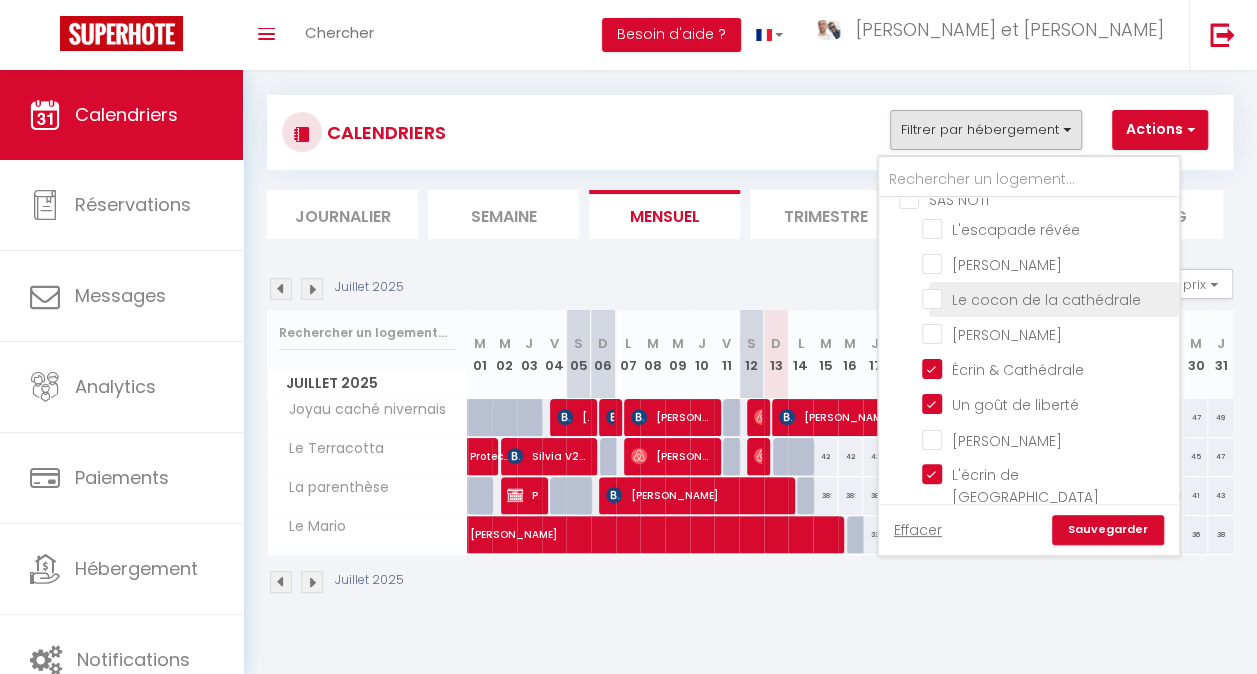 click on "Le cocon de la cathédrale" at bounding box center (1047, 298) 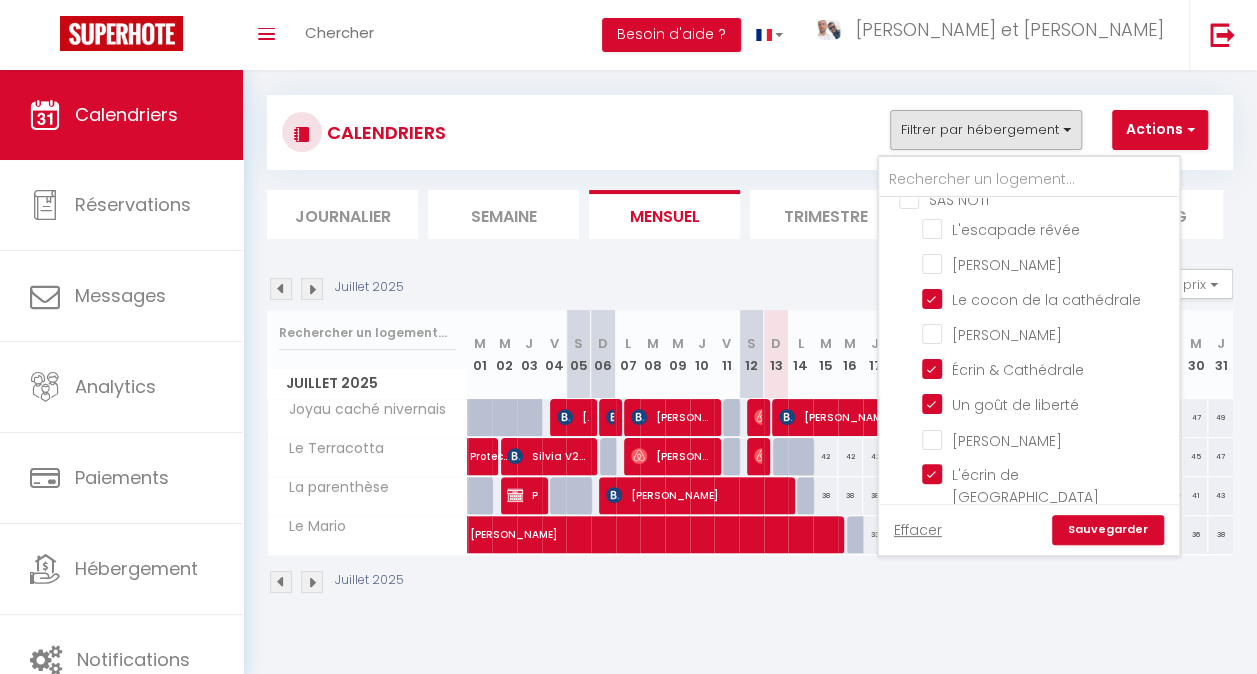 click on "Sauvegarder" at bounding box center (1108, 530) 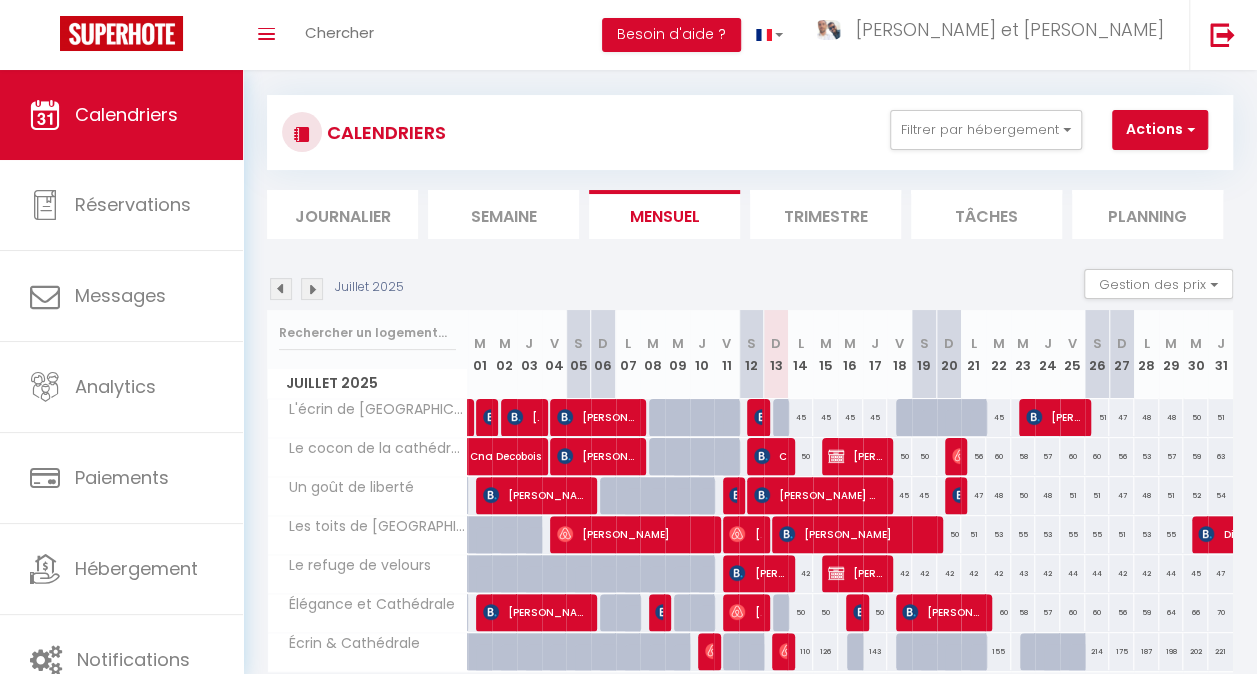 scroll, scrollTop: 110, scrollLeft: 0, axis: vertical 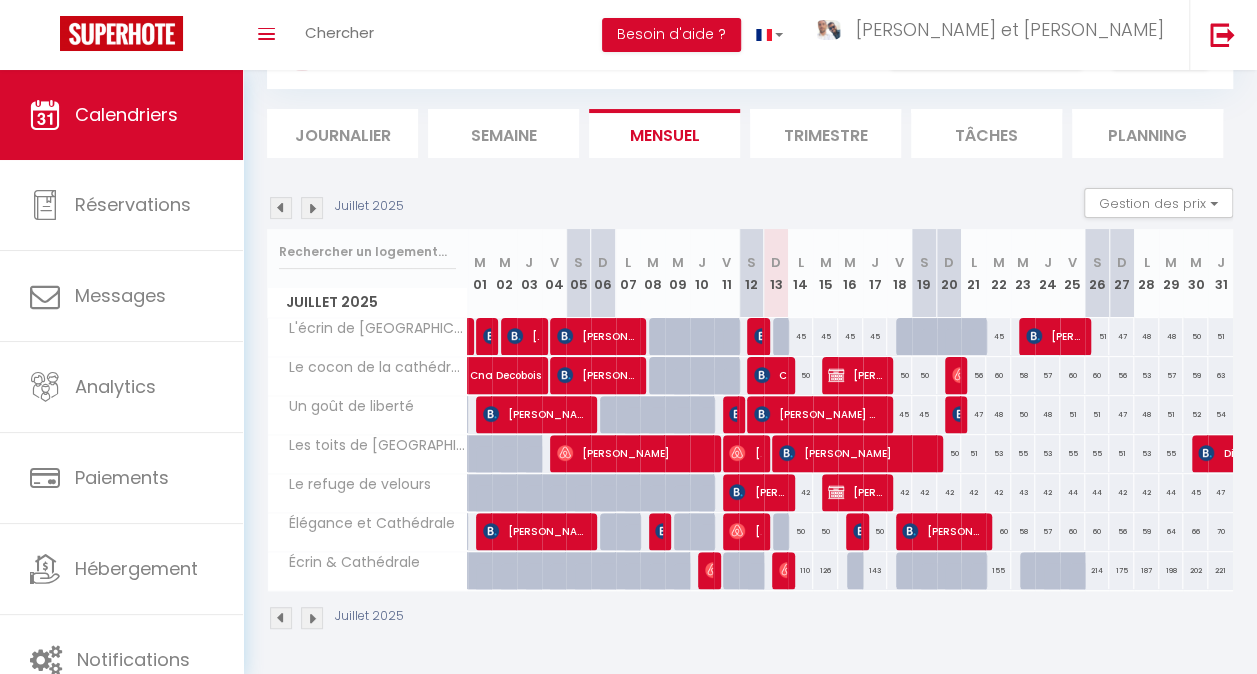 click on "45" at bounding box center [800, 336] 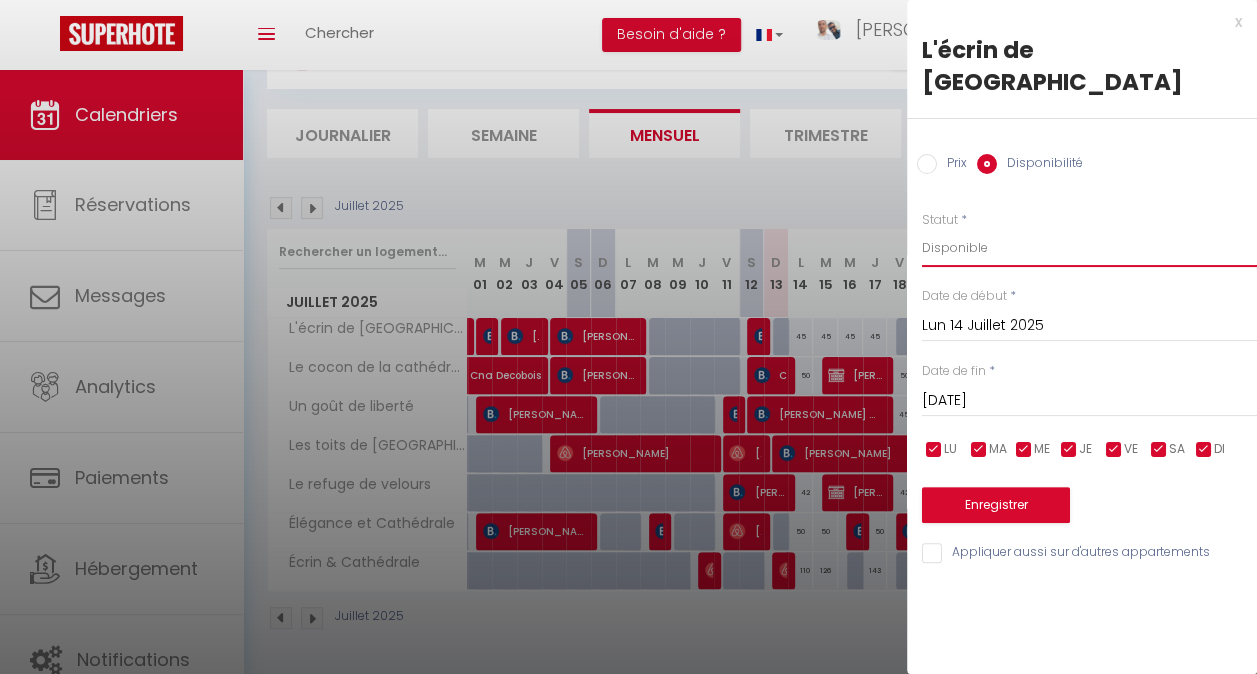 click on "Disponible
Indisponible" at bounding box center (1089, 248) 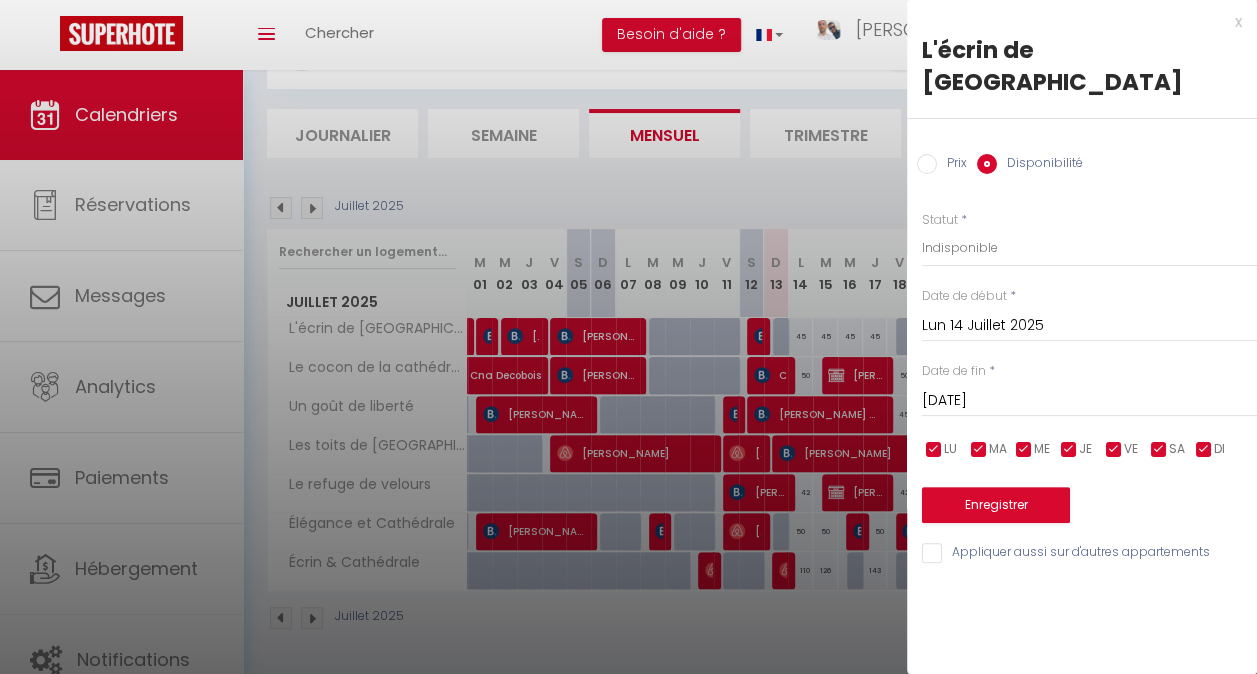 click on "x" at bounding box center (1074, 22) 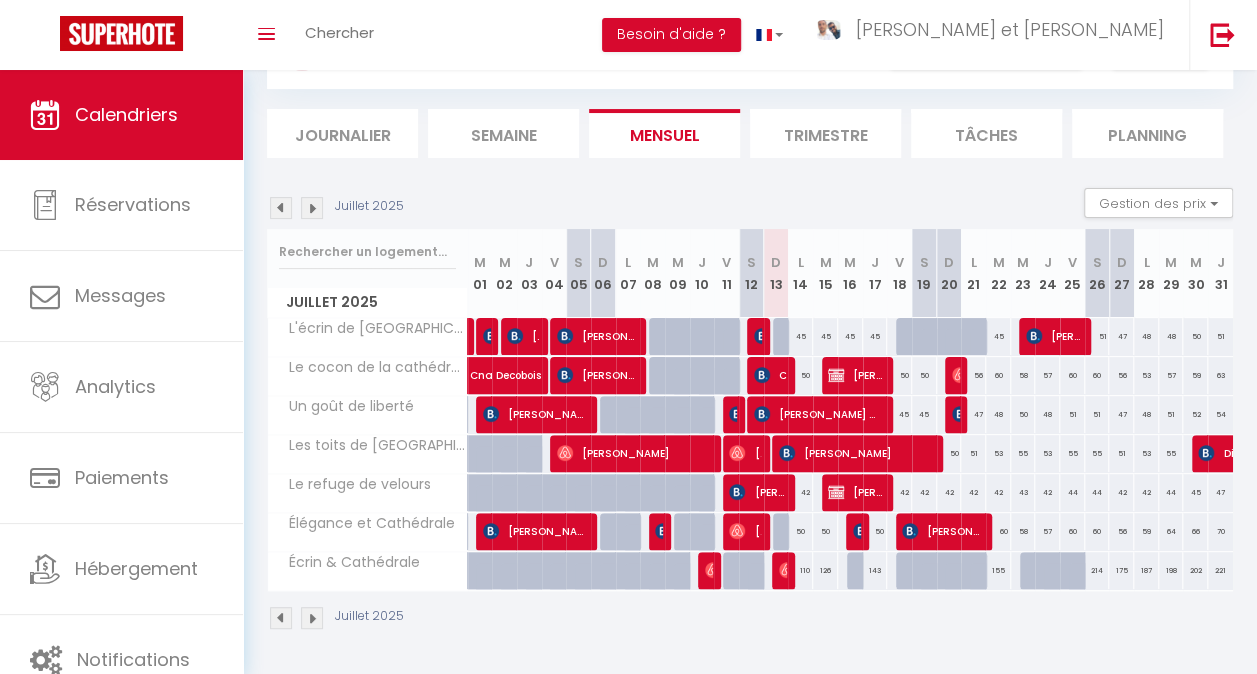 click on "45" at bounding box center (825, 336) 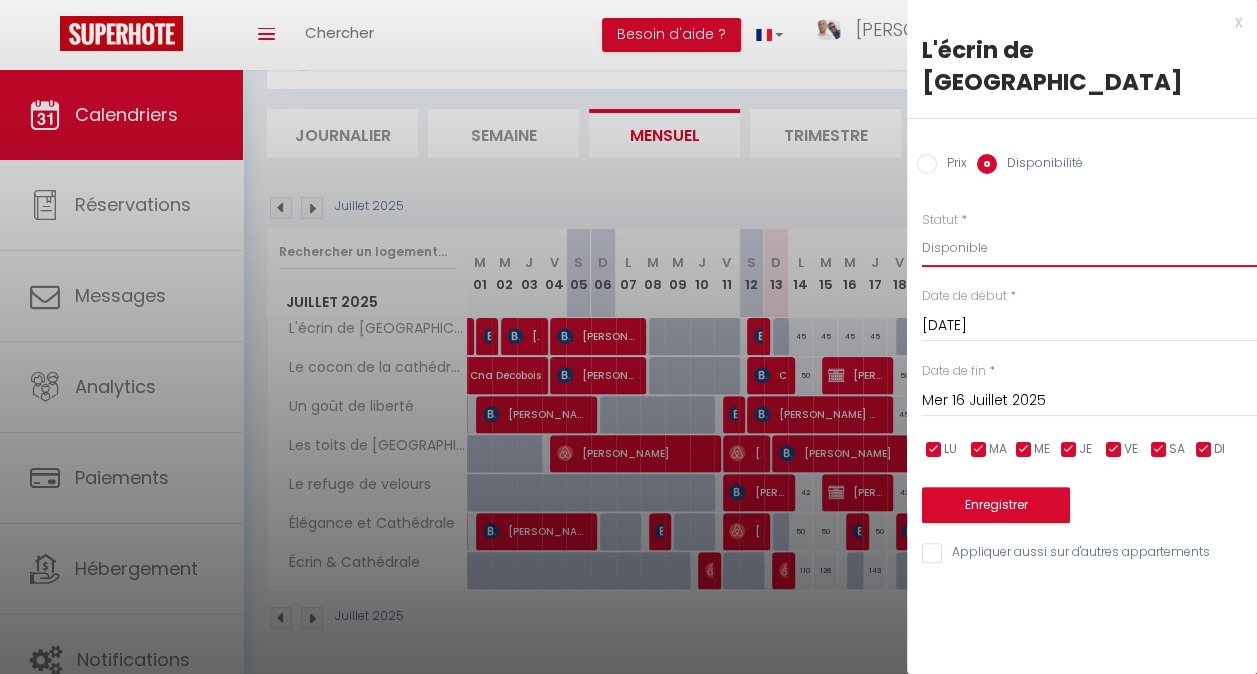 click on "Disponible
Indisponible" at bounding box center (1089, 248) 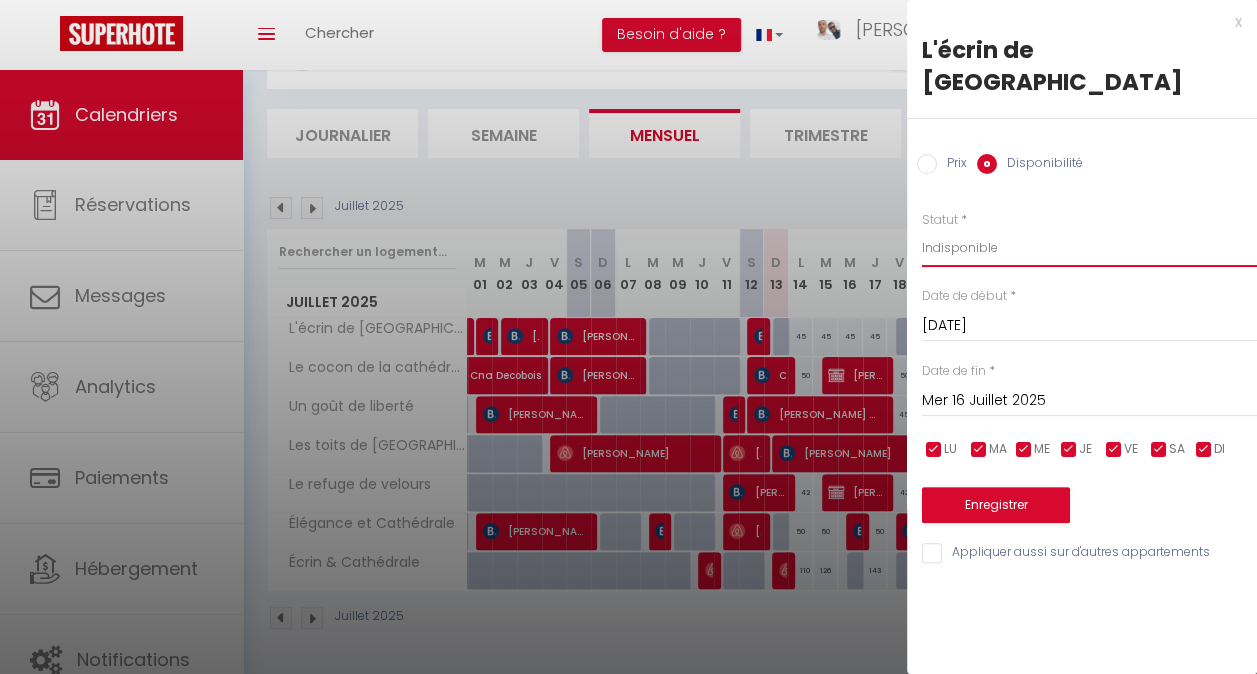 click on "Disponible
Indisponible" at bounding box center [1089, 248] 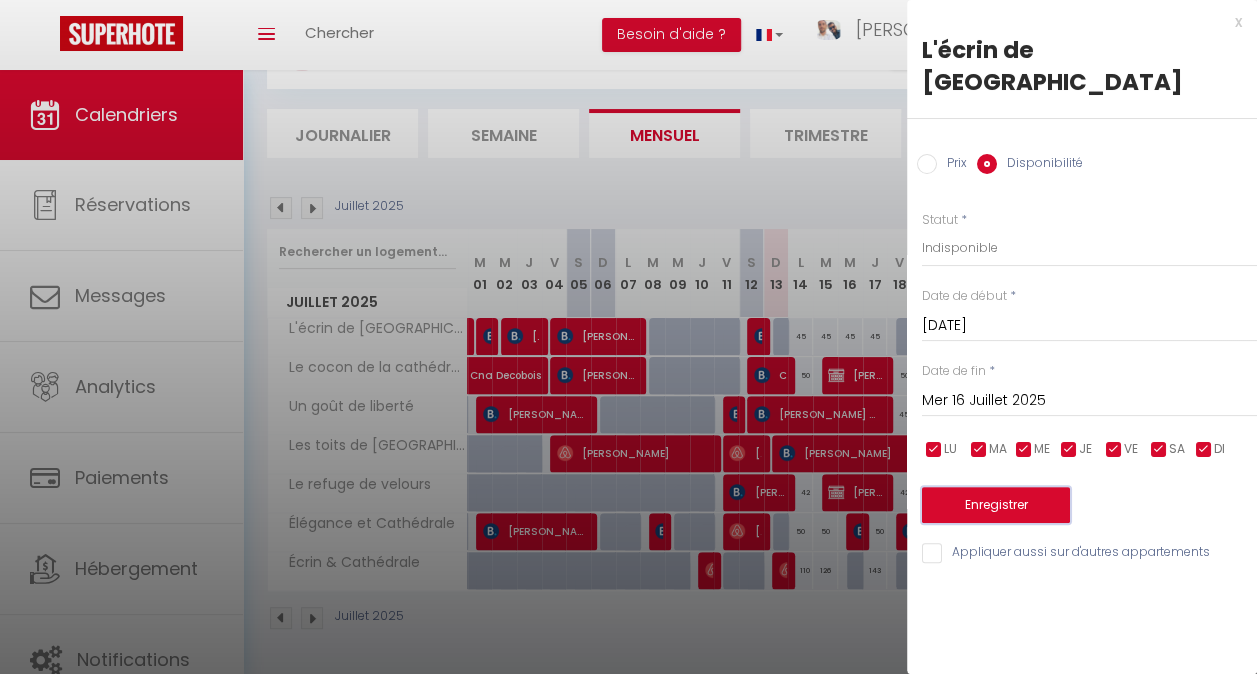 click on "Enregistrer" at bounding box center (996, 505) 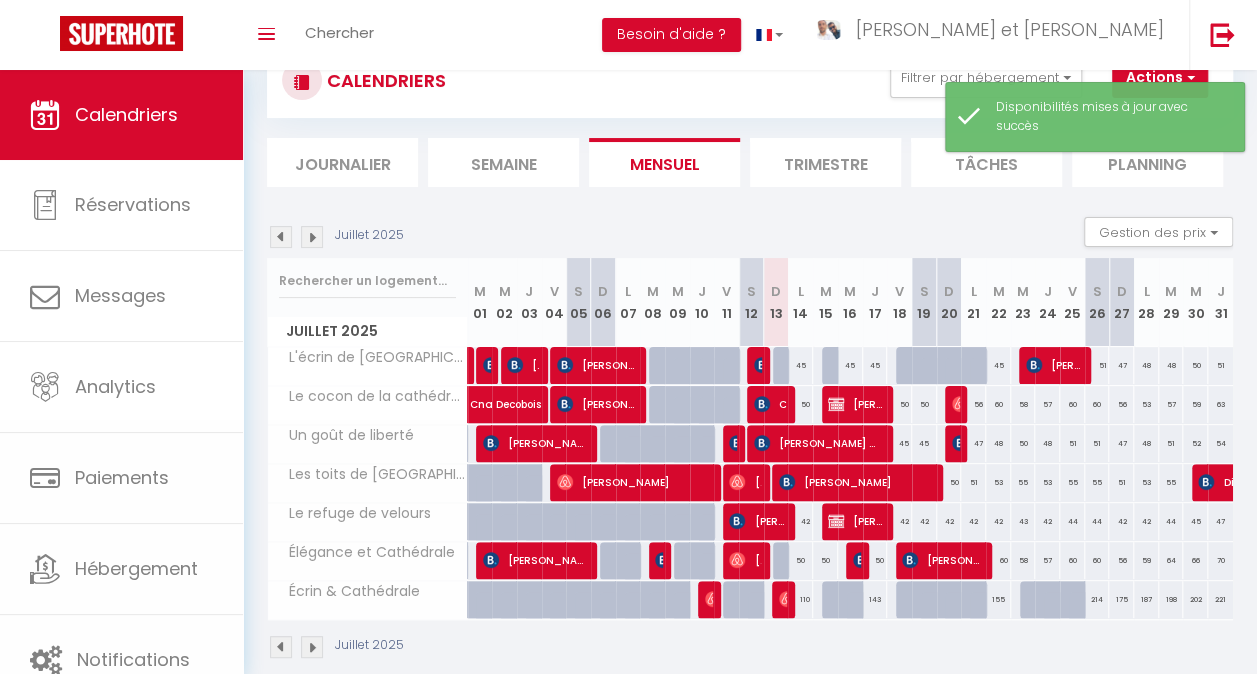scroll, scrollTop: 110, scrollLeft: 0, axis: vertical 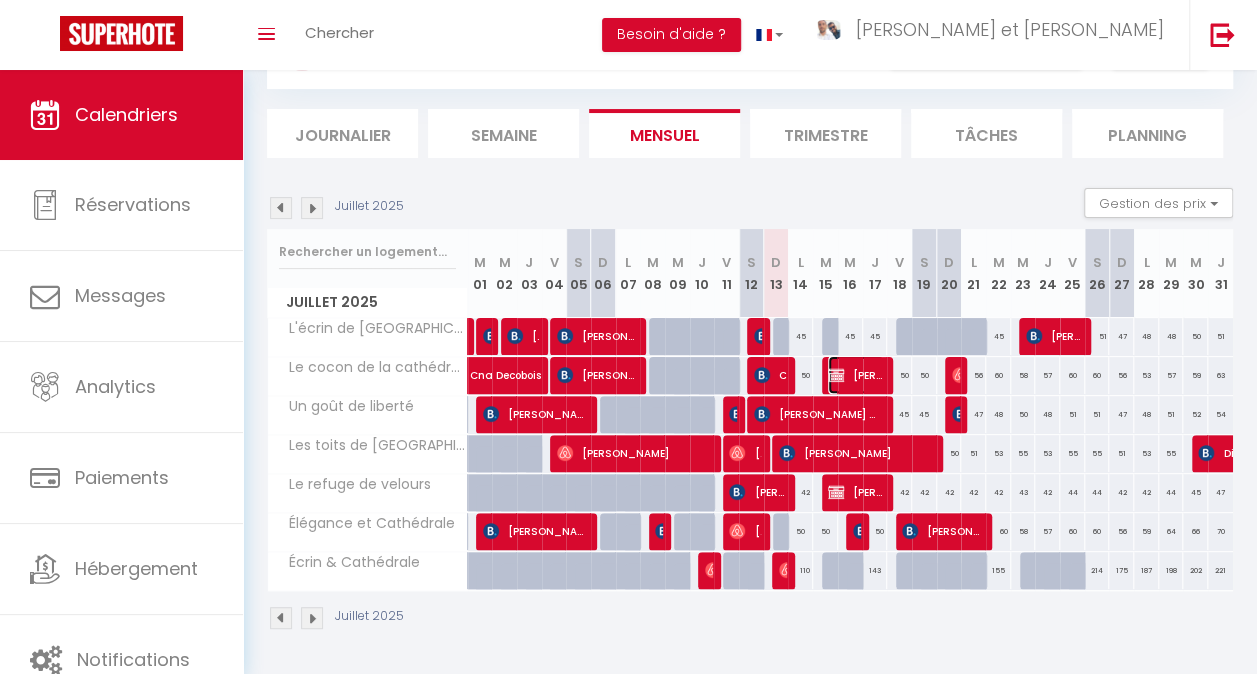 click on "Jean Paul Luc" at bounding box center [856, 375] 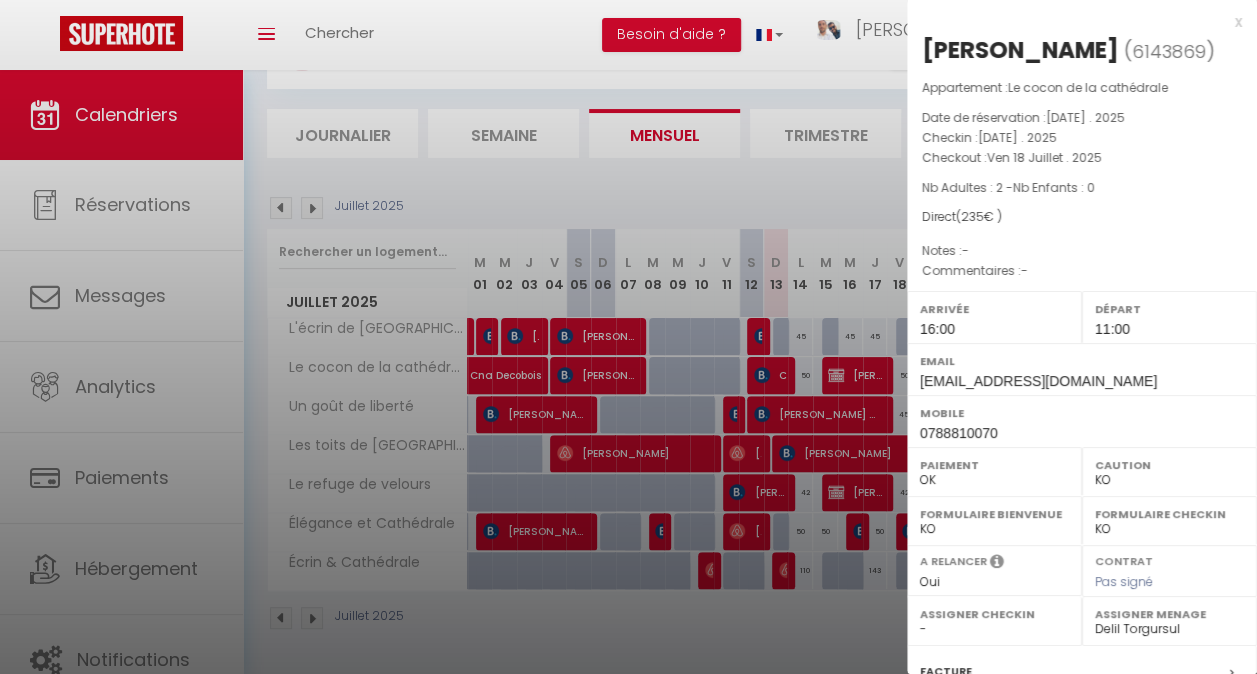 click at bounding box center (628, 337) 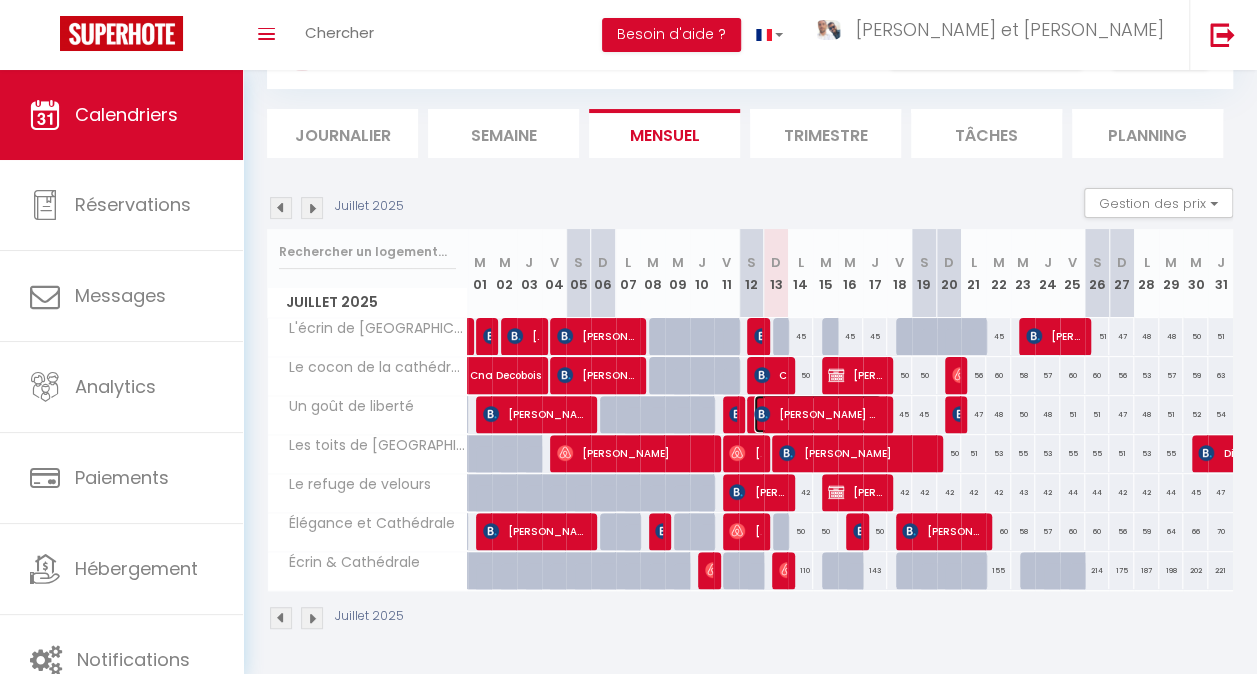 click on "marina almarza acedo" at bounding box center [818, 414] 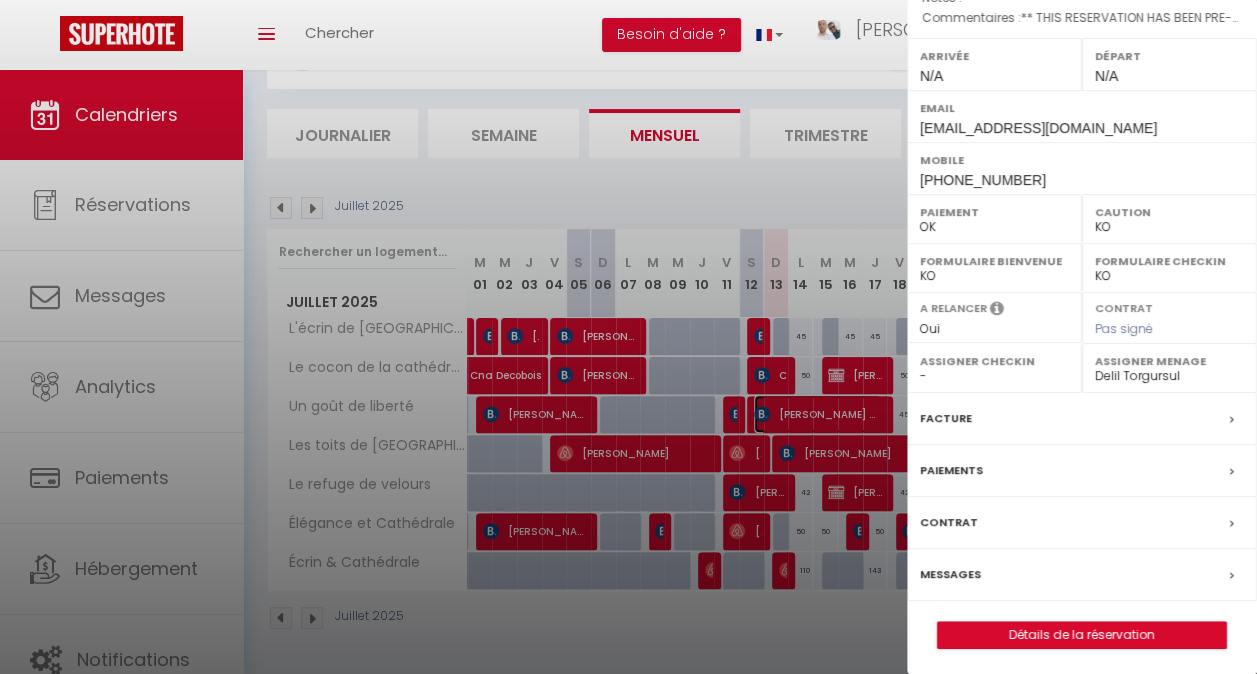 scroll, scrollTop: 284, scrollLeft: 0, axis: vertical 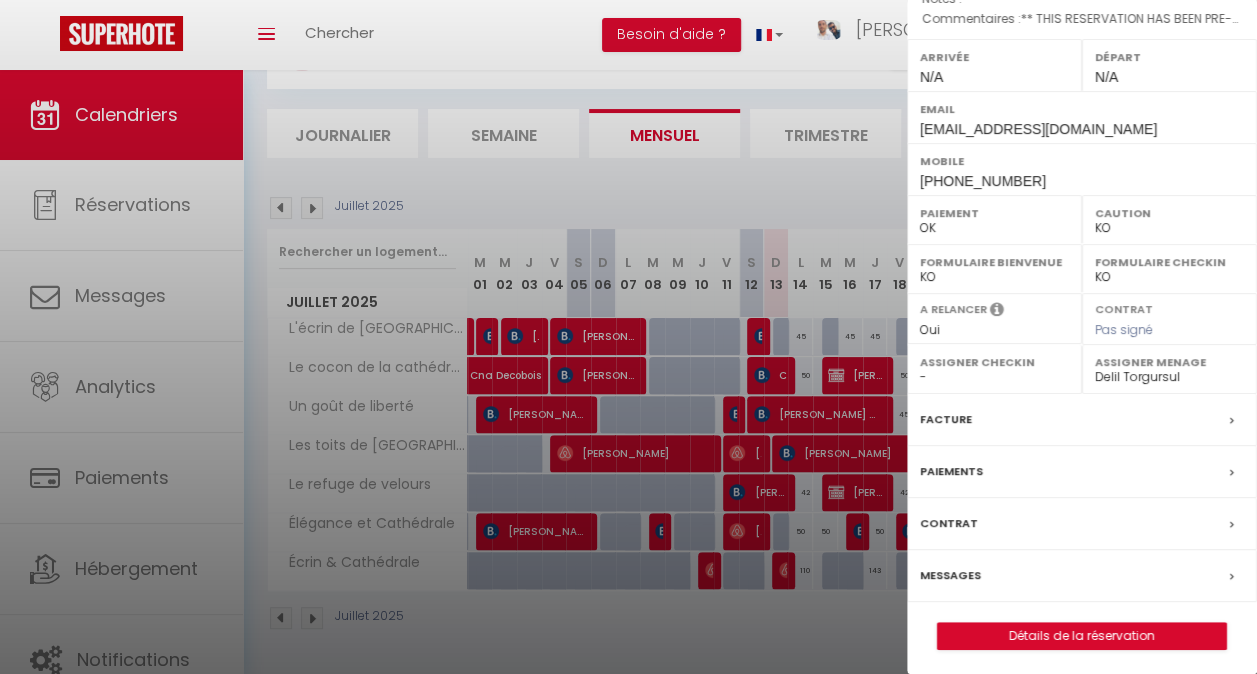 click on "Messages" at bounding box center [950, 575] 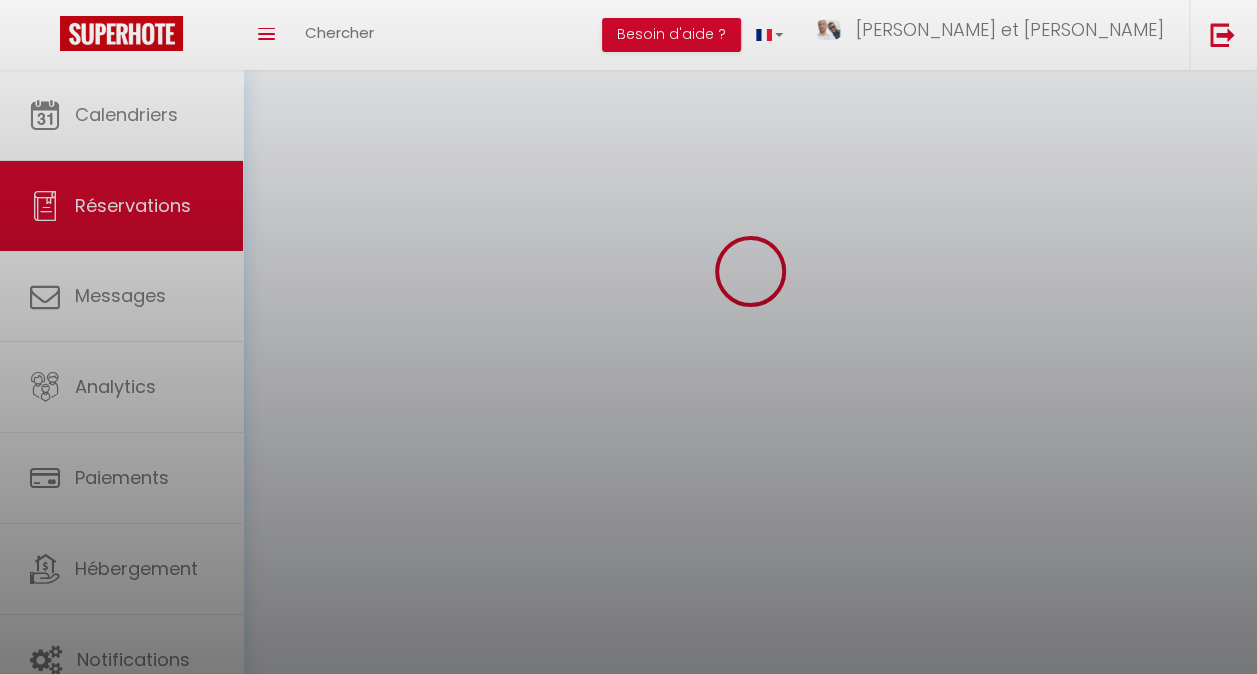 scroll, scrollTop: 0, scrollLeft: 0, axis: both 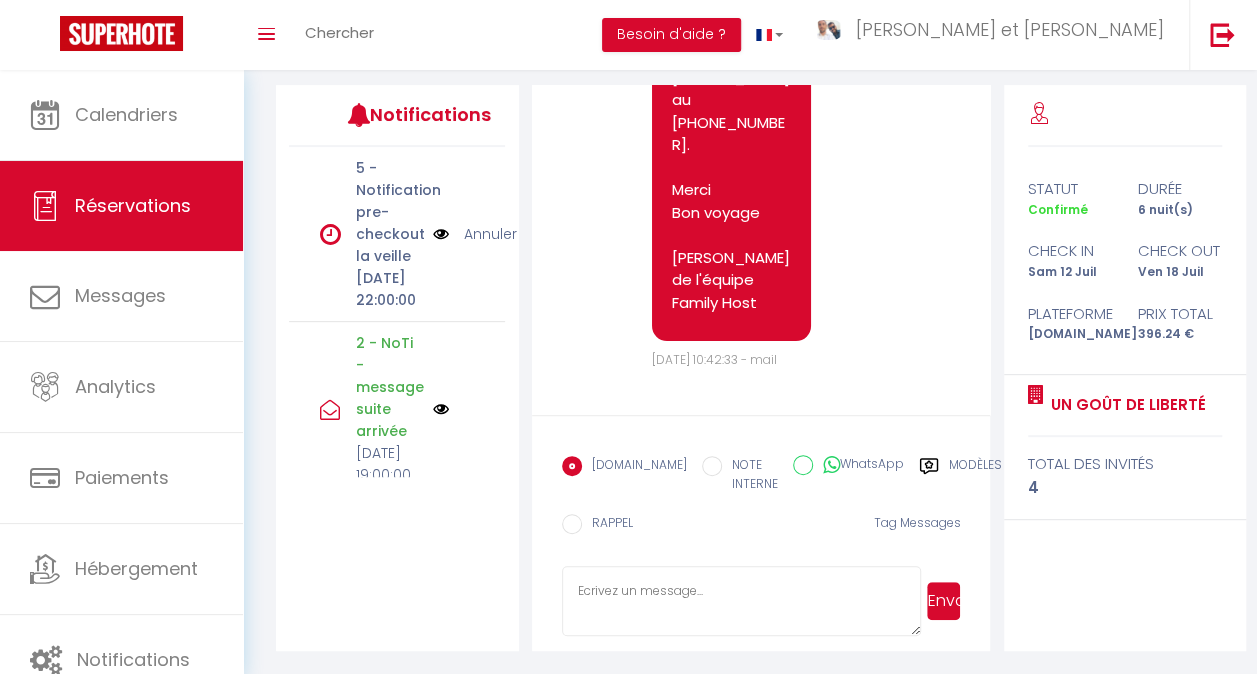 click at bounding box center [741, 601] 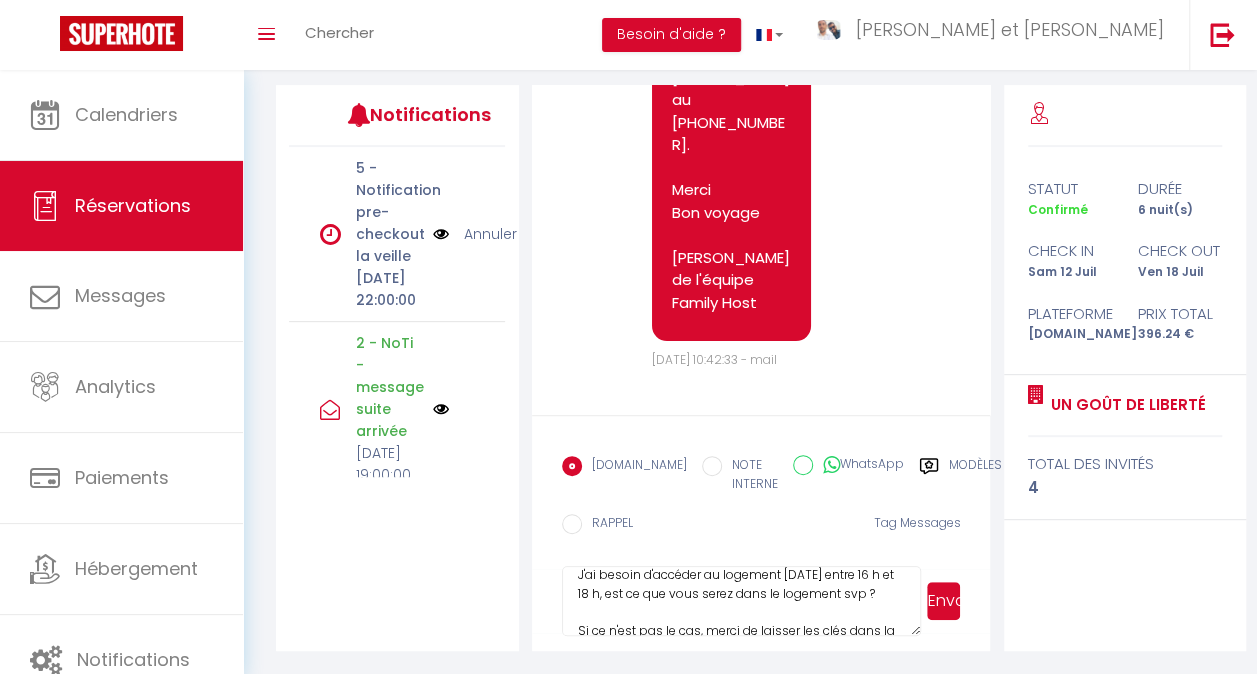 scroll, scrollTop: 36, scrollLeft: 0, axis: vertical 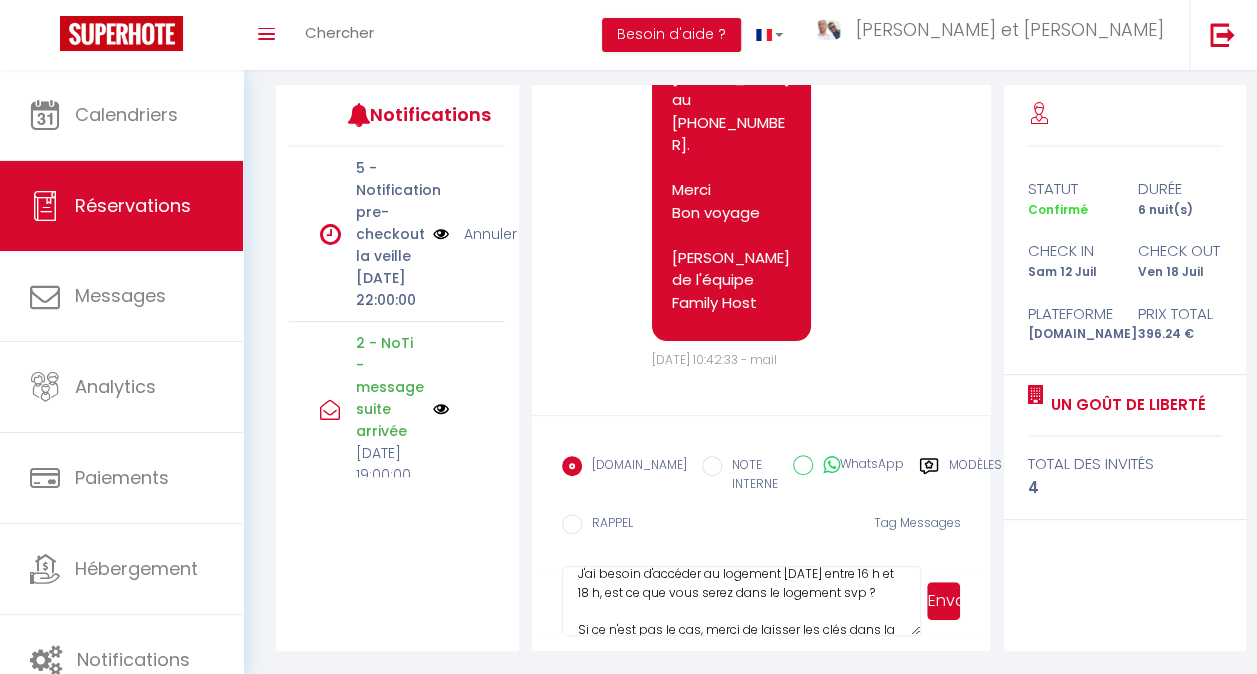 click on "Bonjour,
J'ai besoin d'accéder au logement mardi 15 juillet entre 16 h et 18 h, est ce que vous serez dans le logement svp ?
Si ce n'est pas le cas, merci de laisser les clés dans la boite à clé.
Merci" at bounding box center [741, 601] 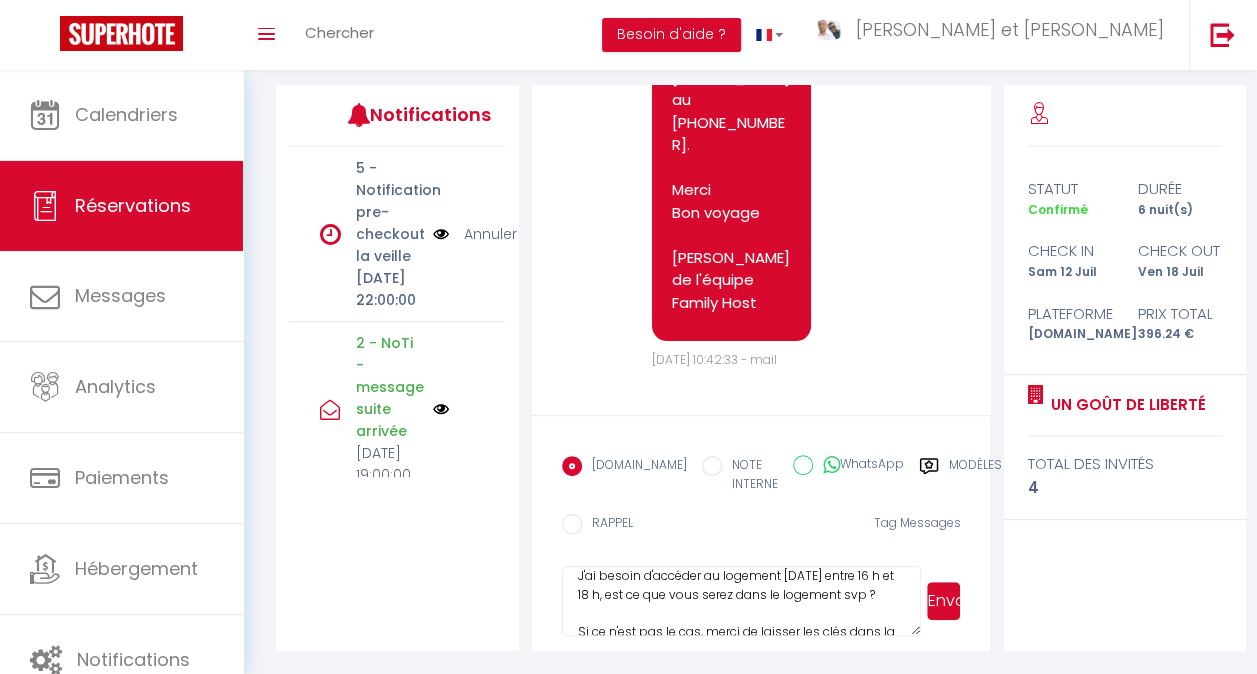 click on "Bonjour,
J'ai besoin d'accéder au logement mercredi 16 juillet entre 16 h et 18 h, est ce que vous serez dans le logement svp ?
Si ce n'est pas le cas, merci de laisser les clés dans la boite à clé.
Merci" at bounding box center [741, 601] 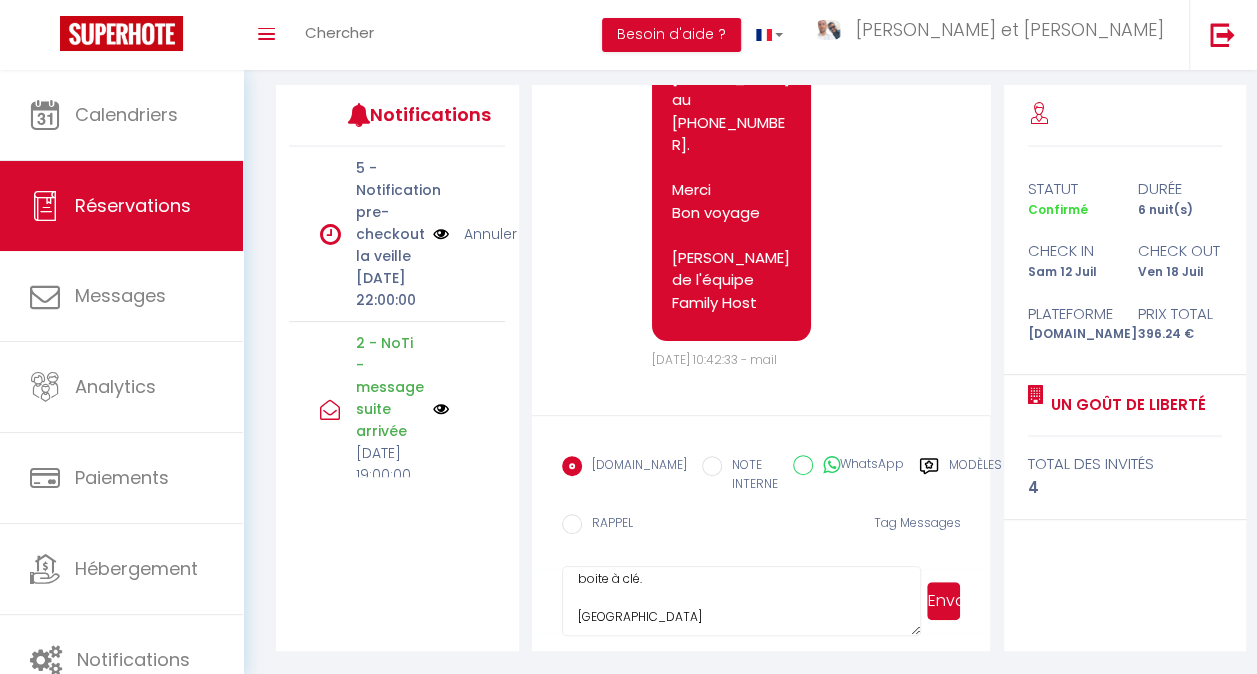 scroll, scrollTop: 132, scrollLeft: 0, axis: vertical 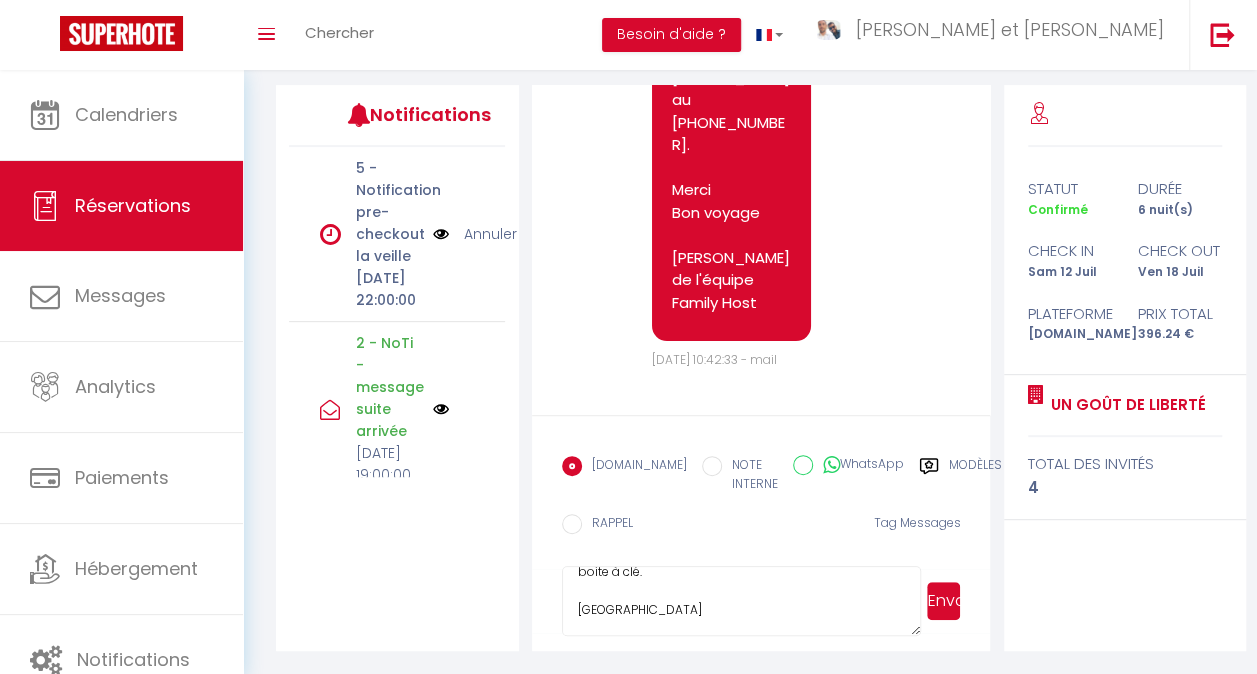 click on "Envoyer" at bounding box center [944, 601] 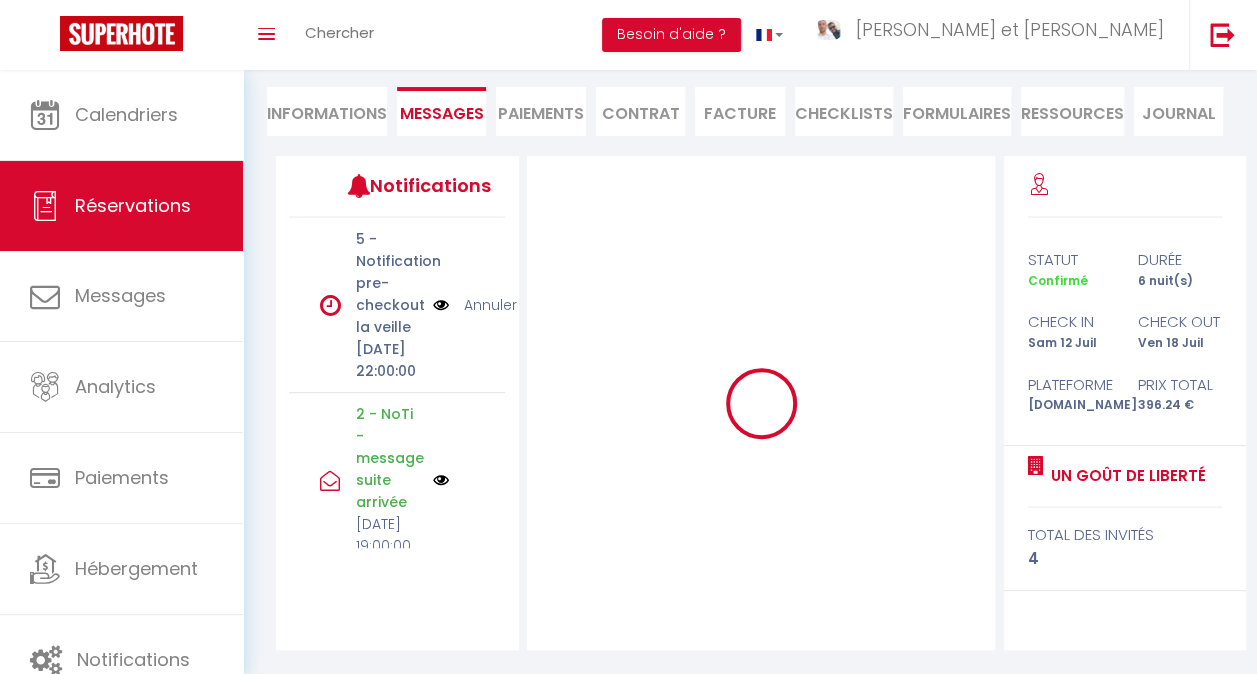 scroll, scrollTop: 0, scrollLeft: 0, axis: both 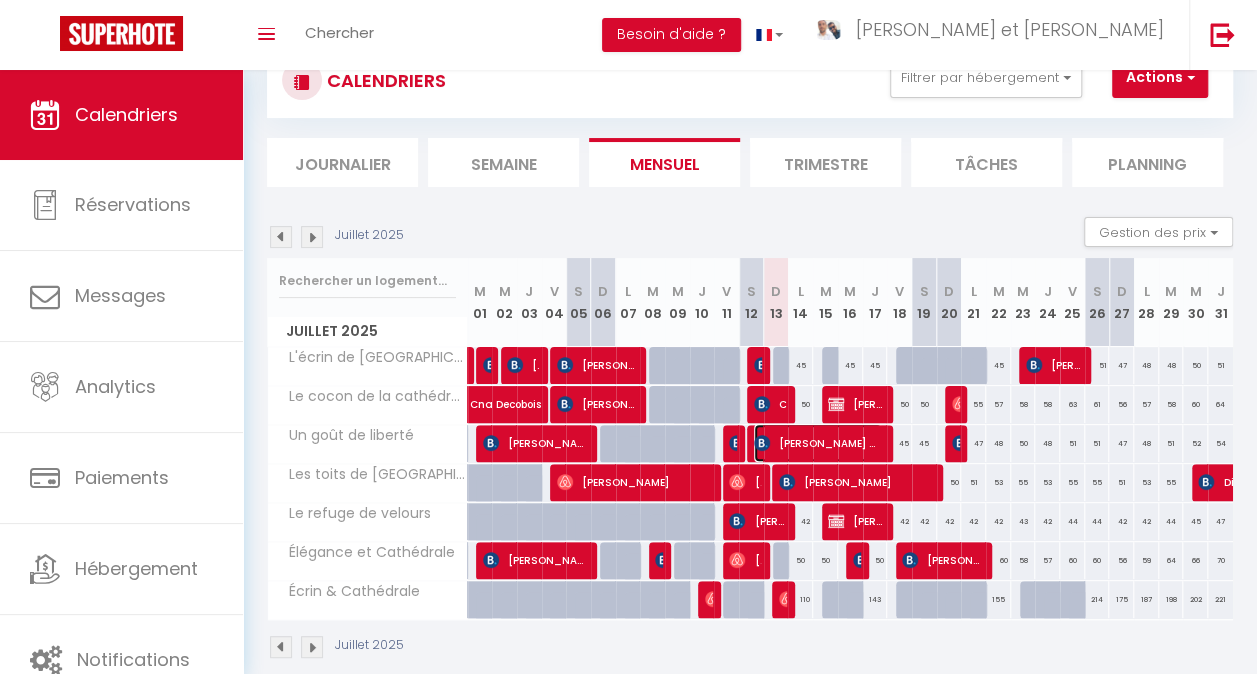click on "marina almarza acedo" at bounding box center (818, 443) 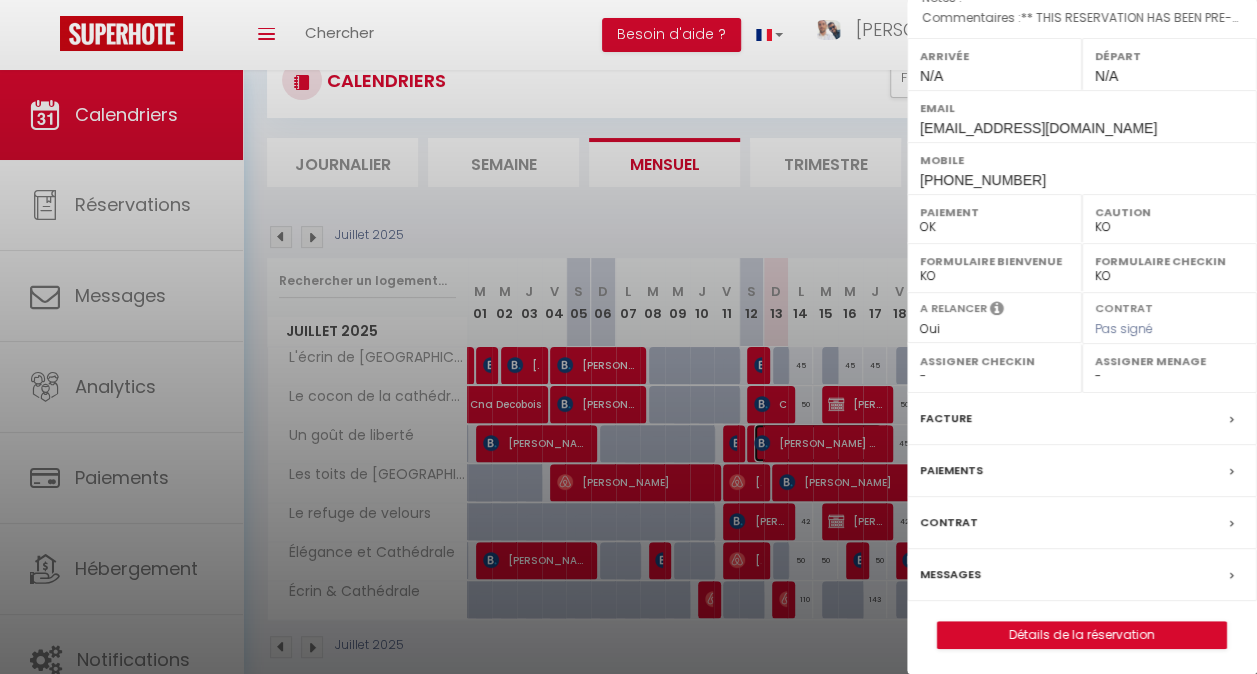scroll, scrollTop: 284, scrollLeft: 0, axis: vertical 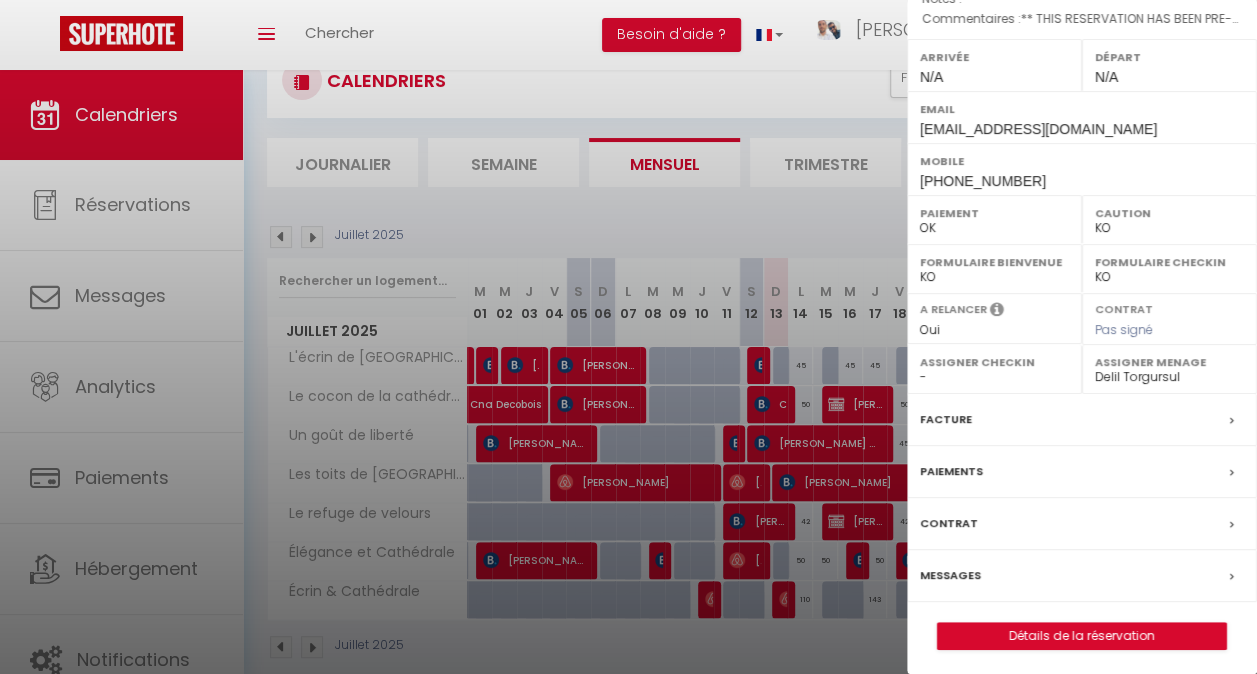 click at bounding box center [628, 337] 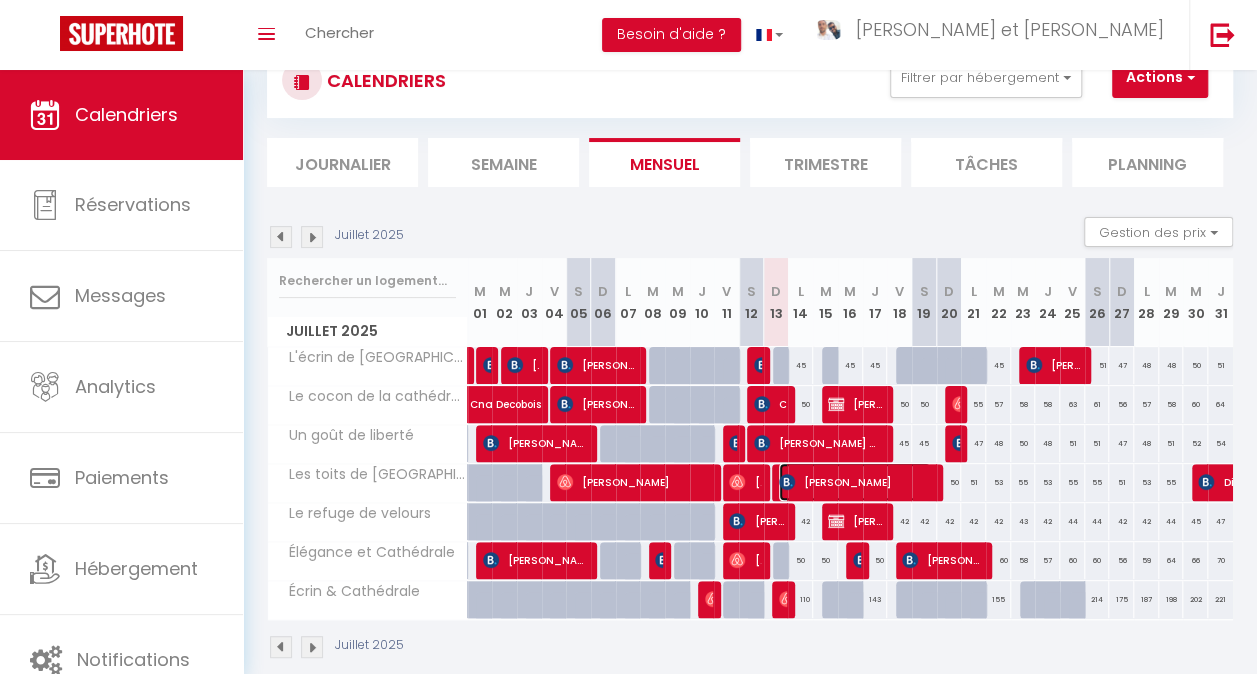 click on "[PERSON_NAME]" at bounding box center (855, 482) 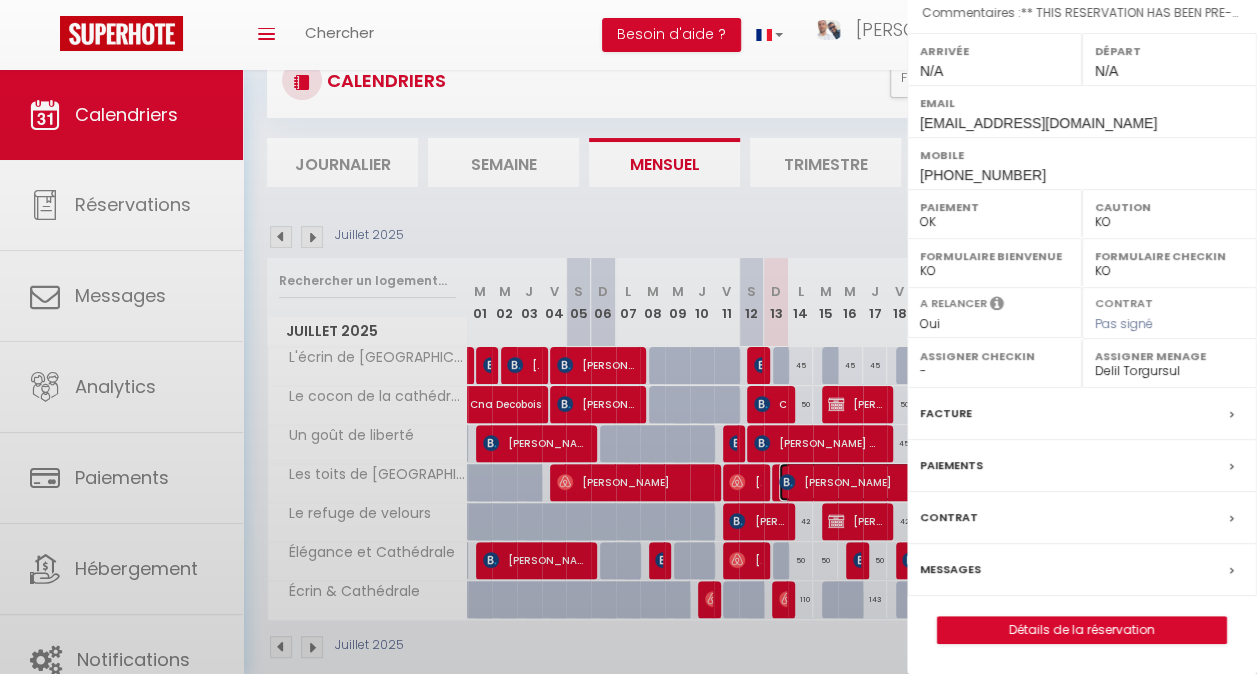 scroll, scrollTop: 253, scrollLeft: 0, axis: vertical 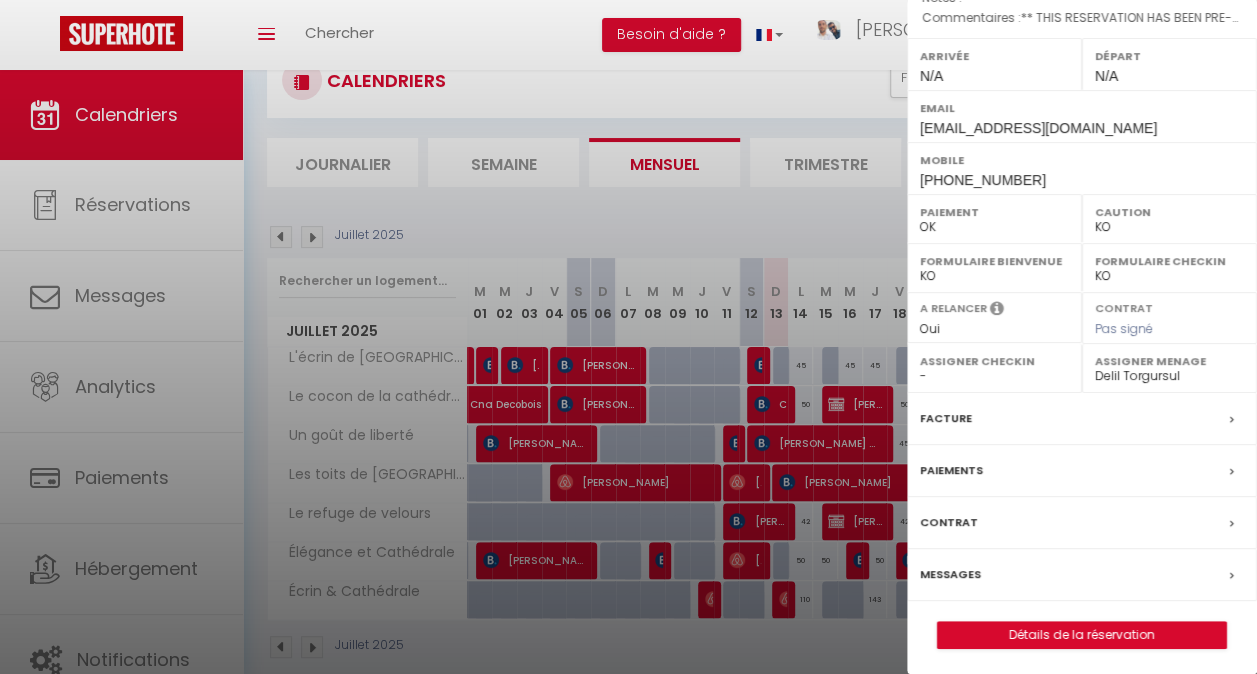 click at bounding box center (628, 337) 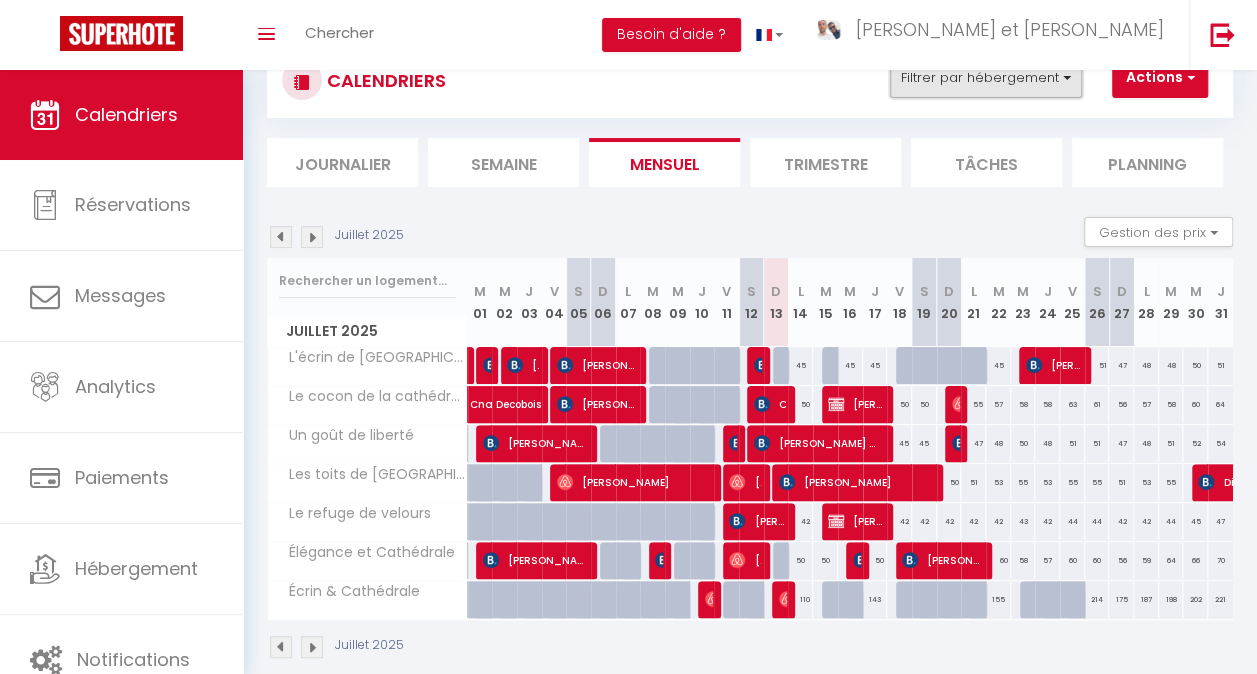 click on "Filtrer par hébergement" at bounding box center (986, 78) 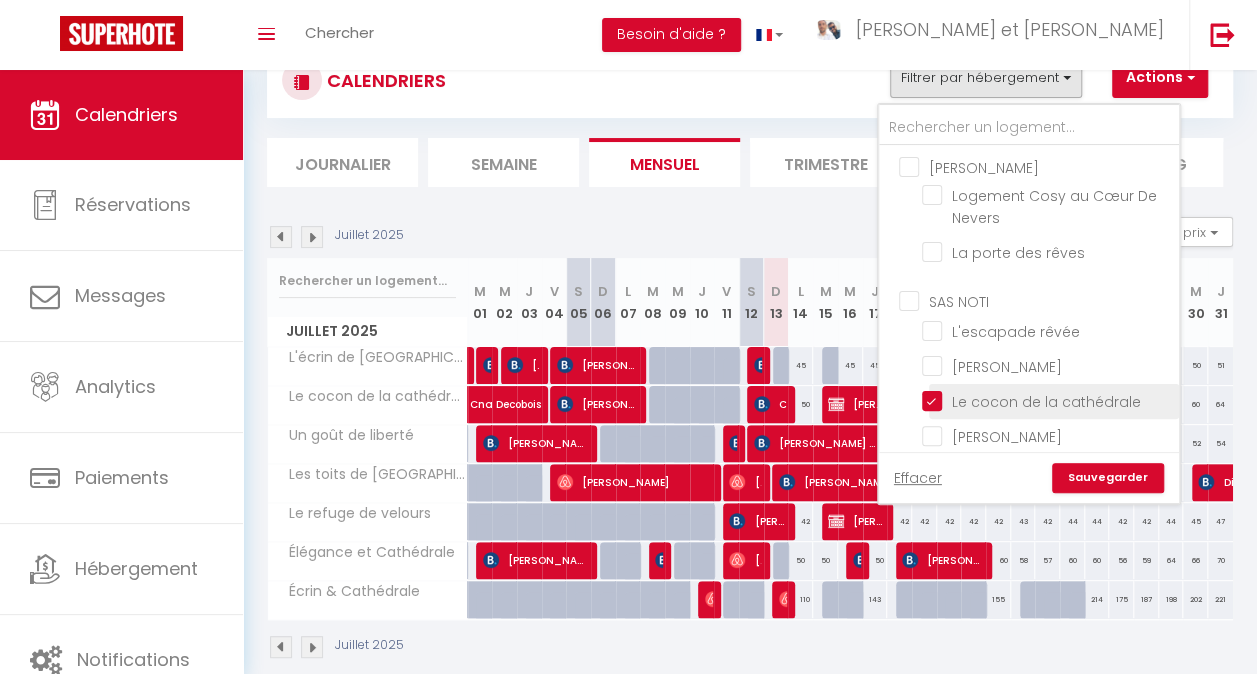 click on "Le cocon de la cathédrale" at bounding box center [1047, 400] 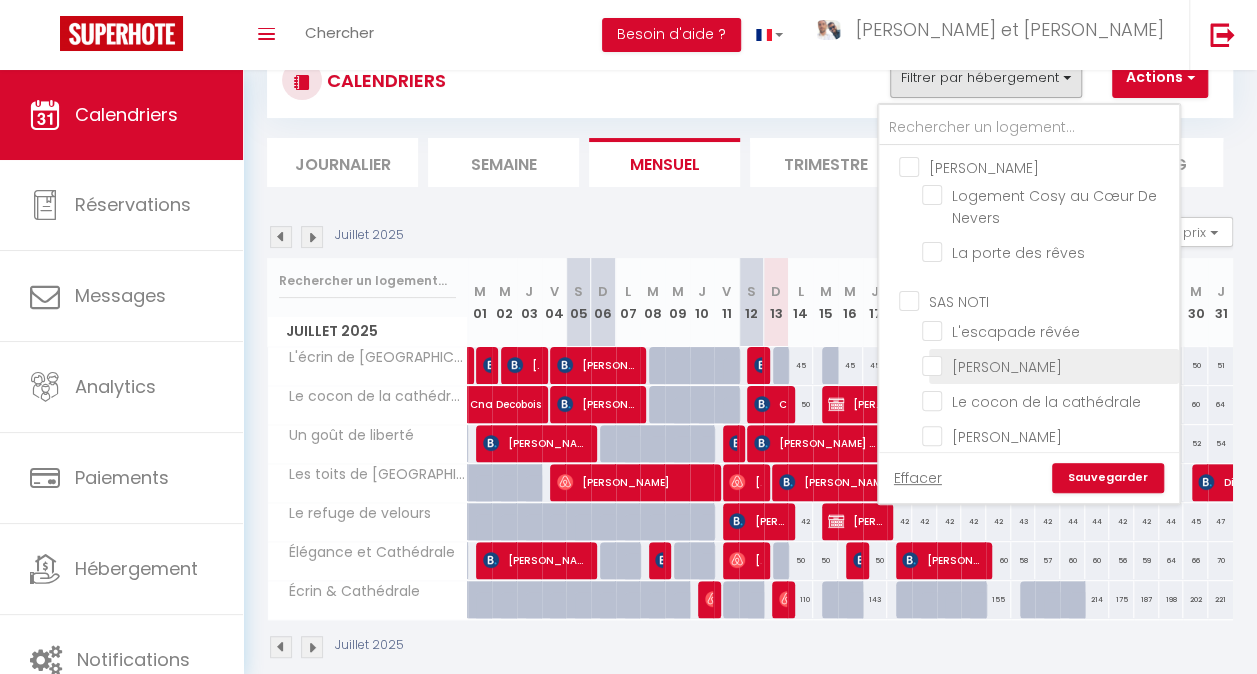 click on "[PERSON_NAME]" at bounding box center [1047, 365] 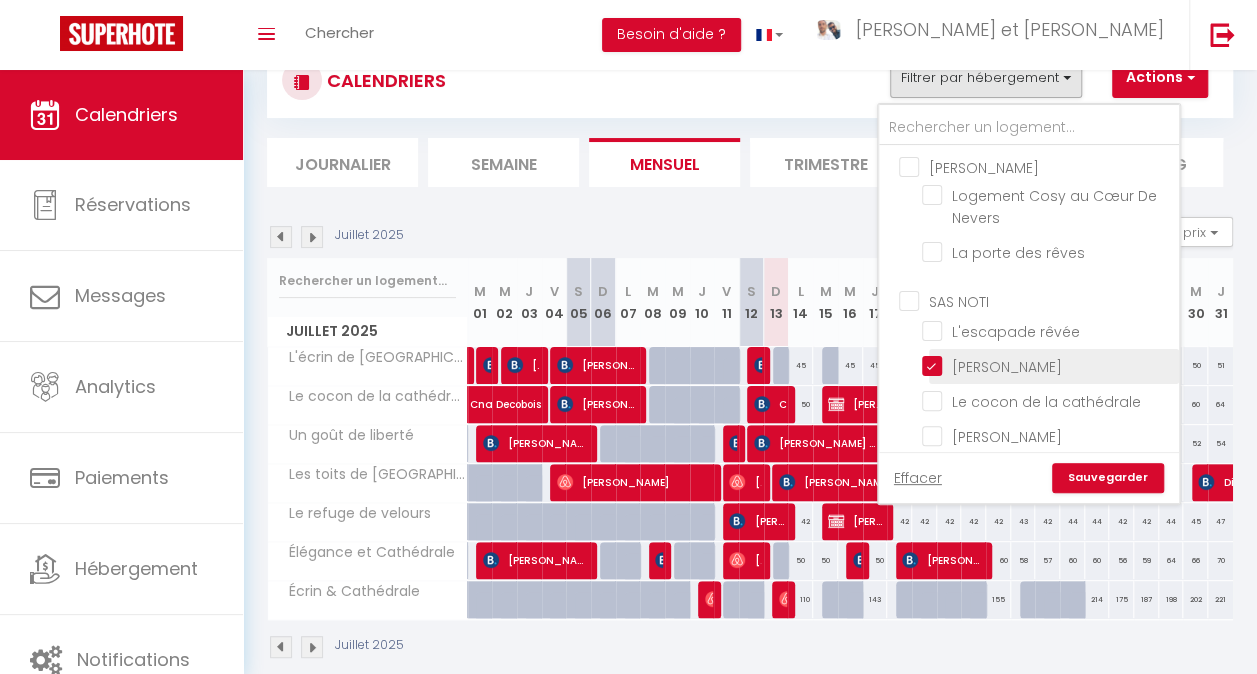 scroll, scrollTop: 62, scrollLeft: 0, axis: vertical 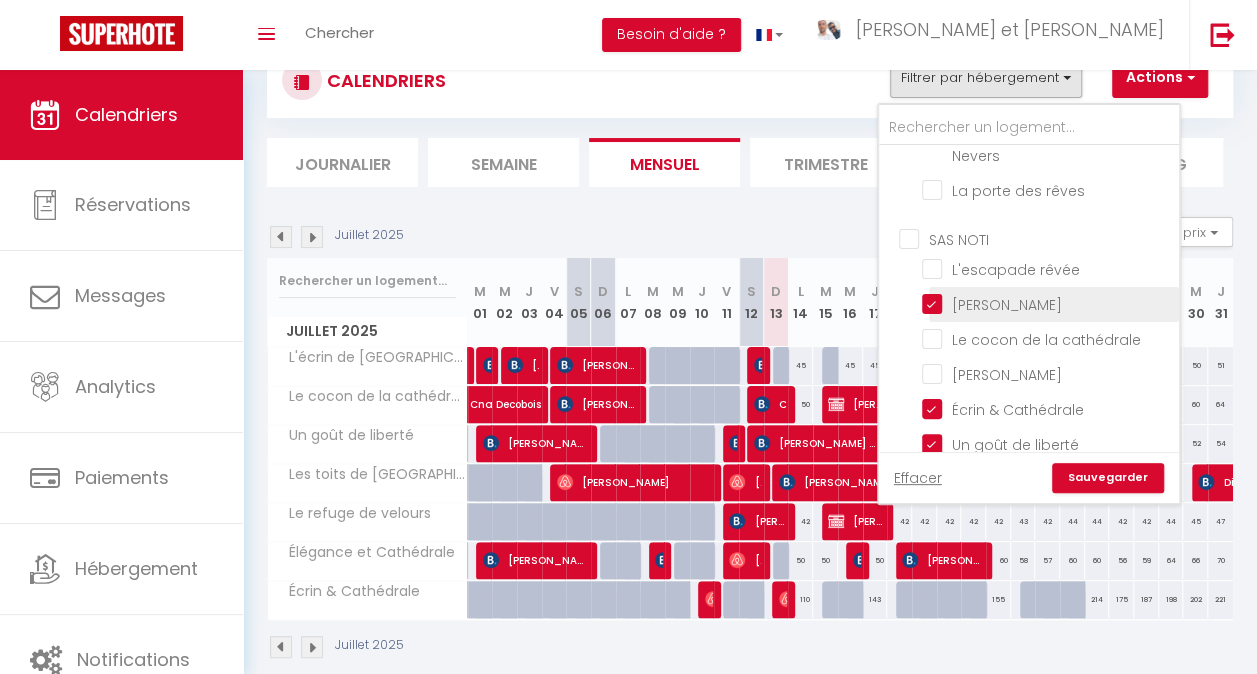 click on "[PERSON_NAME]" at bounding box center [1047, 373] 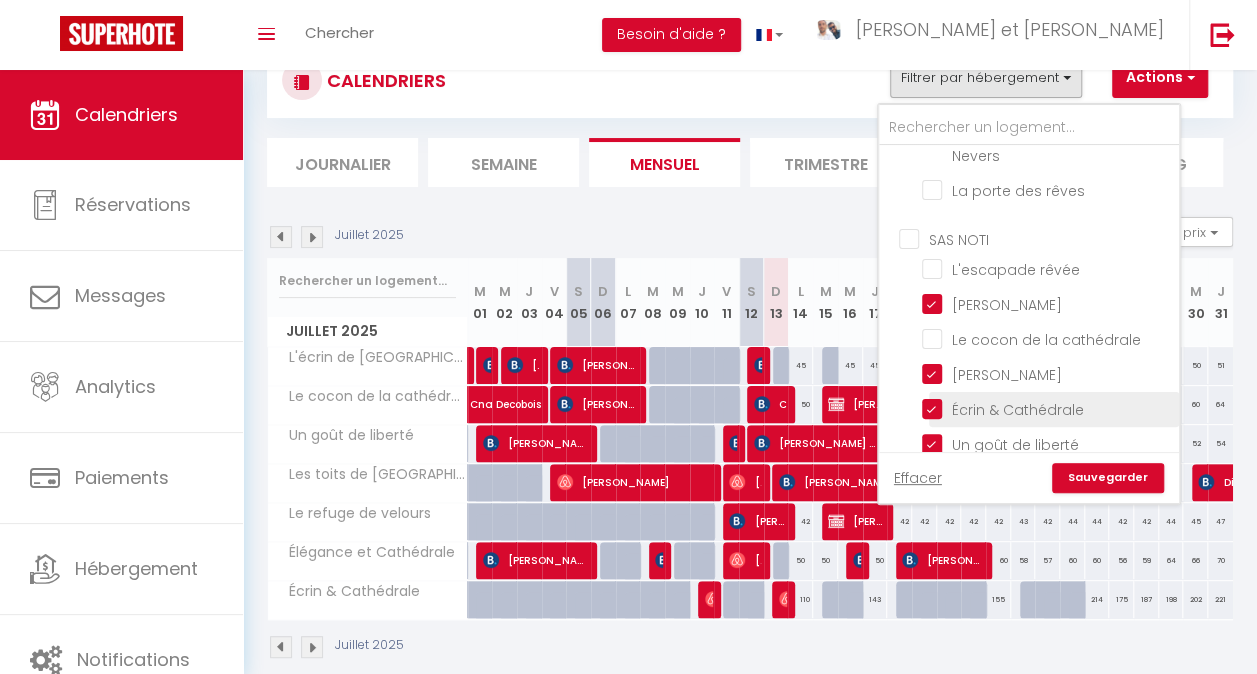 click on "Écrin & Cathédrale" at bounding box center (1047, 408) 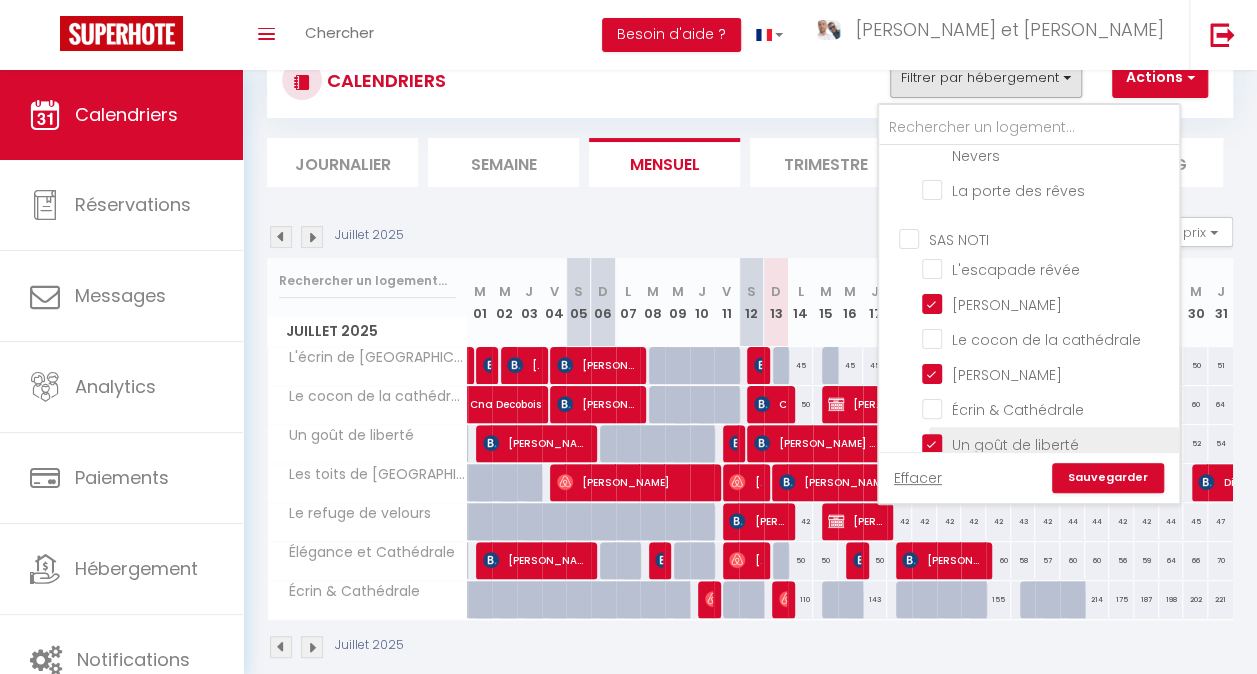 click on "Un goût de liberté" at bounding box center (1047, 443) 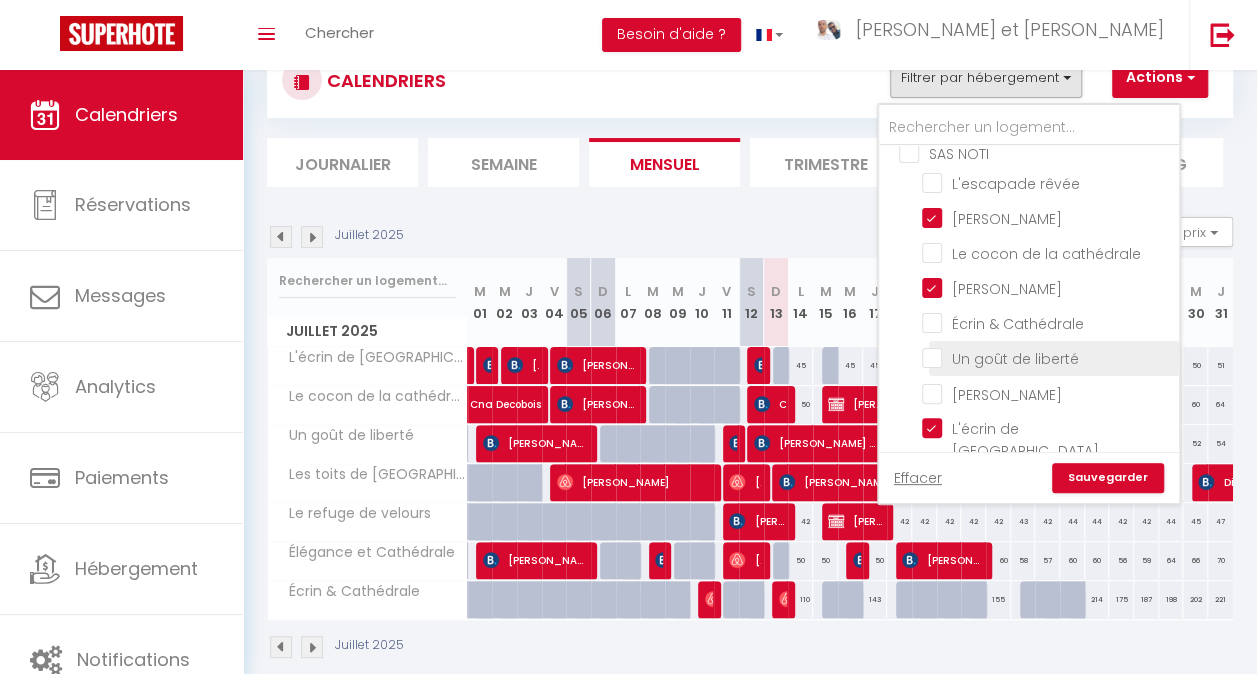 scroll, scrollTop: 150, scrollLeft: 0, axis: vertical 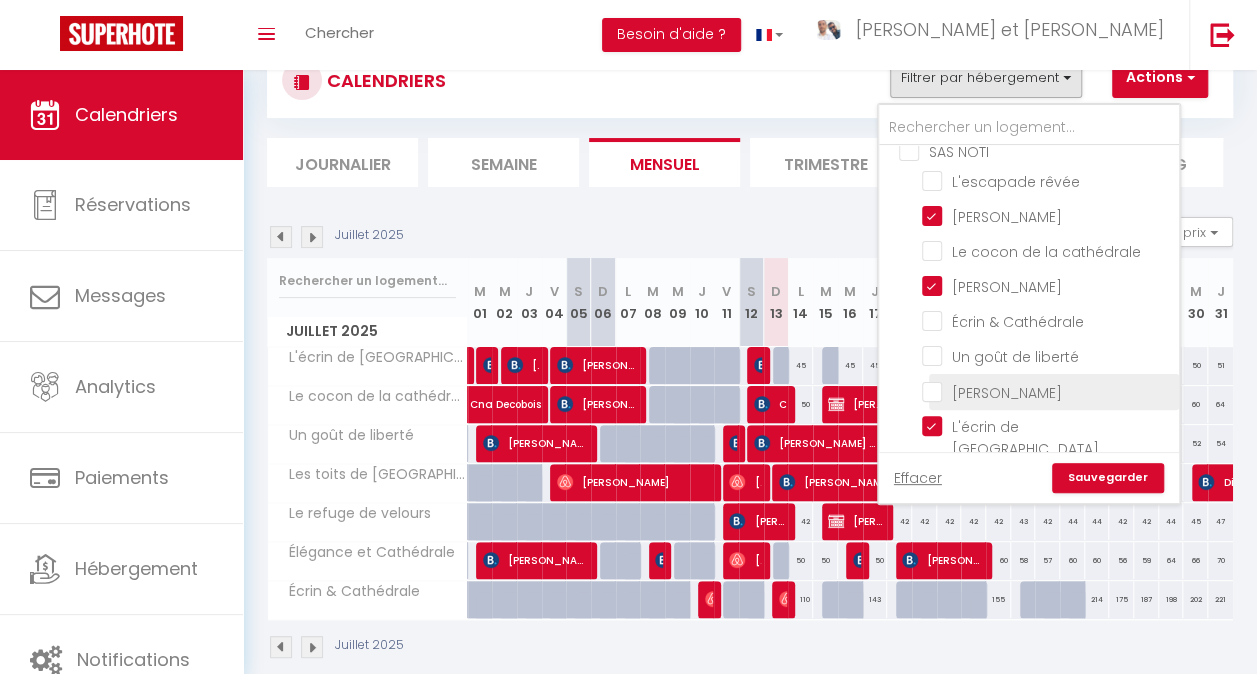 click on "[PERSON_NAME]" at bounding box center [1047, 390] 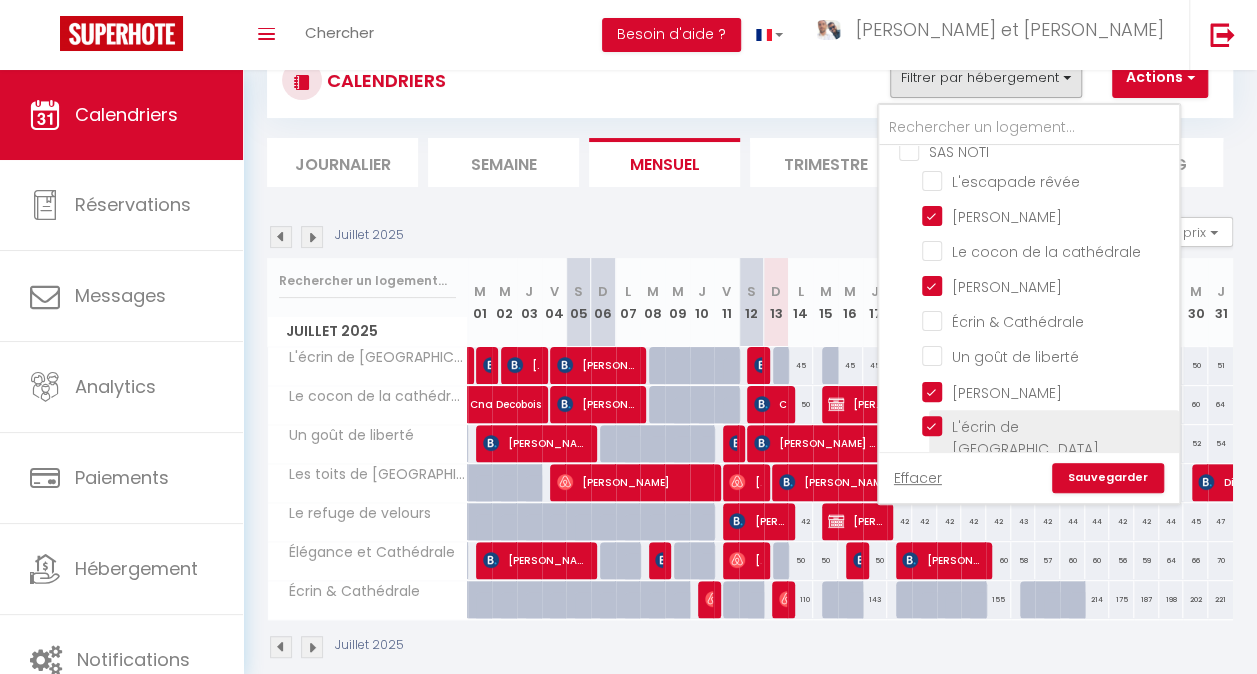 click on "L'écrin de [GEOGRAPHIC_DATA][PERSON_NAME]" at bounding box center [1047, 426] 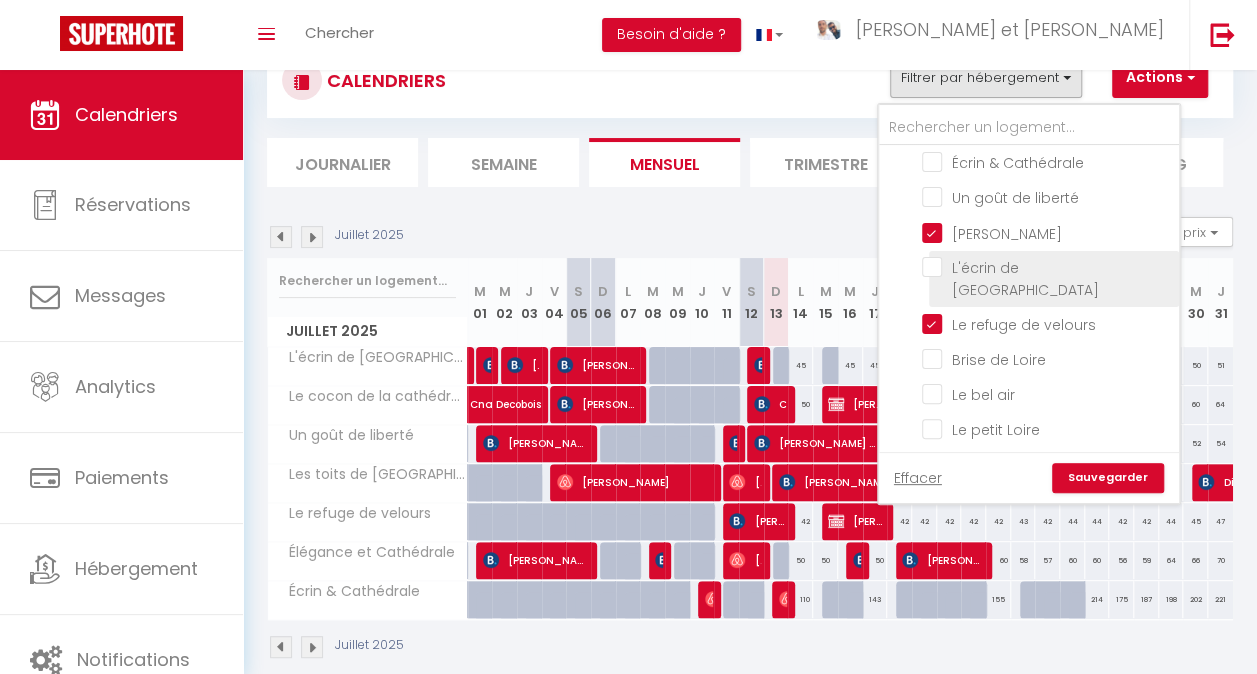 scroll, scrollTop: 308, scrollLeft: 0, axis: vertical 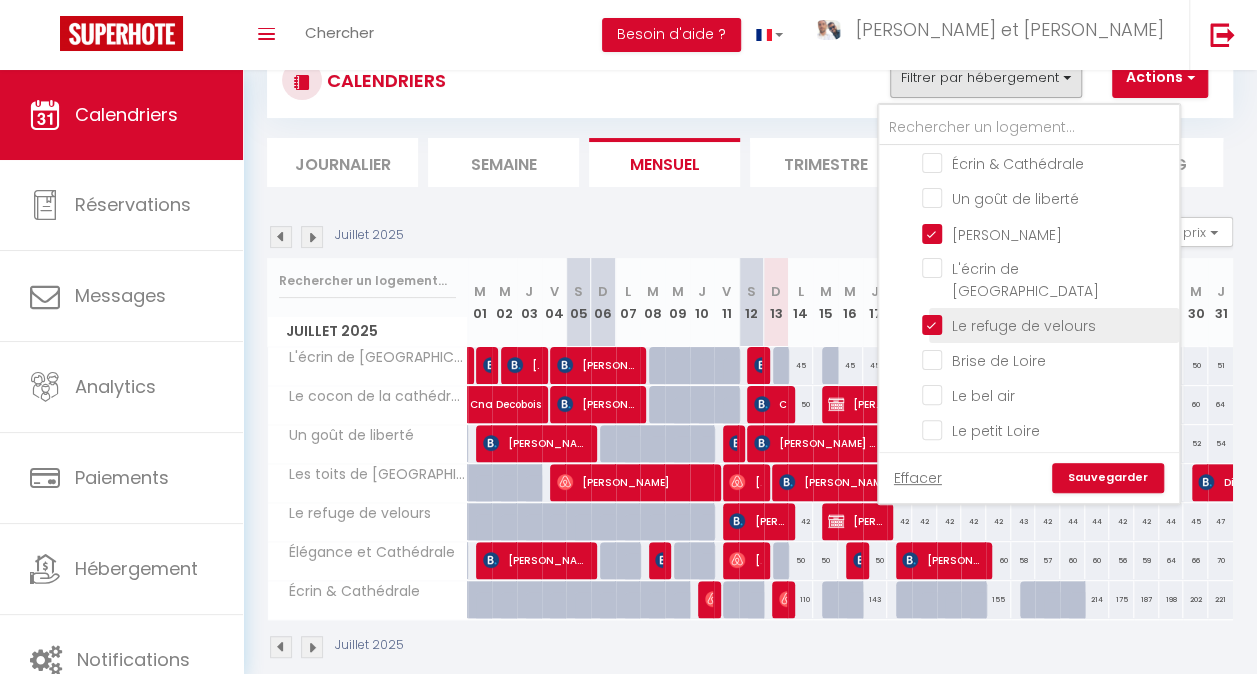 click on "Le refuge de velours" at bounding box center (1047, 324) 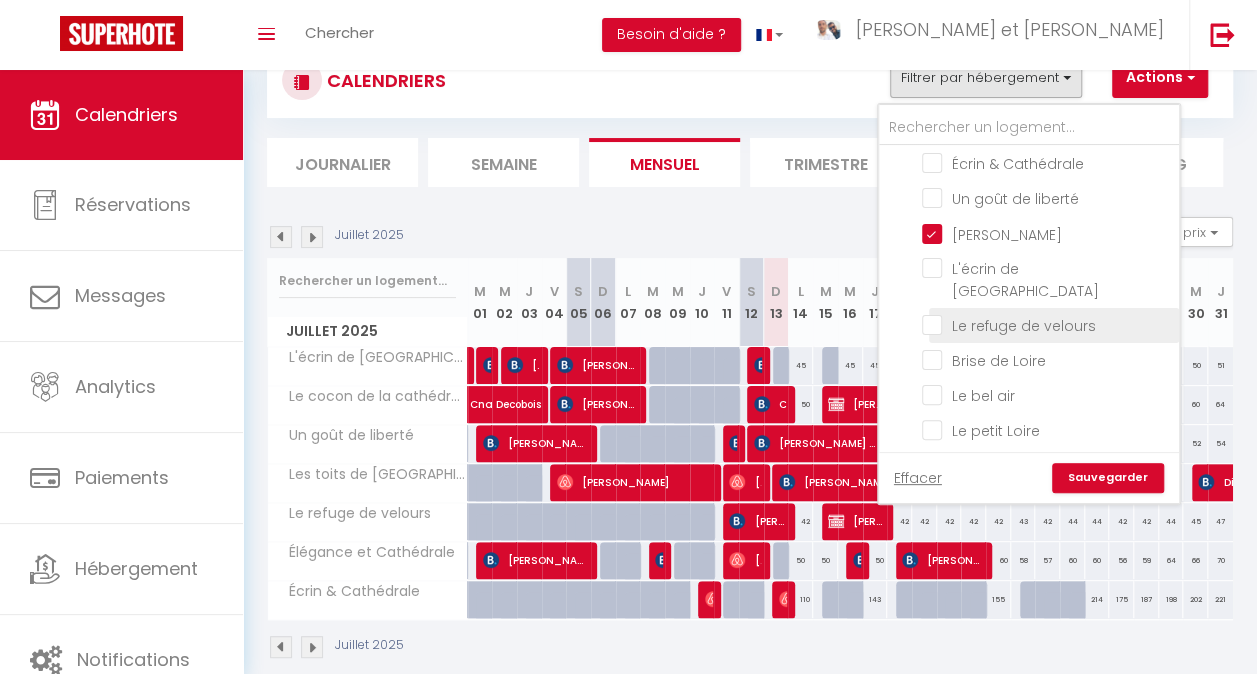 scroll, scrollTop: 379, scrollLeft: 0, axis: vertical 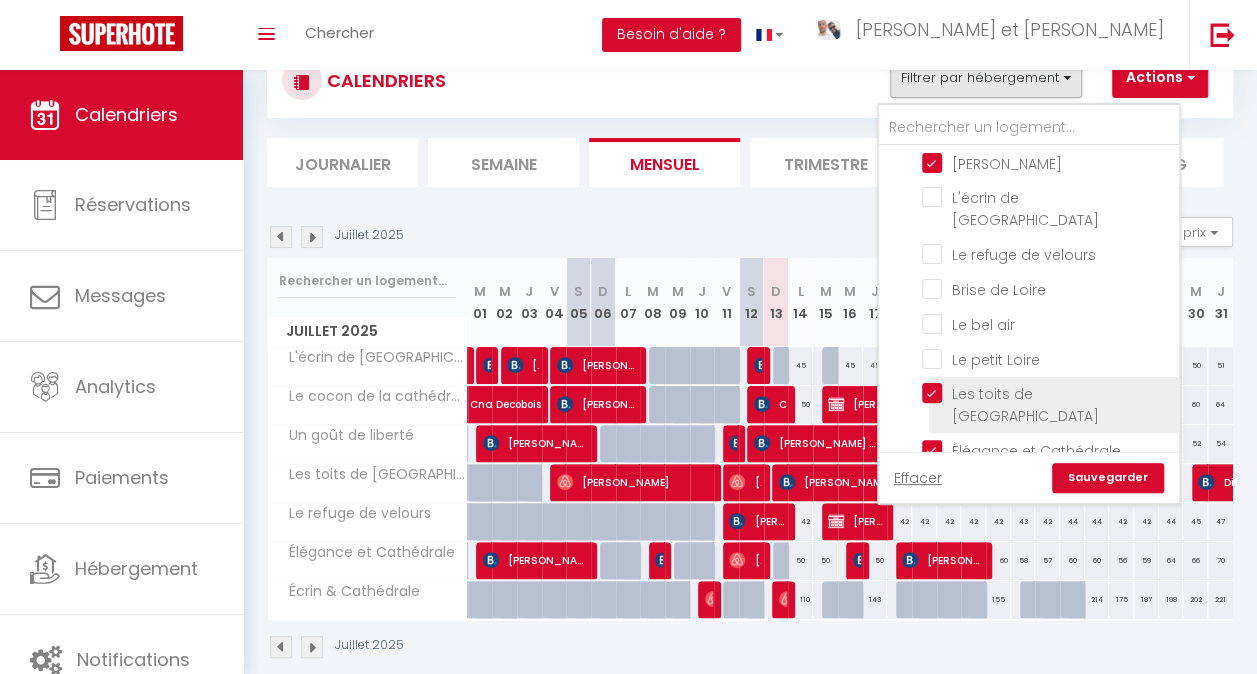 click on "Les toits de [GEOGRAPHIC_DATA][PERSON_NAME]" at bounding box center (1047, 393) 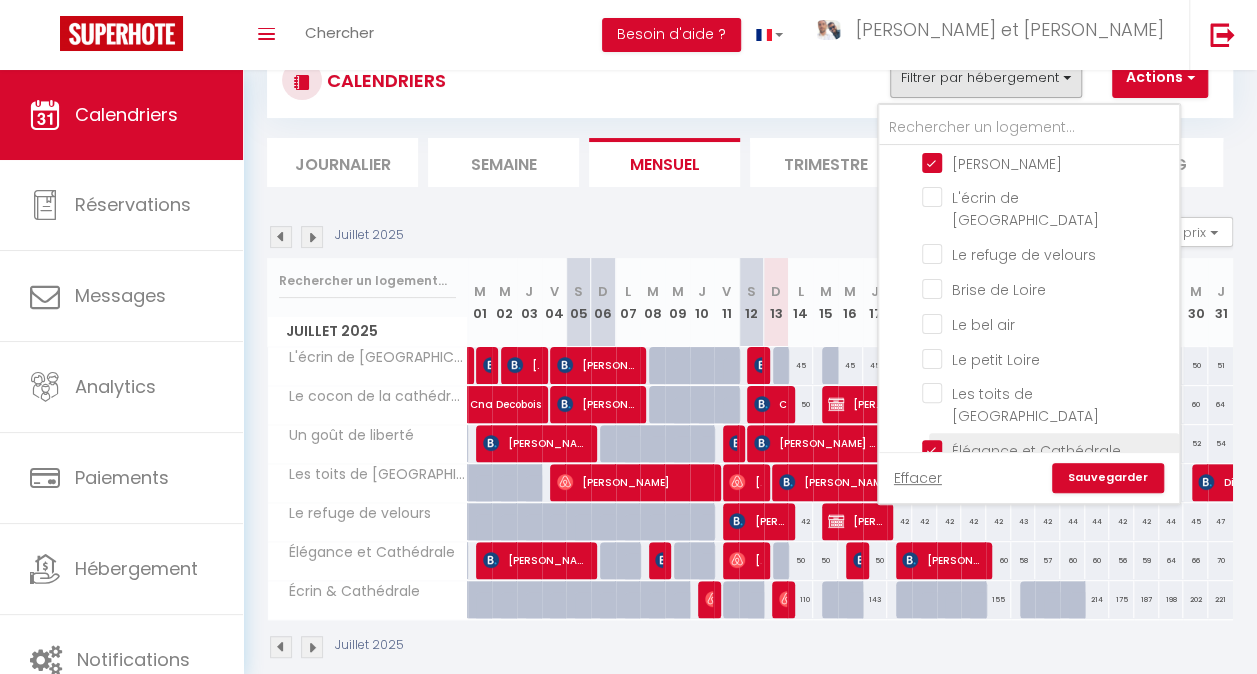click on "Élégance et Cathédrale" at bounding box center (1047, 449) 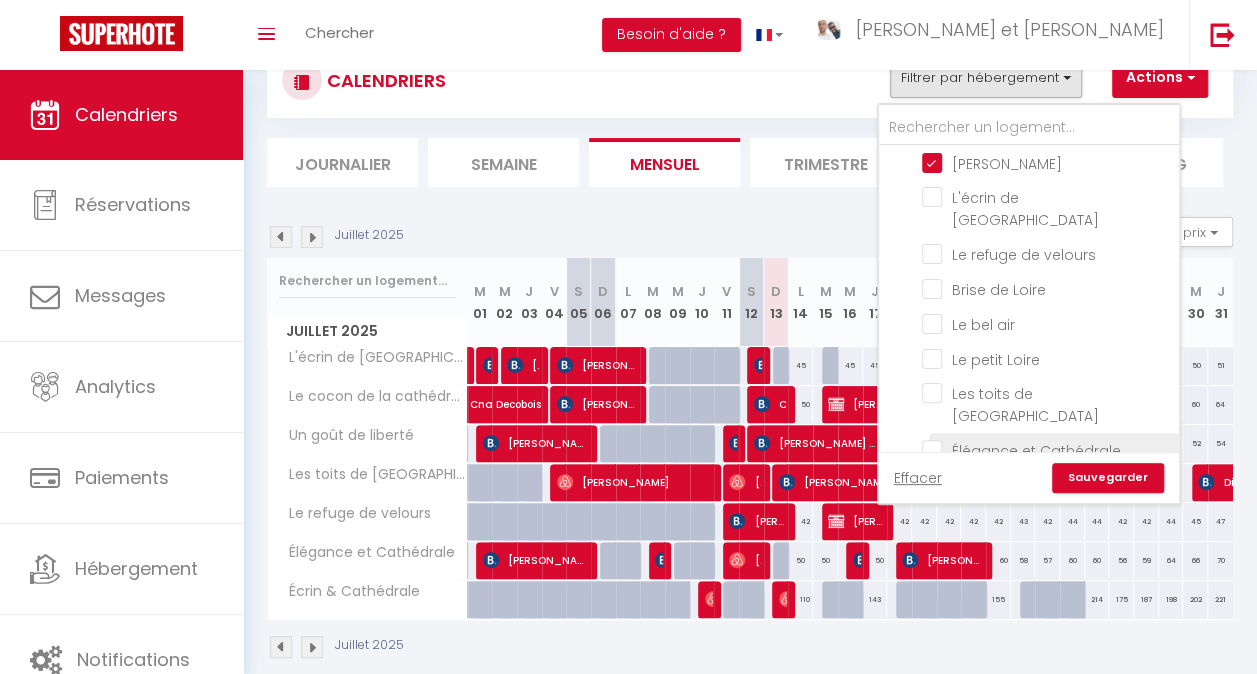 scroll, scrollTop: 532, scrollLeft: 0, axis: vertical 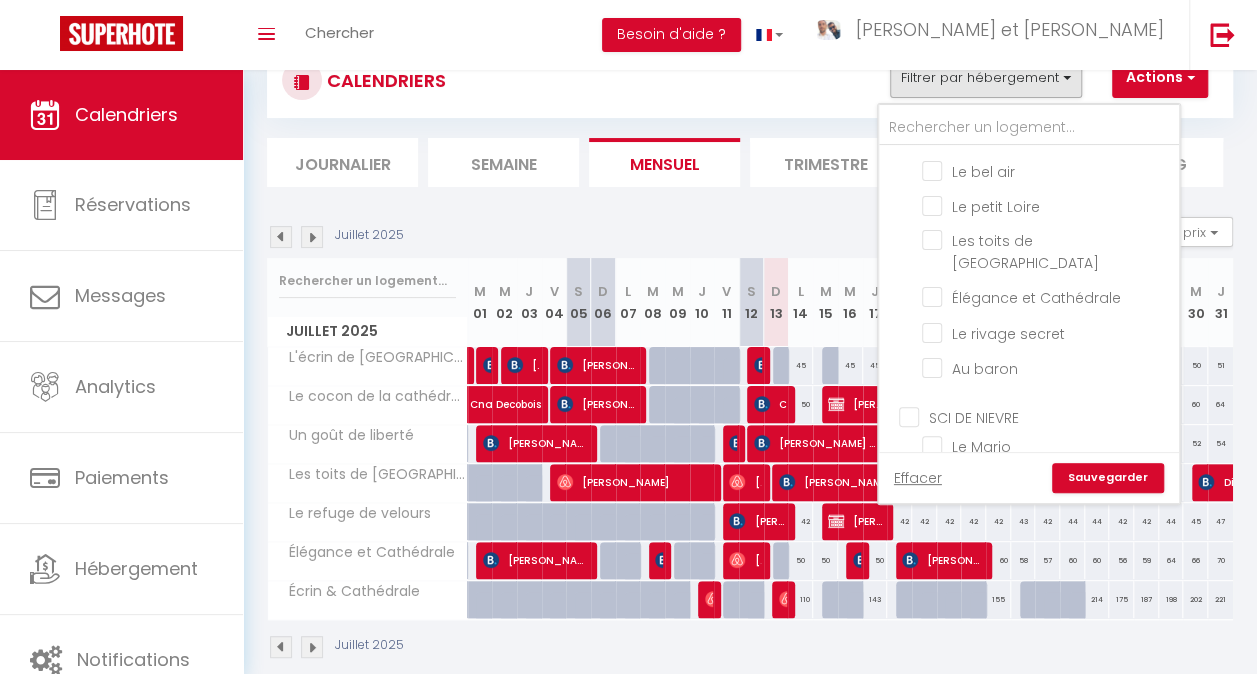 click on "Sauvegarder" at bounding box center (1108, 478) 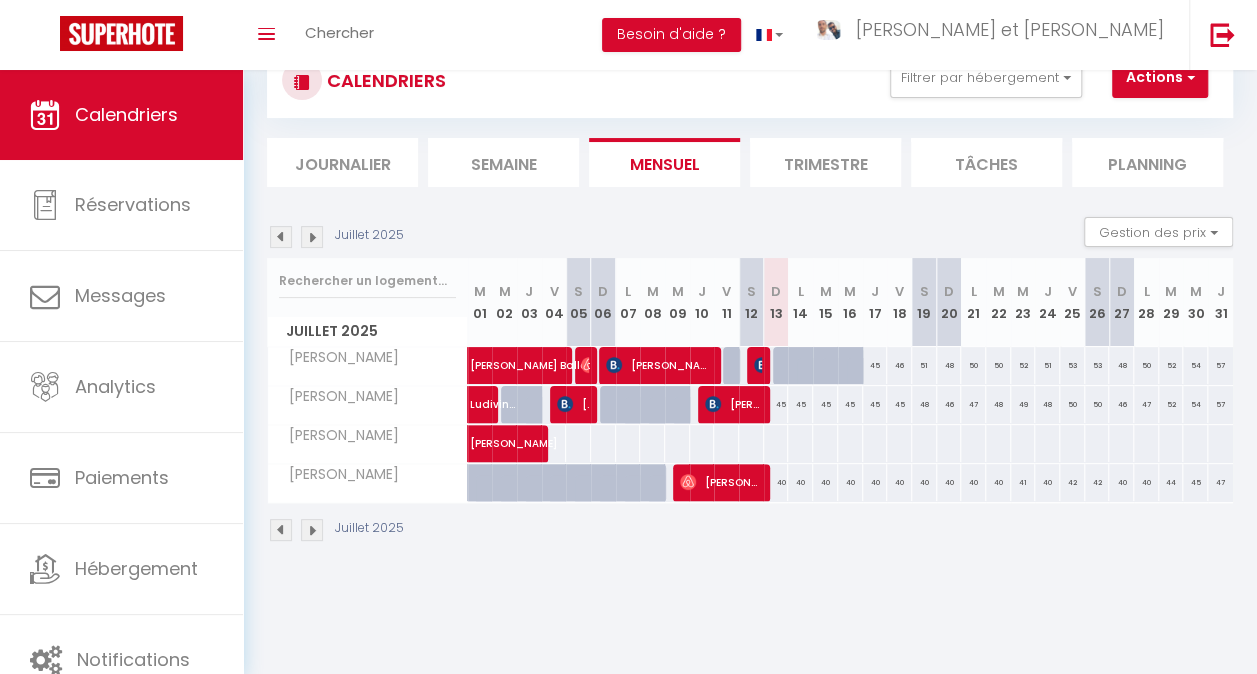 click on "45" at bounding box center (800, 404) 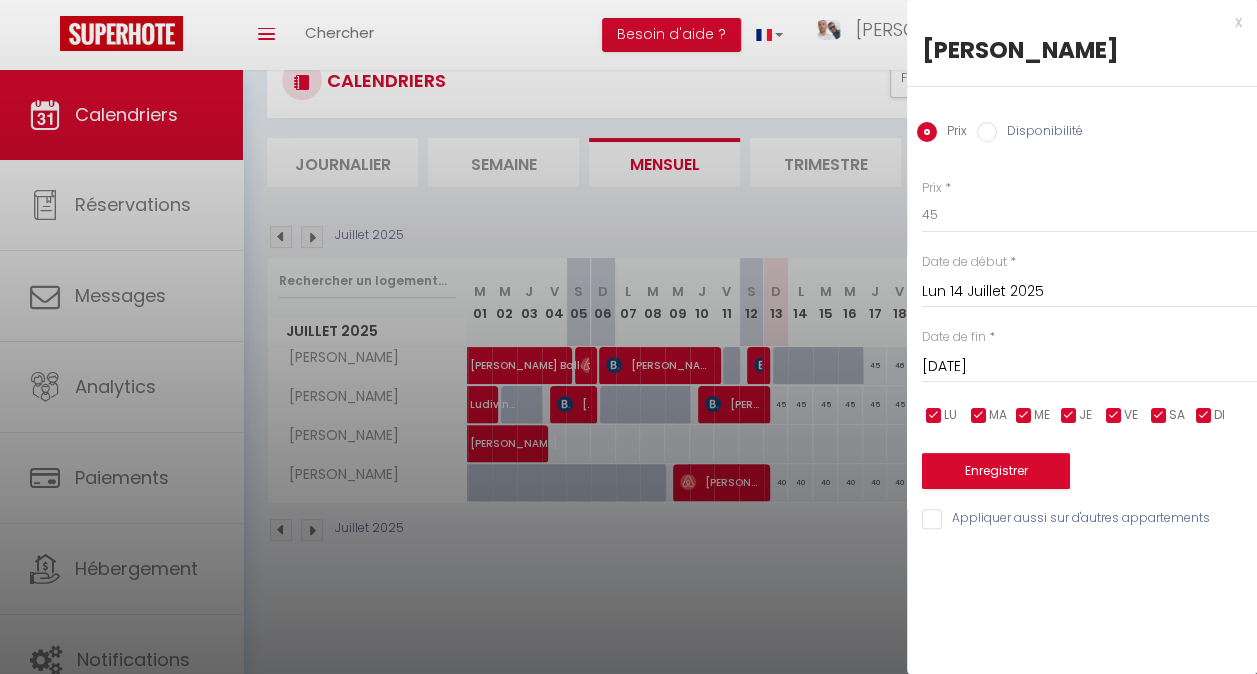 click on "Disponibilité" at bounding box center [1040, 133] 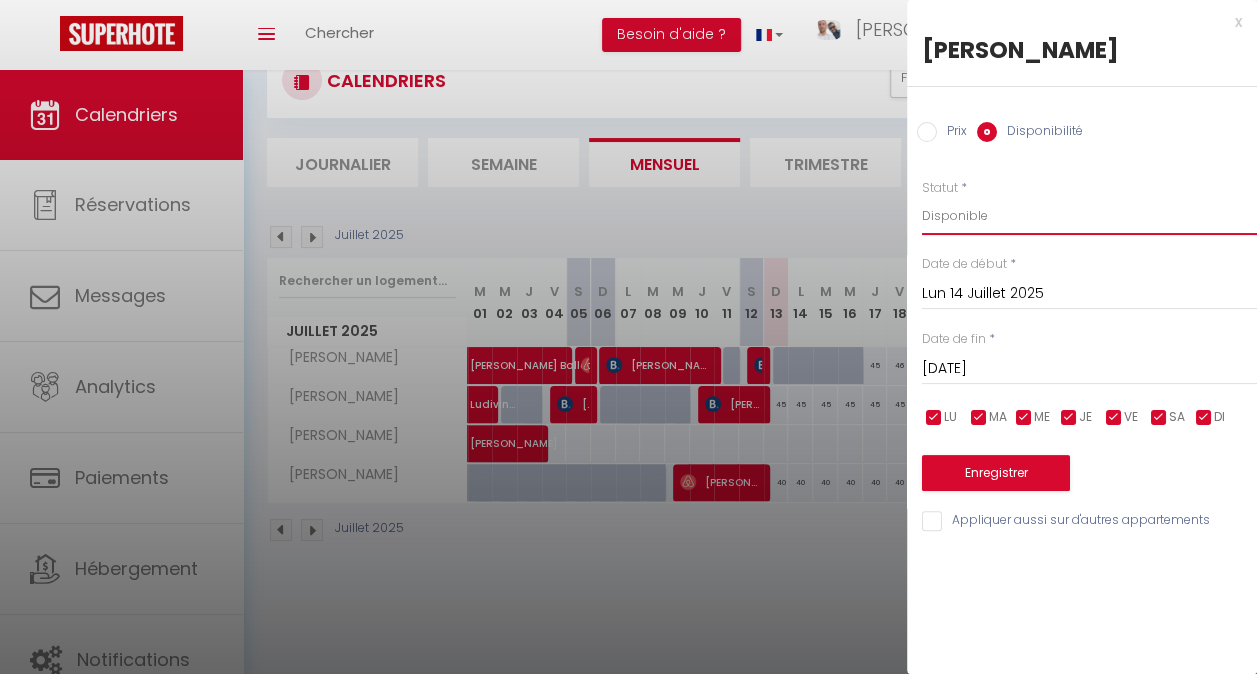 click on "Disponible
Indisponible" at bounding box center [1089, 216] 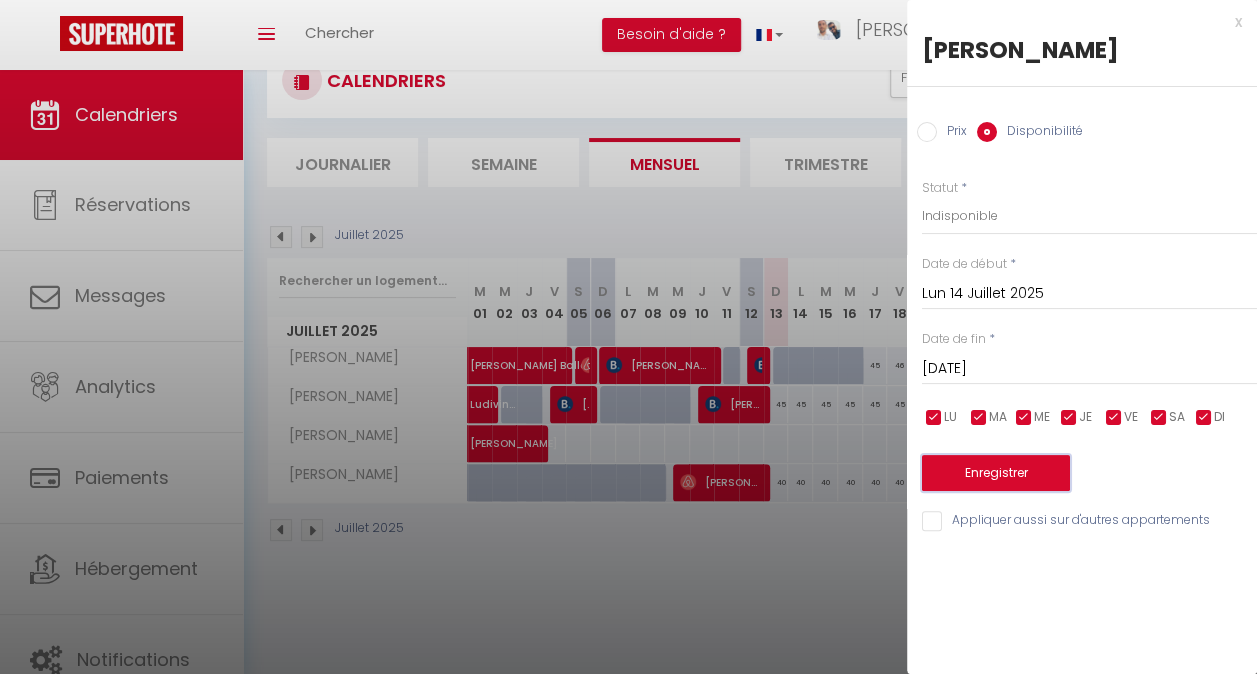 click on "Enregistrer" at bounding box center (996, 473) 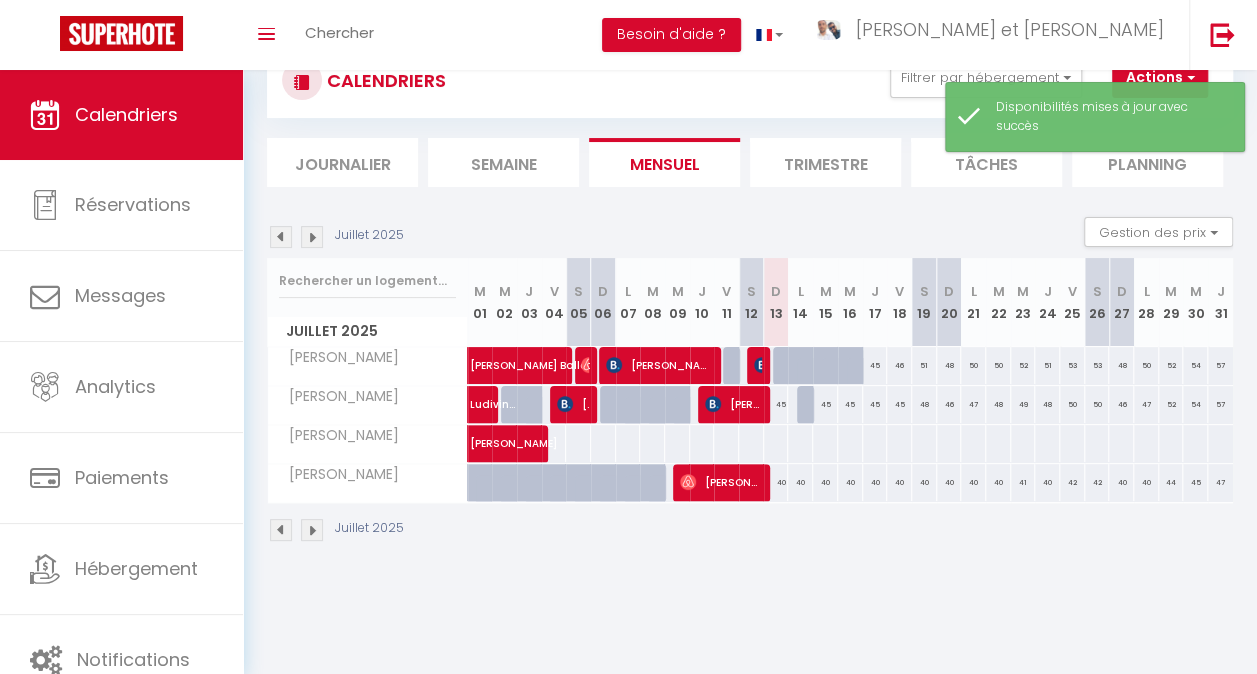 click on "40" at bounding box center [800, 482] 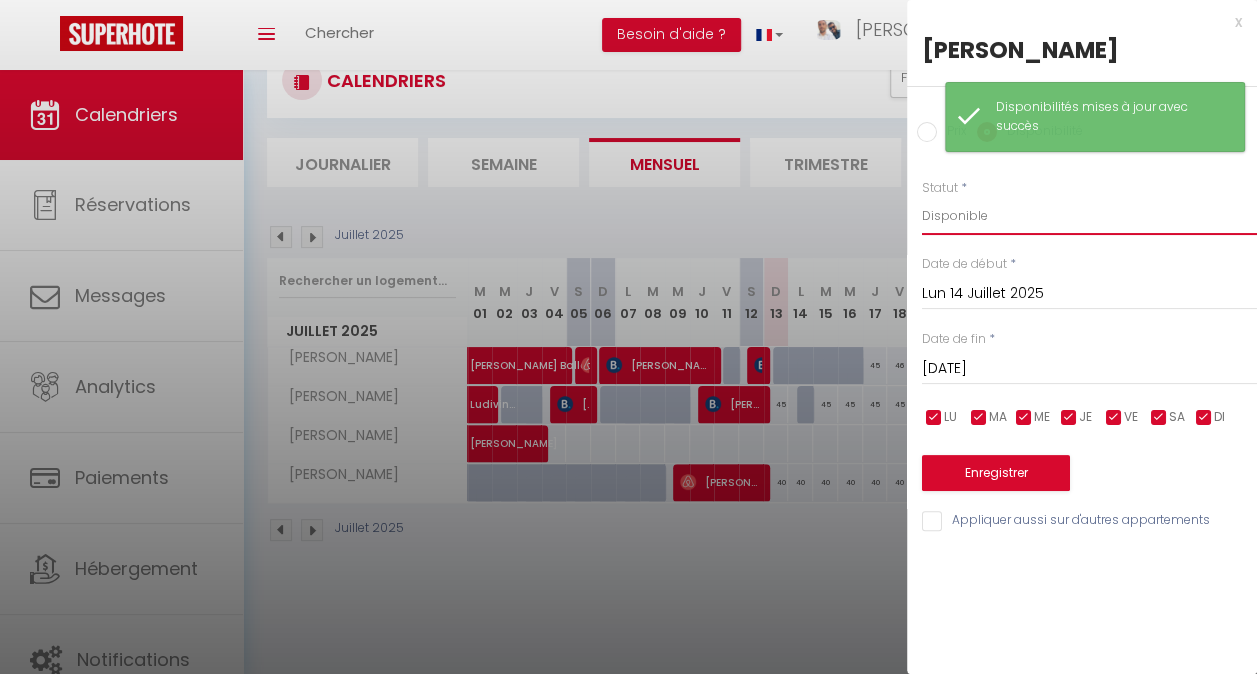 click on "Disponible
Indisponible" at bounding box center [1089, 216] 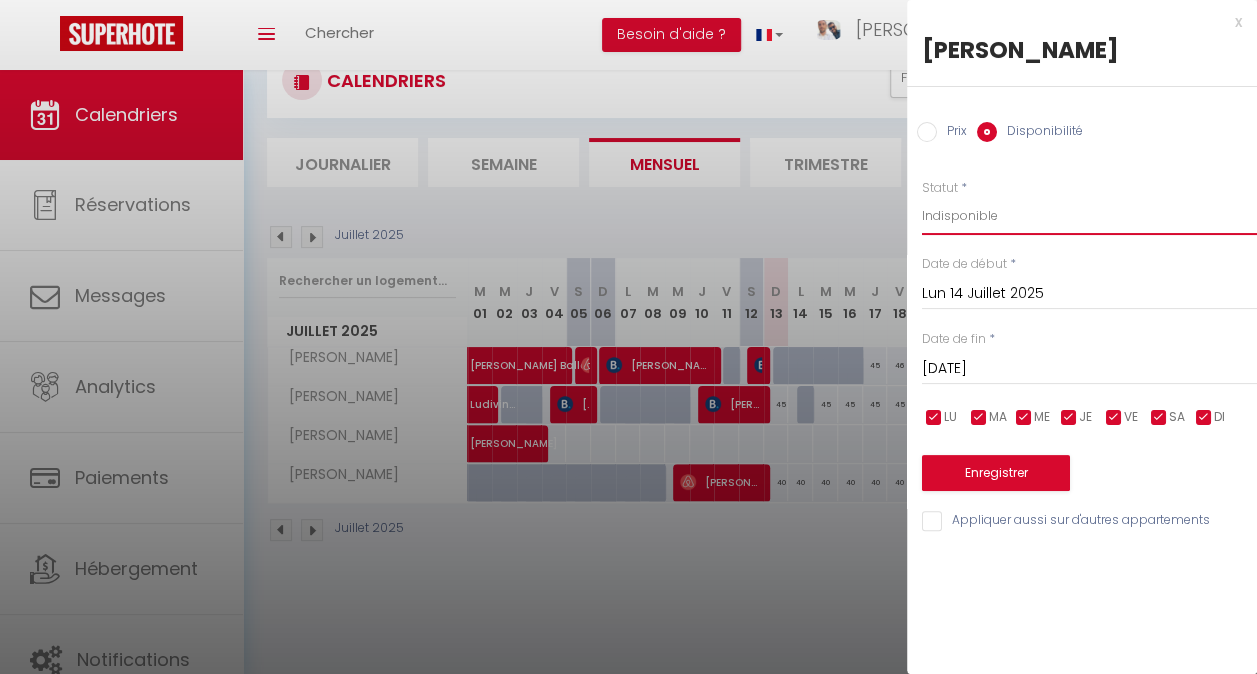 click on "Disponible
Indisponible" at bounding box center (1089, 216) 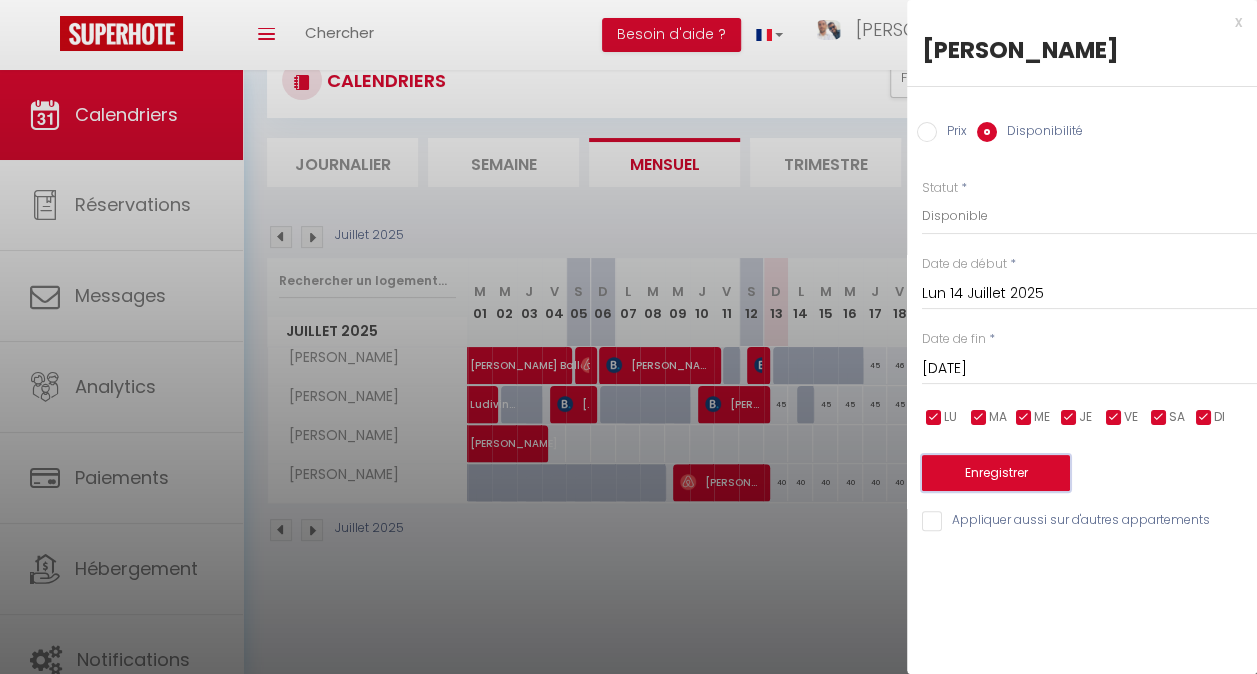 click on "Enregistrer" at bounding box center [996, 473] 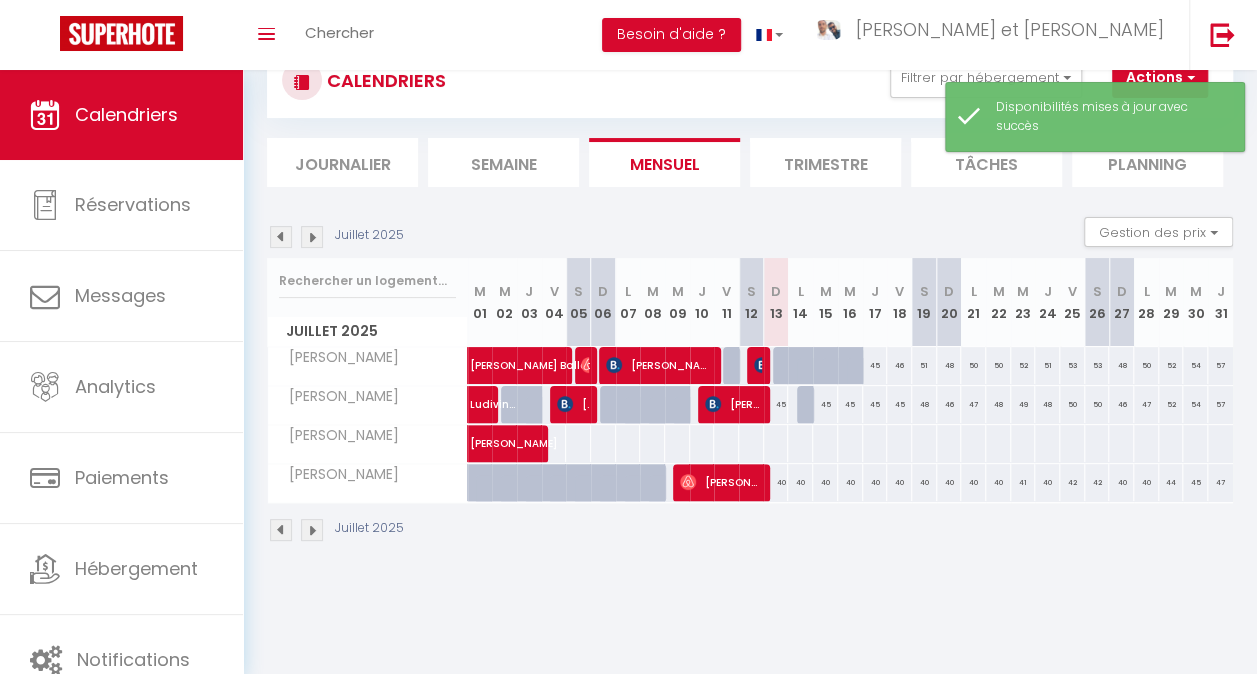 click at bounding box center (809, 405) 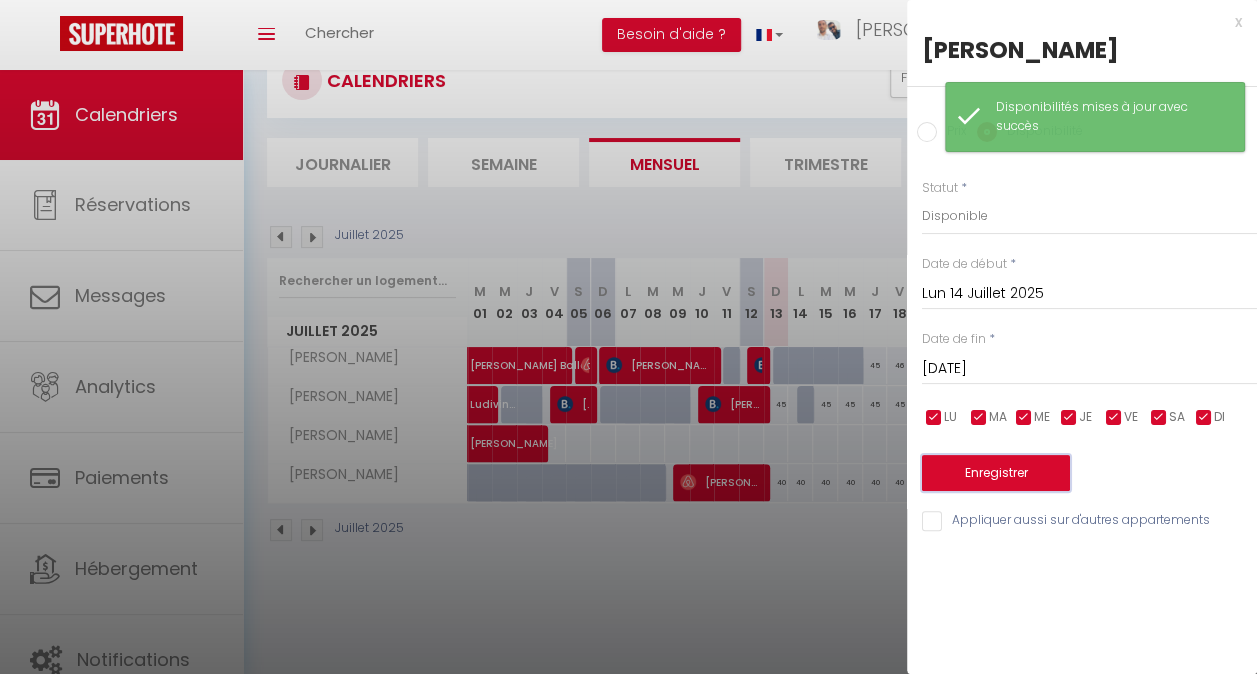 click on "Enregistrer" at bounding box center (996, 473) 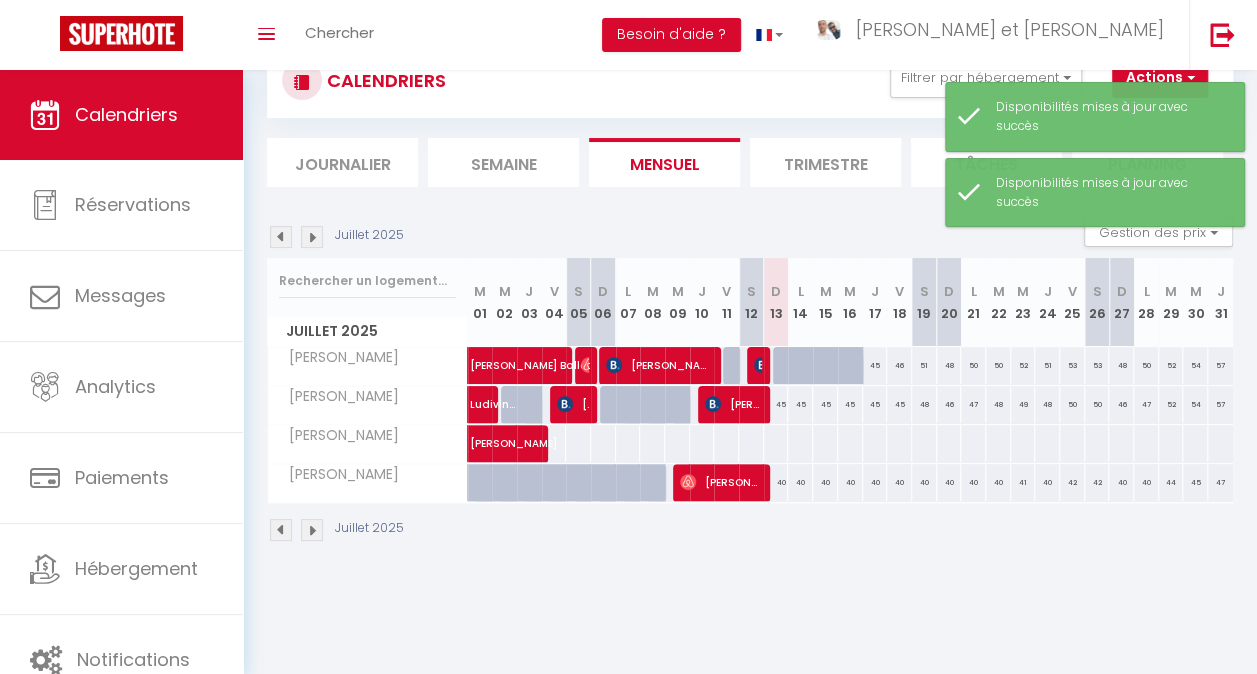 click on "45" at bounding box center (825, 404) 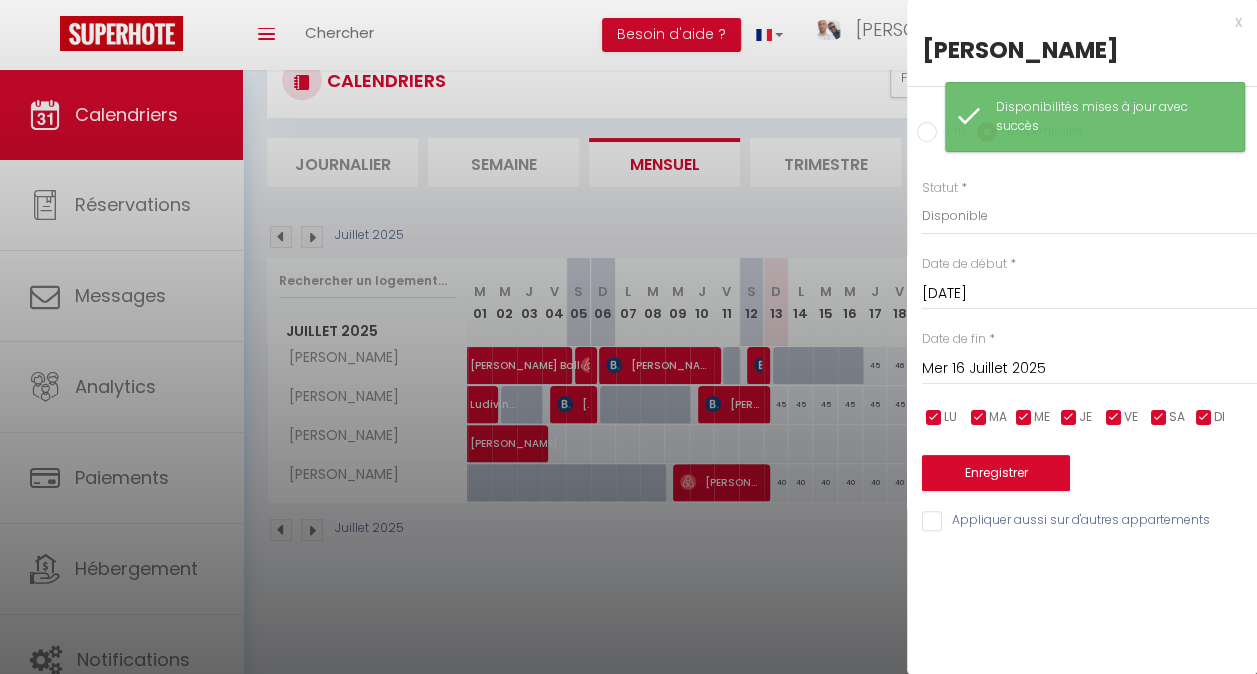 click on "x" at bounding box center [1074, 22] 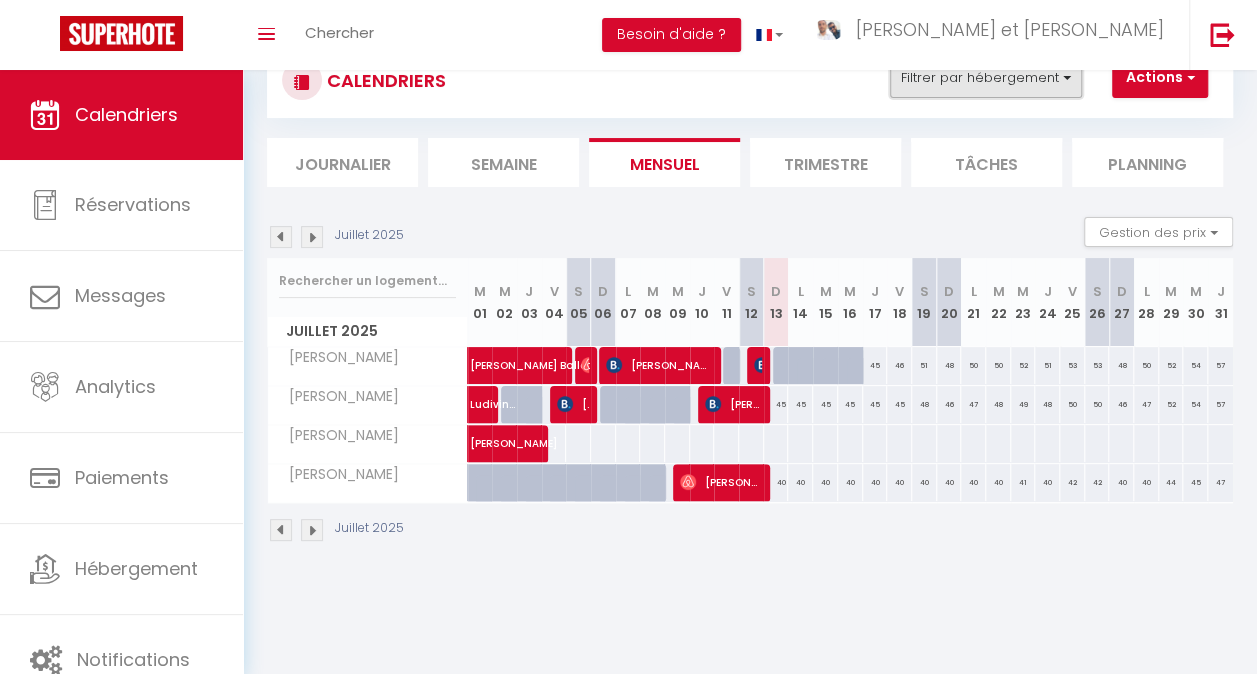 click on "Filtrer par hébergement" at bounding box center (986, 78) 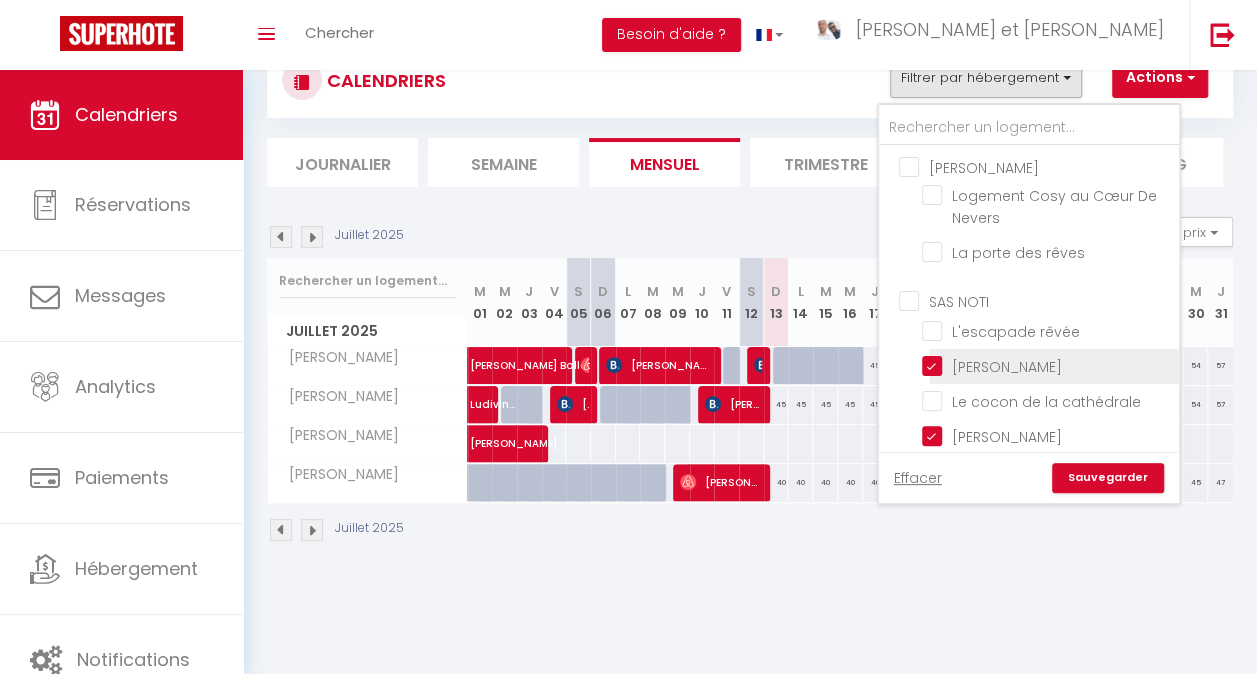 click on "[PERSON_NAME]" at bounding box center [1047, 365] 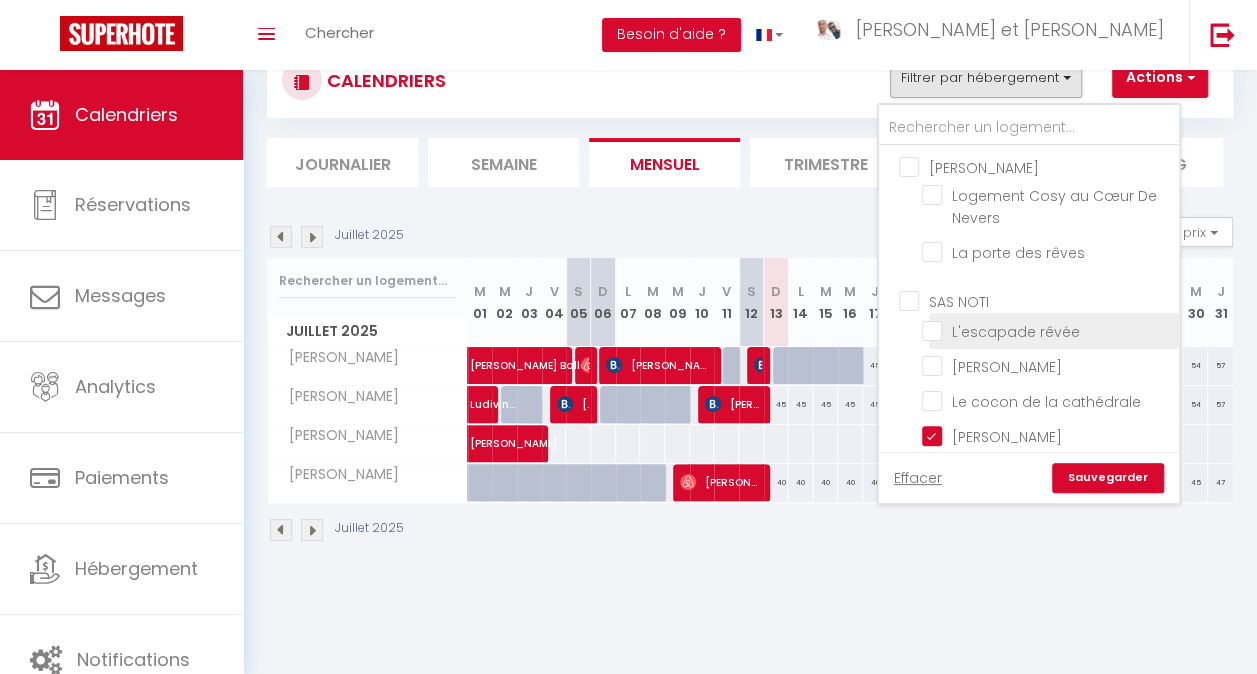 click on "L'escapade rêvée" at bounding box center (1047, 329) 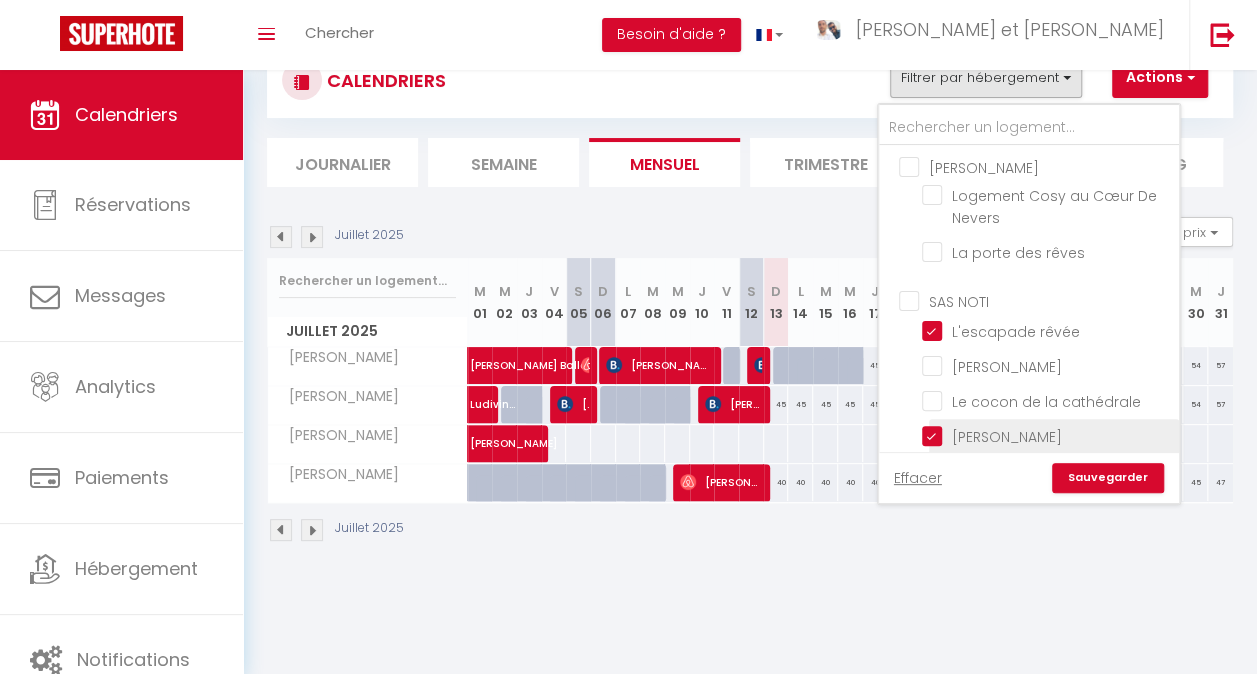 click on "[PERSON_NAME]" at bounding box center [1047, 435] 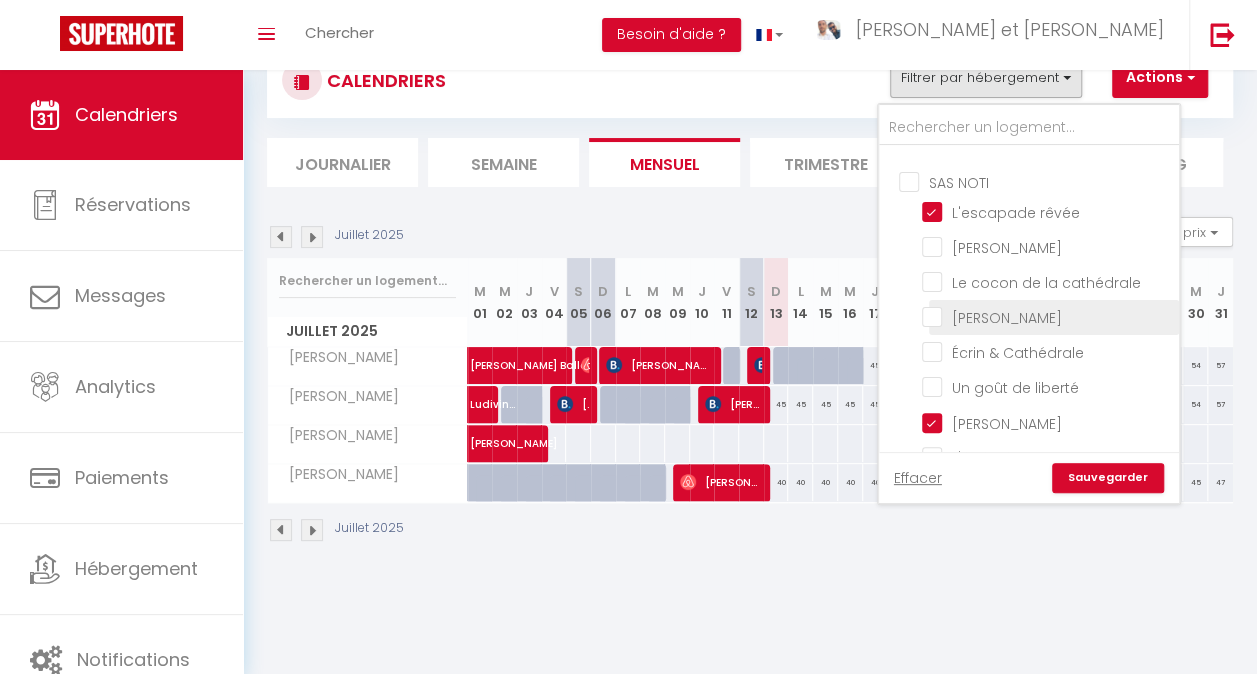 scroll, scrollTop: 124, scrollLeft: 0, axis: vertical 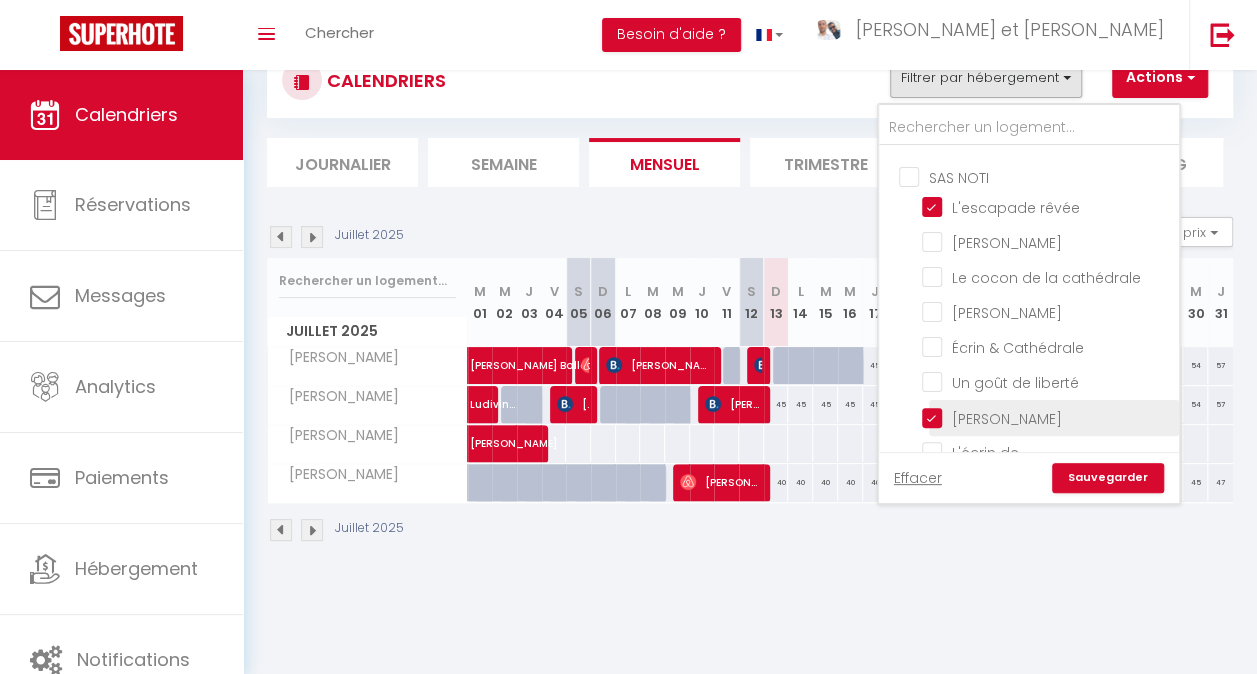 click on "[PERSON_NAME]" at bounding box center (1047, 416) 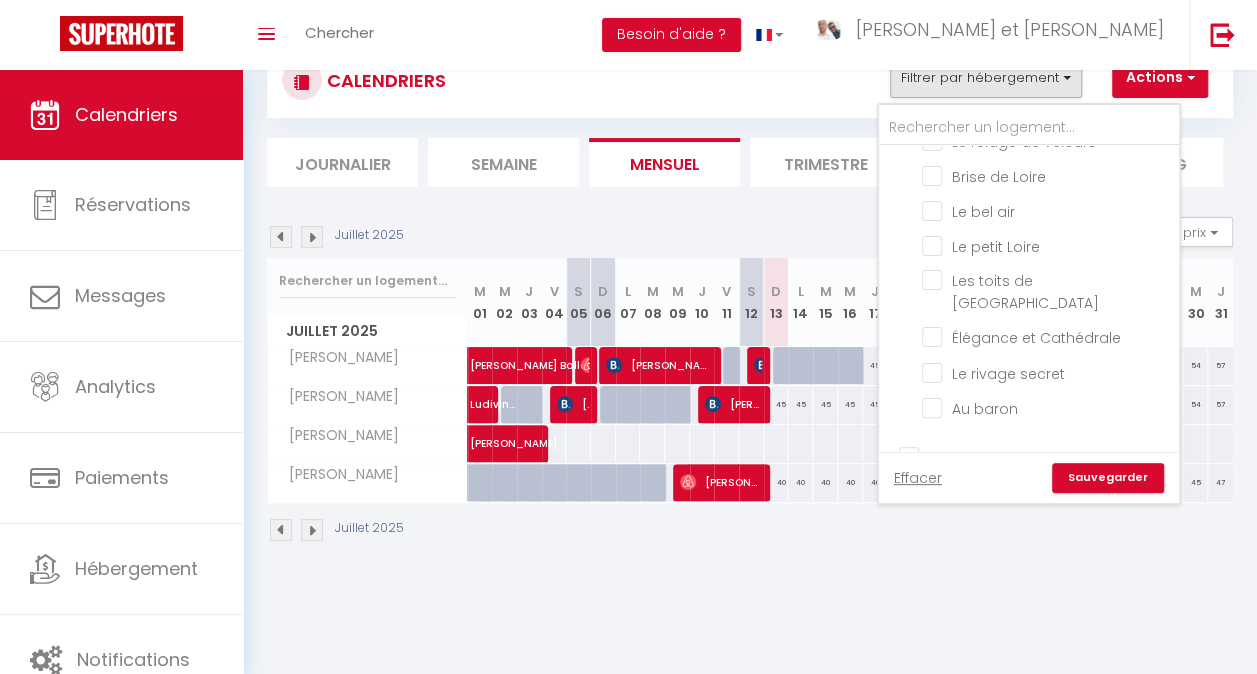 scroll, scrollTop: 544, scrollLeft: 0, axis: vertical 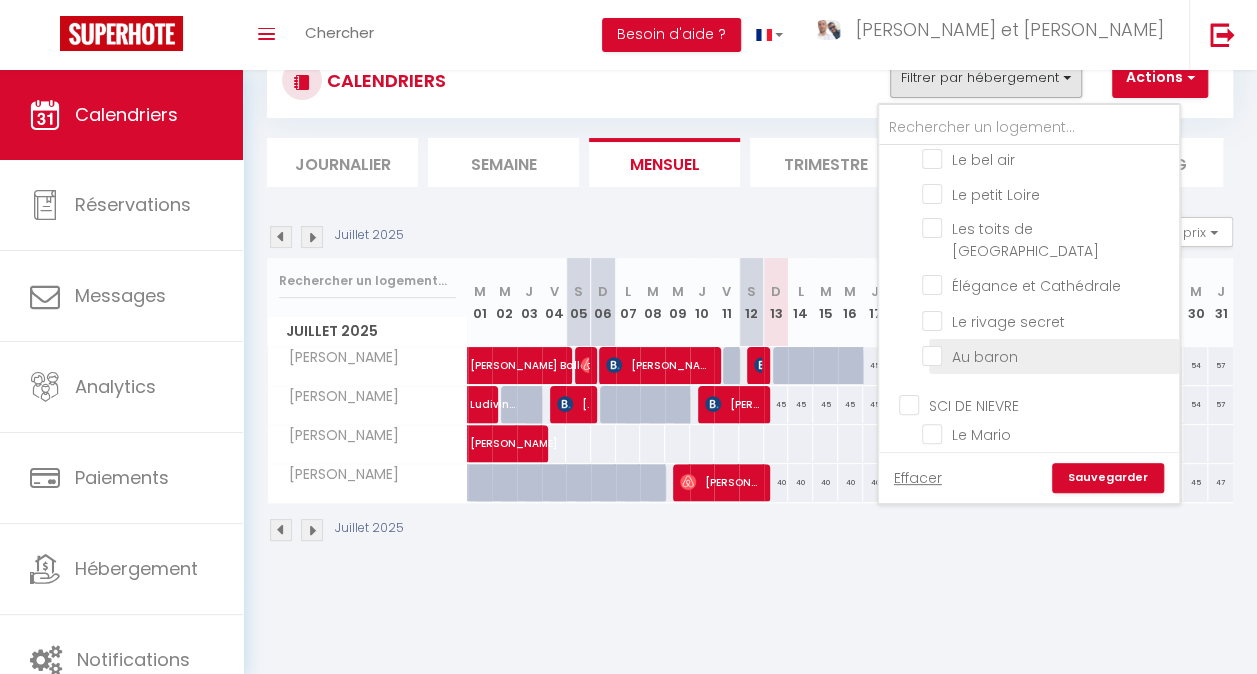 click on "Au baron" at bounding box center (1047, 355) 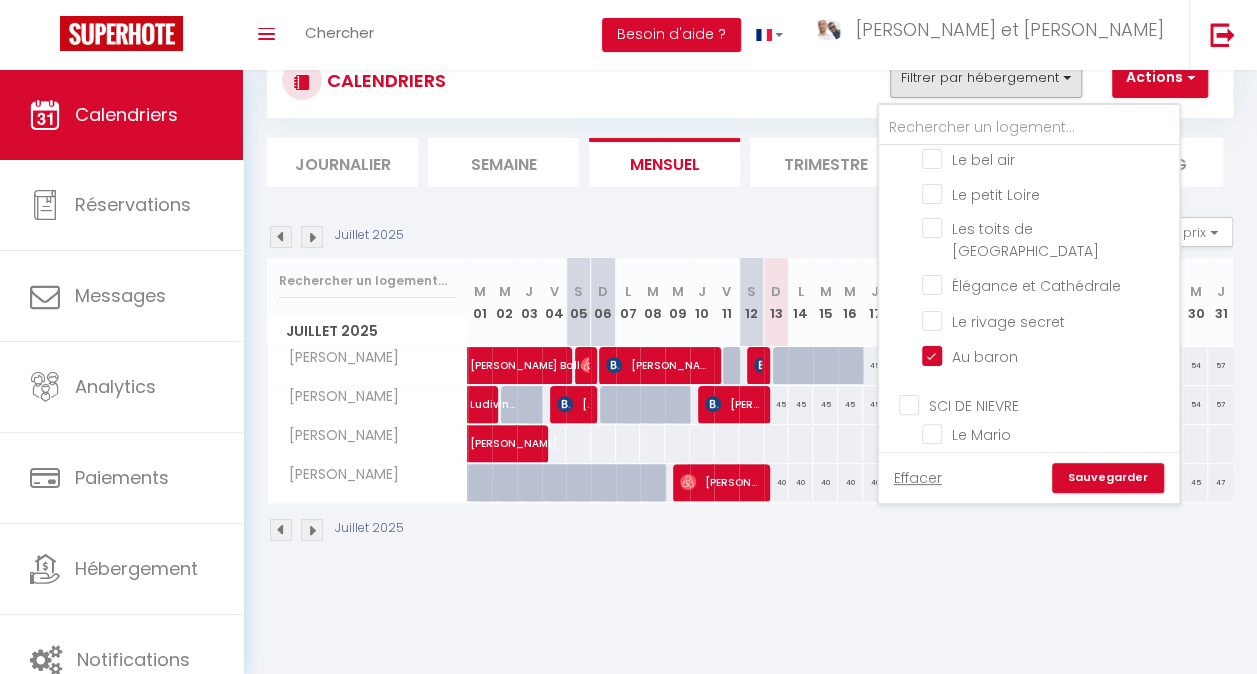 click on "Sauvegarder" at bounding box center (1108, 478) 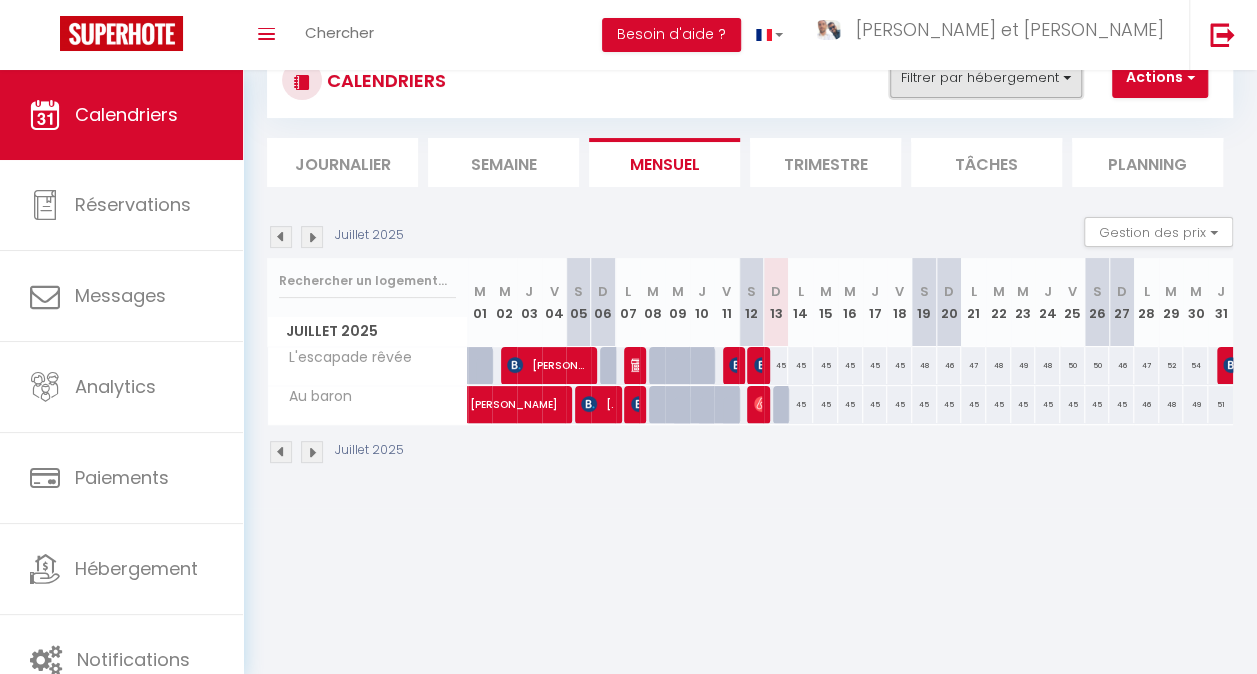 click on "Filtrer par hébergement" at bounding box center (986, 78) 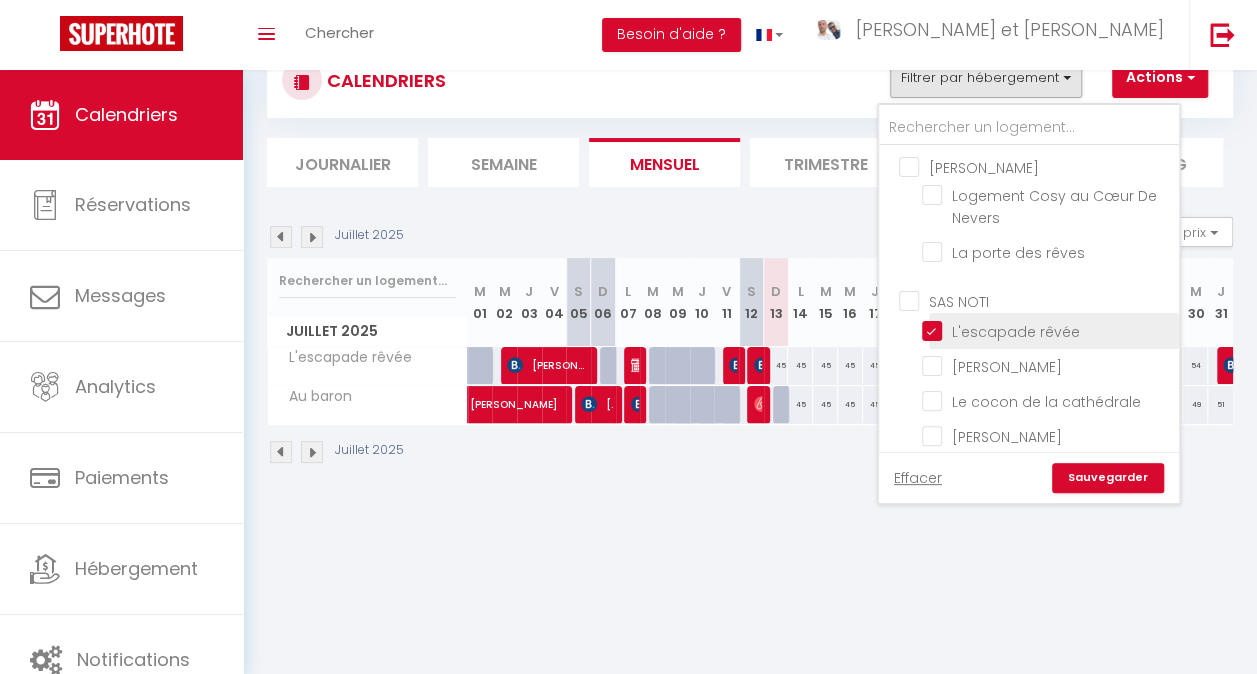 click on "L'escapade rêvée" at bounding box center (1047, 329) 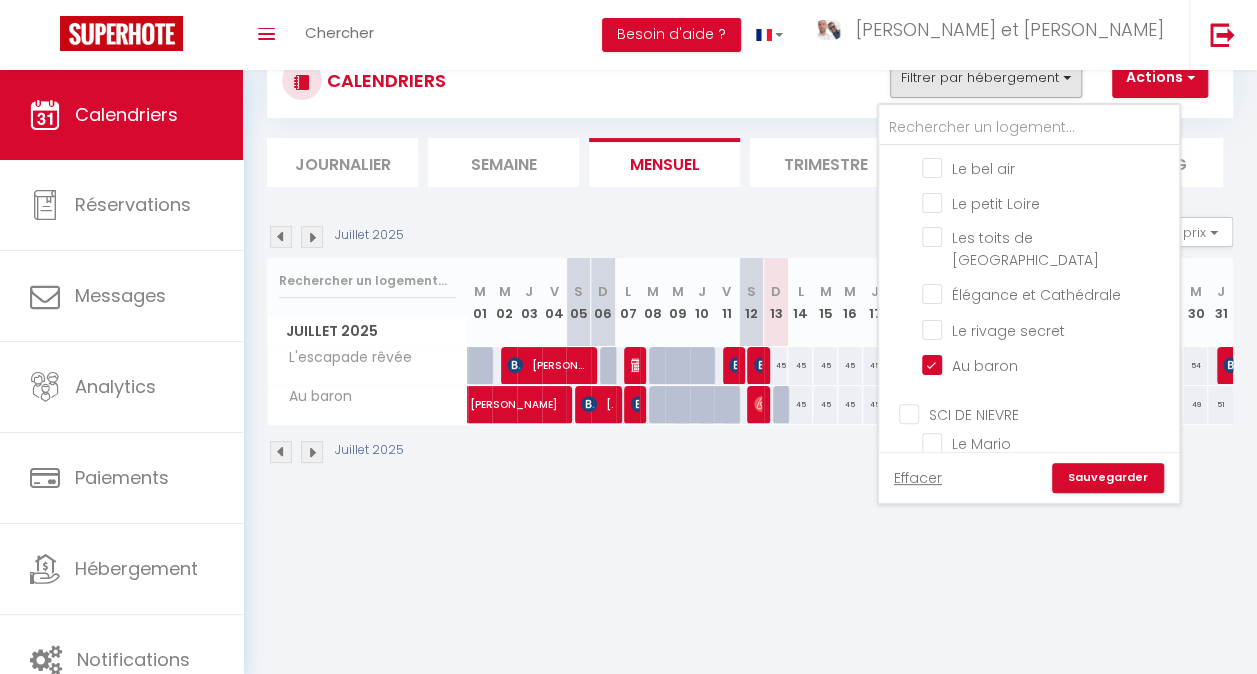scroll, scrollTop: 534, scrollLeft: 0, axis: vertical 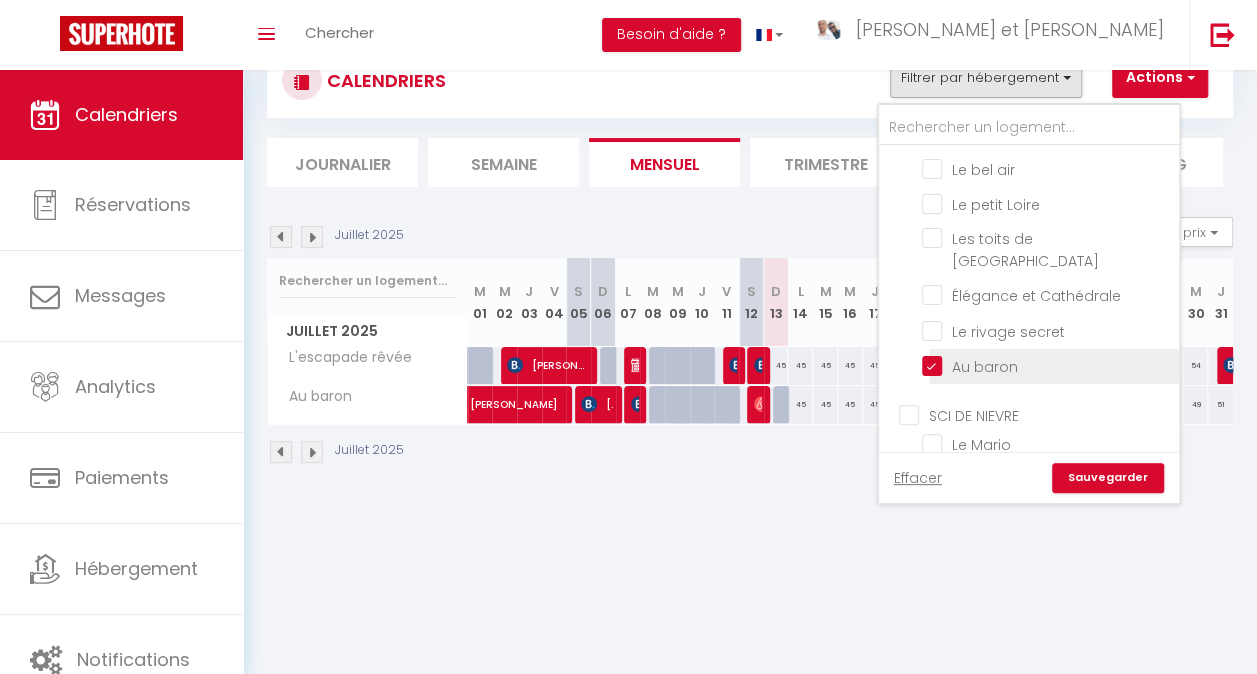 click on "Au baron" at bounding box center [1047, 365] 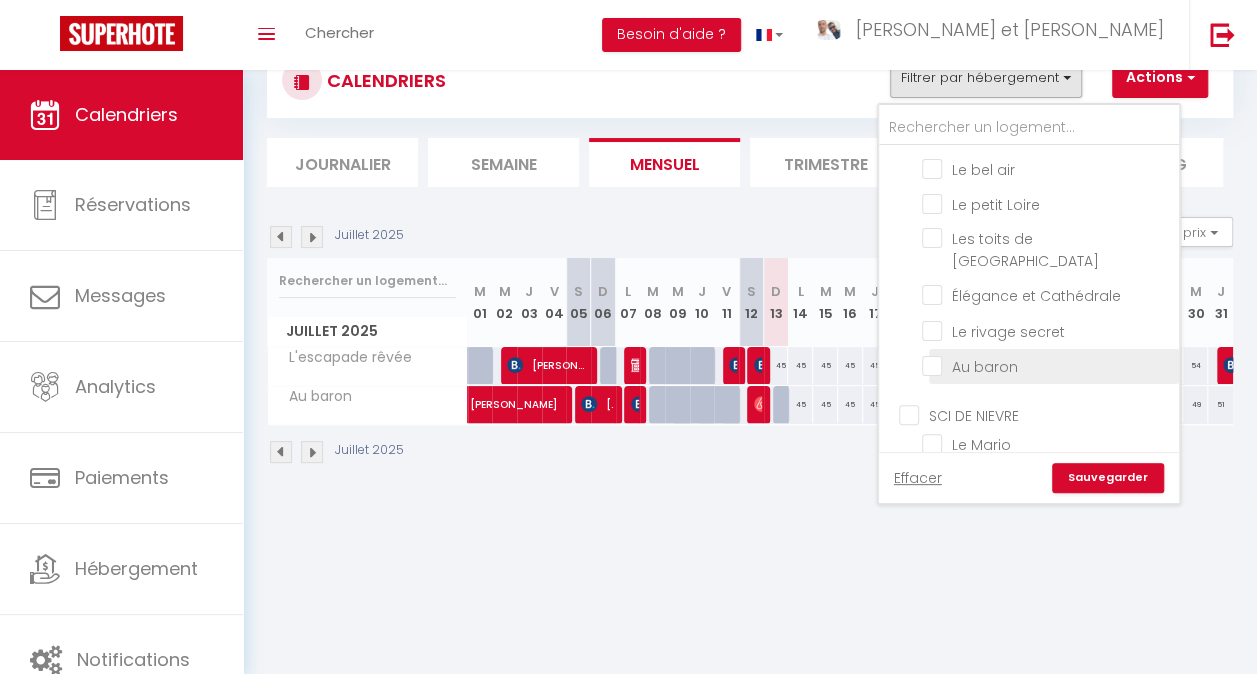 scroll, scrollTop: 446, scrollLeft: 0, axis: vertical 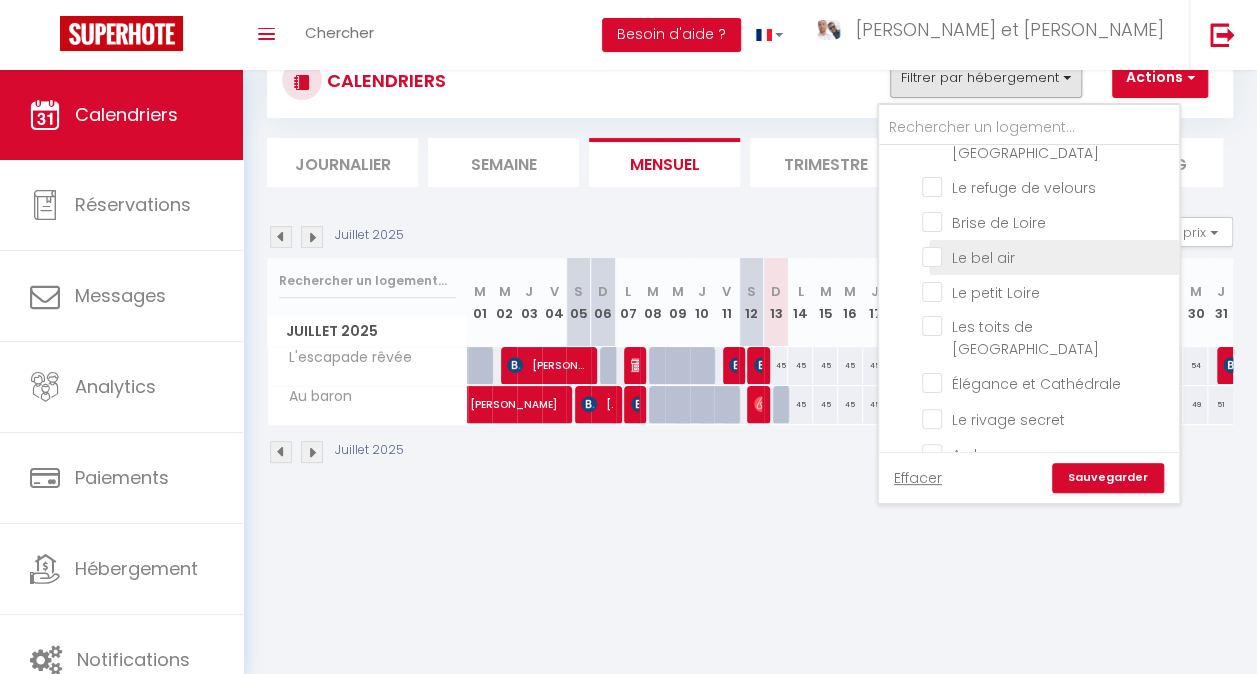 click on "Le bel air" at bounding box center (1047, 256) 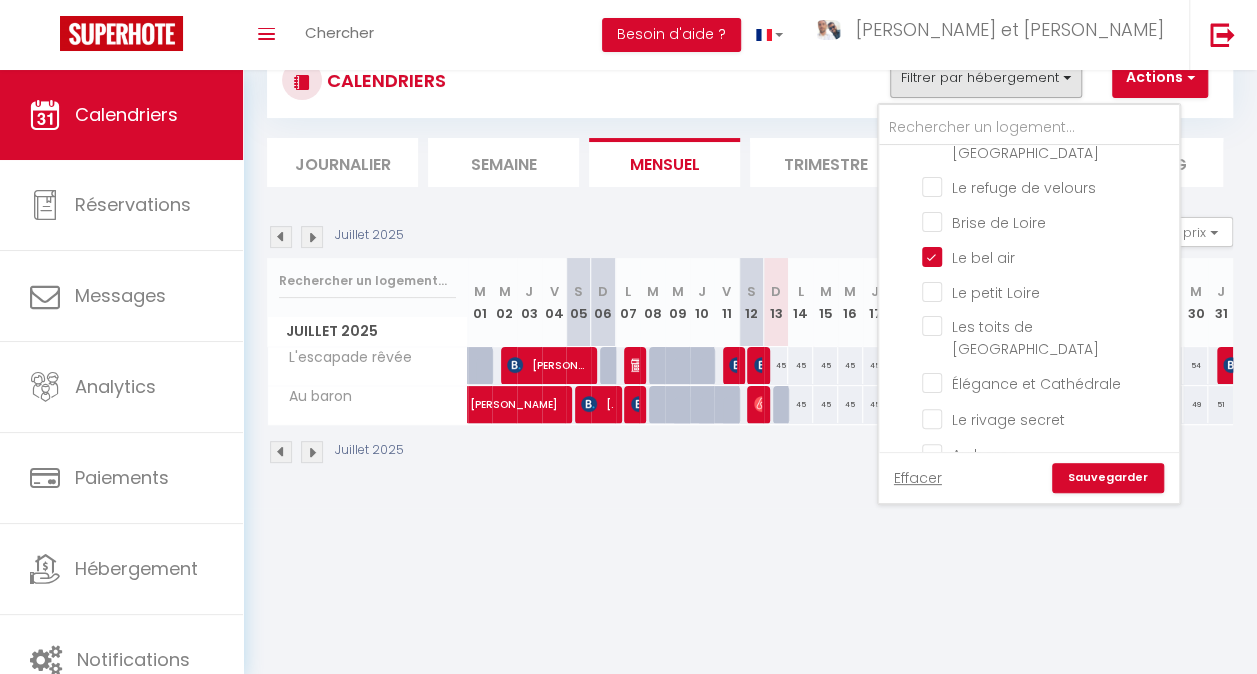 click on "Sauvegarder" at bounding box center (1108, 478) 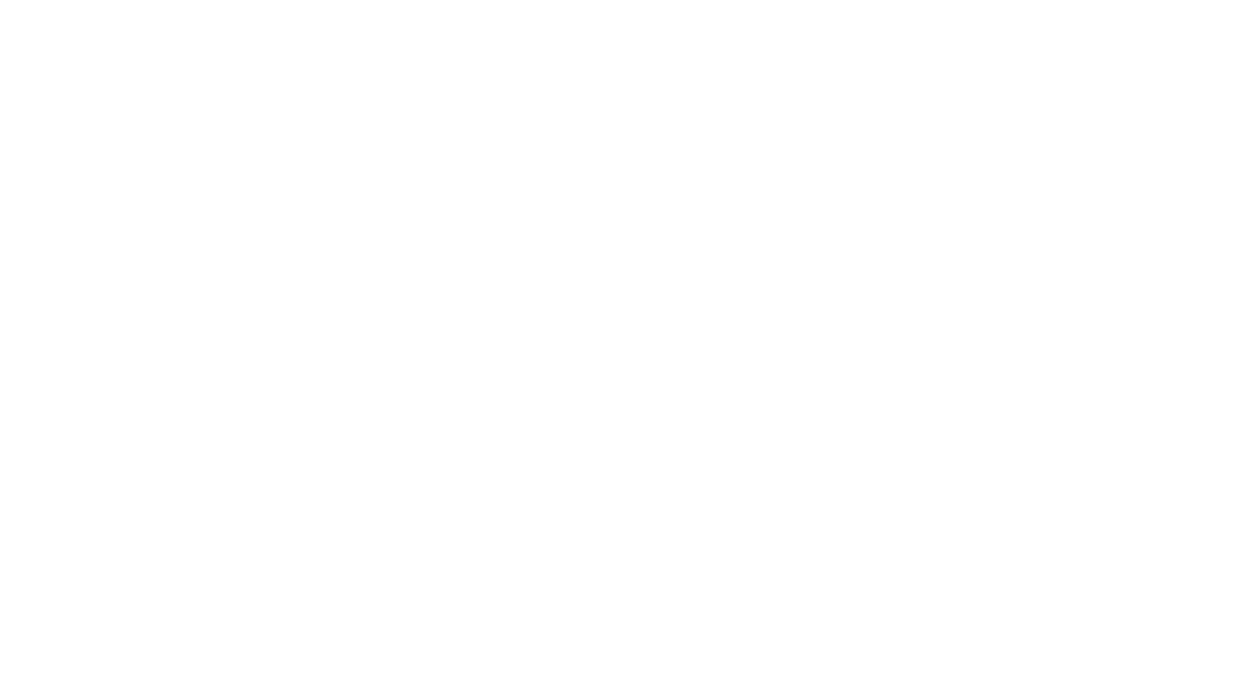 scroll, scrollTop: 0, scrollLeft: 0, axis: both 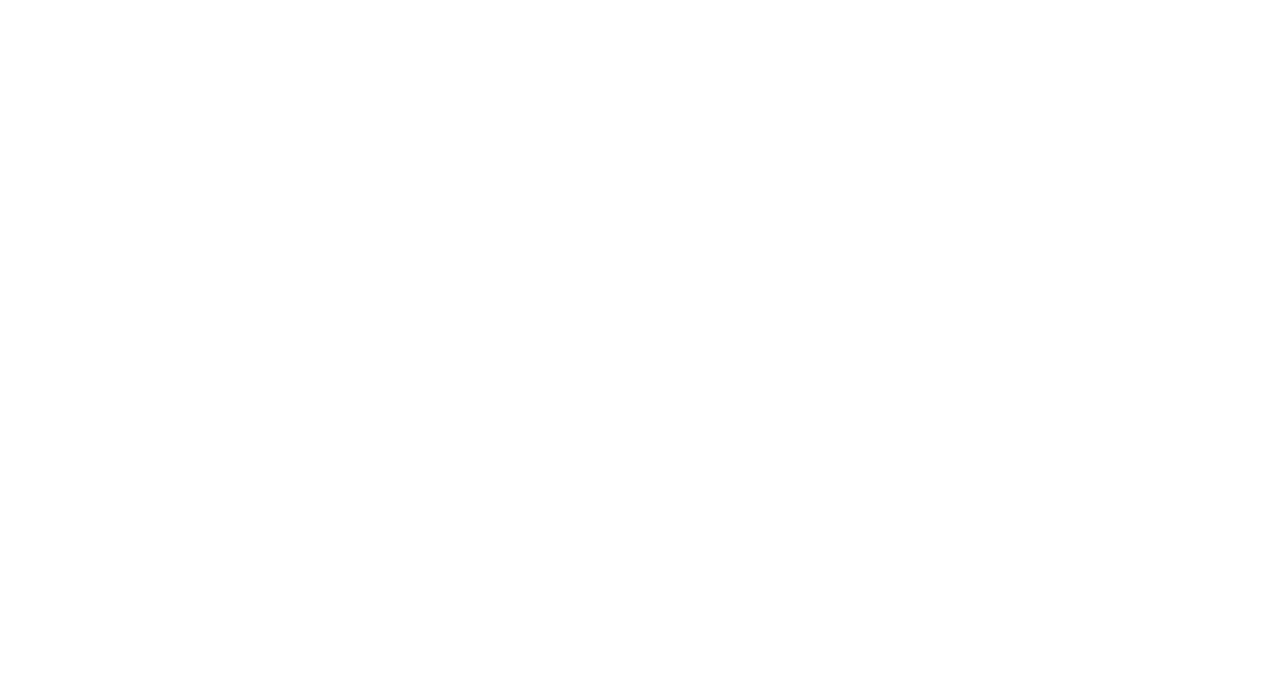 select 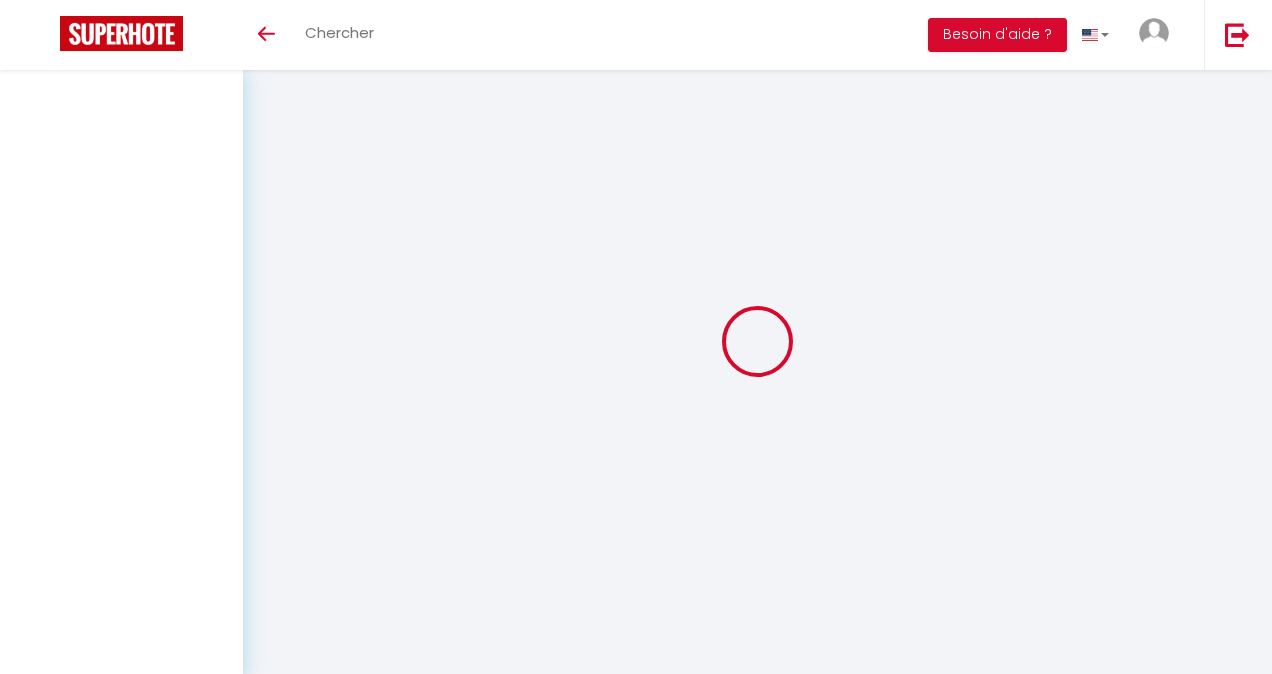 select 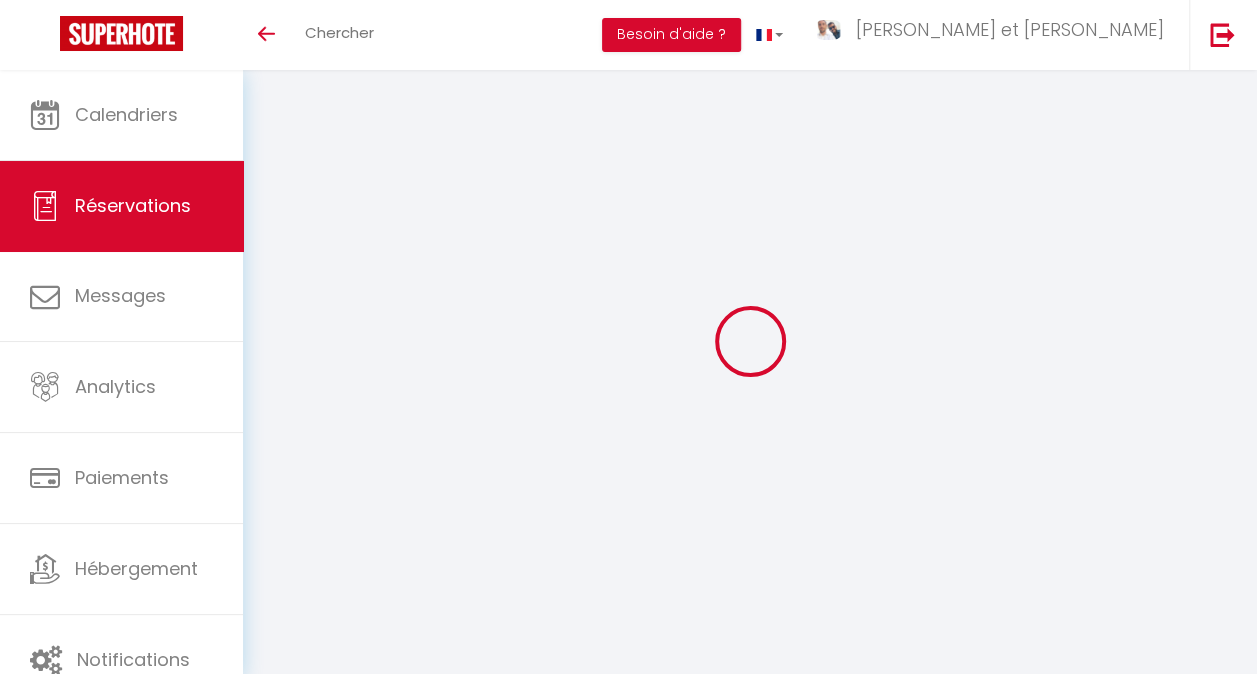 select 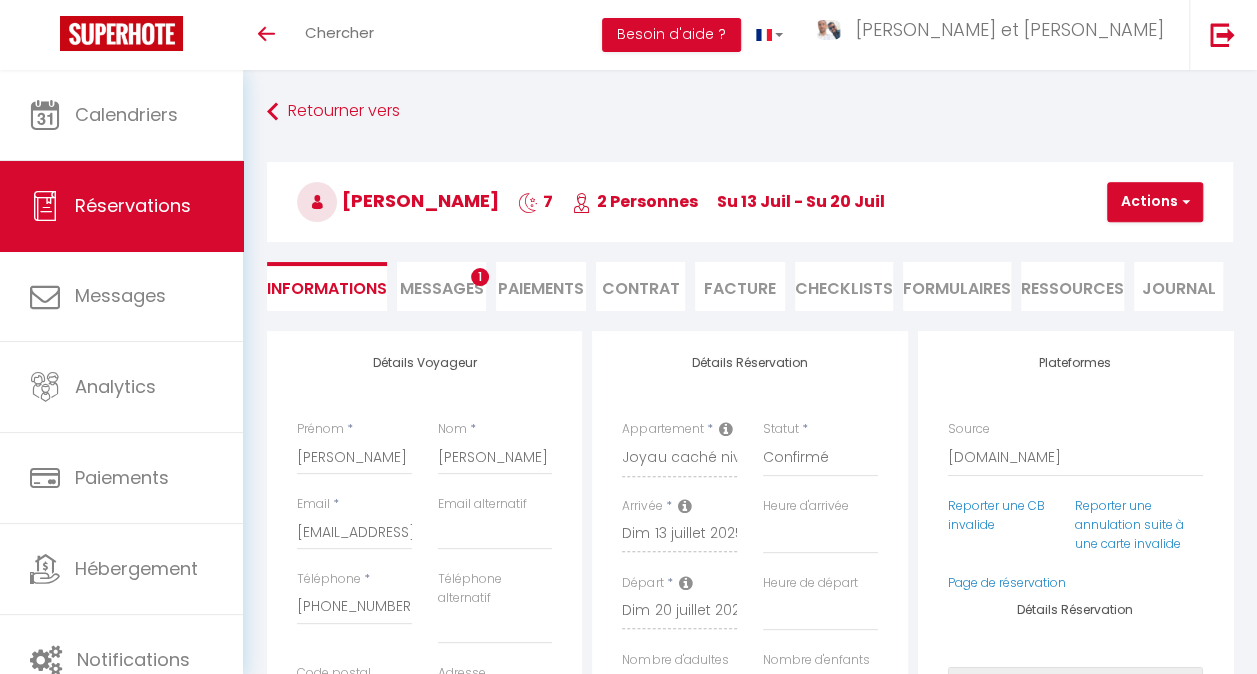 click on "Messages" at bounding box center (442, 288) 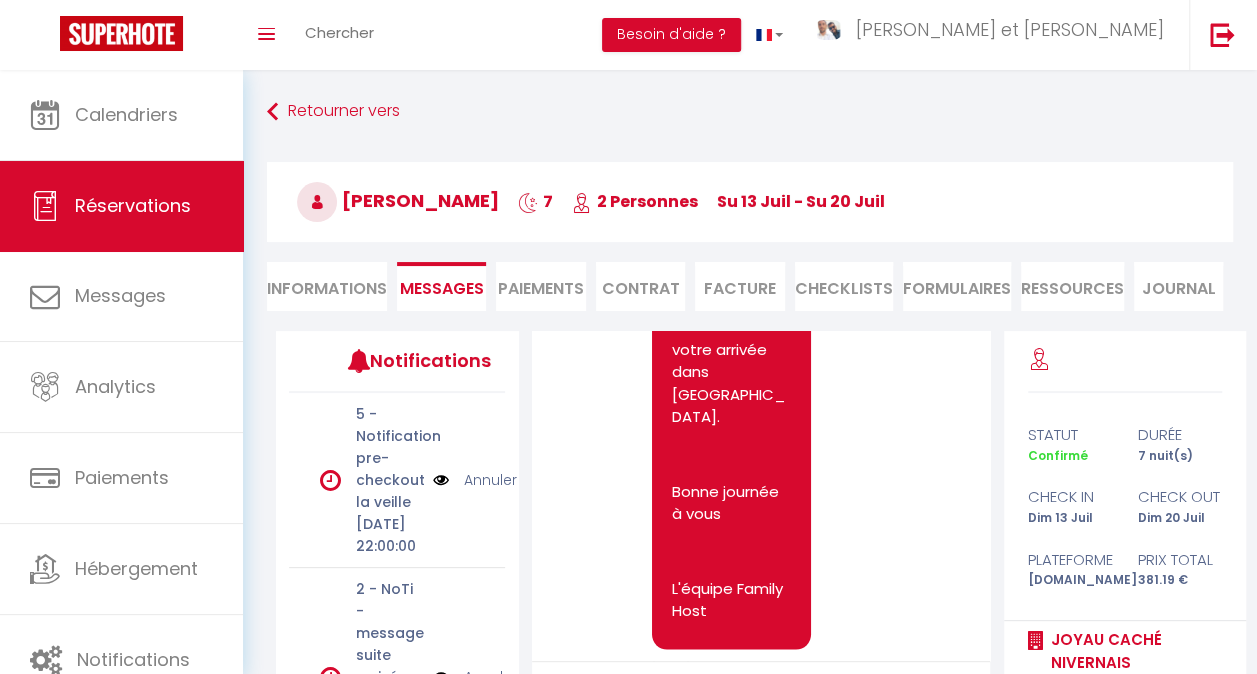 scroll, scrollTop: 2095, scrollLeft: 0, axis: vertical 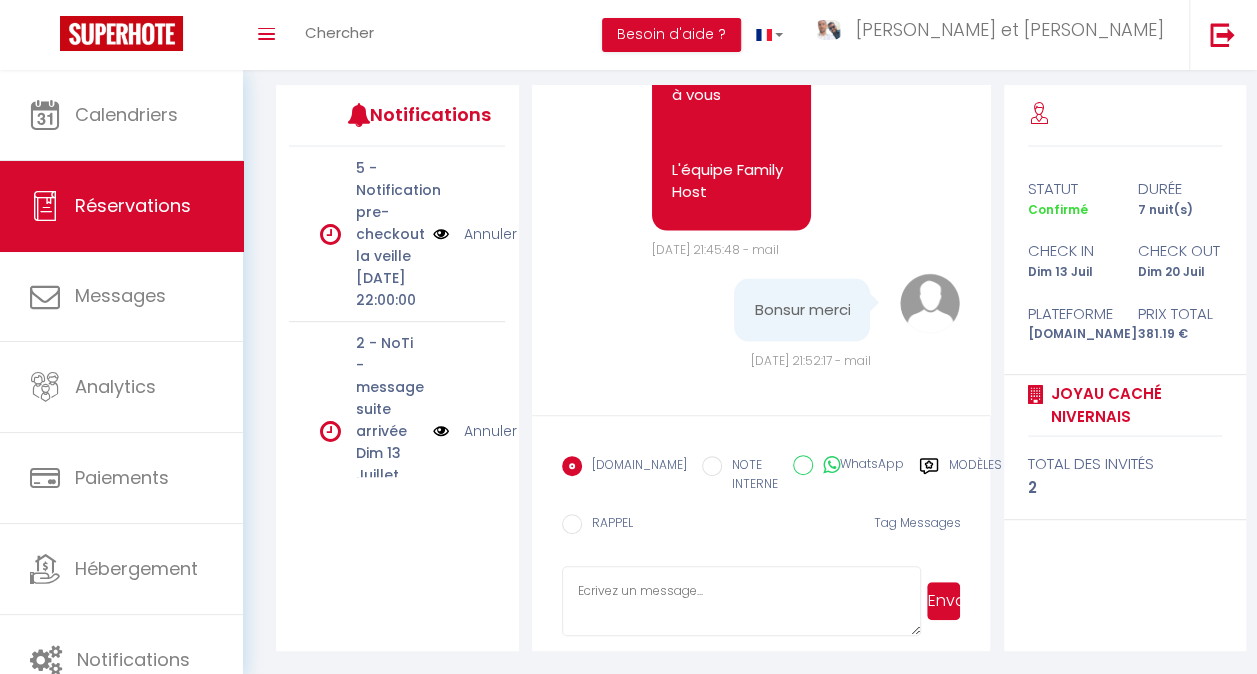 click at bounding box center [741, 601] 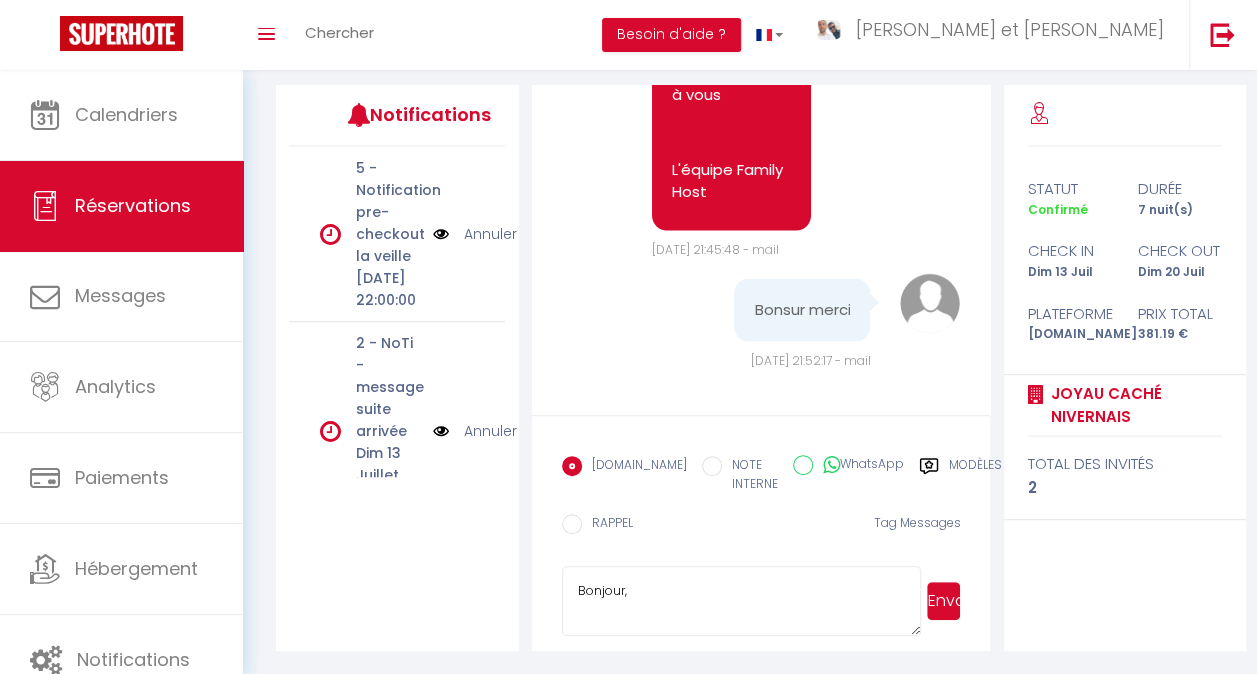 scroll, scrollTop: 2096, scrollLeft: 0, axis: vertical 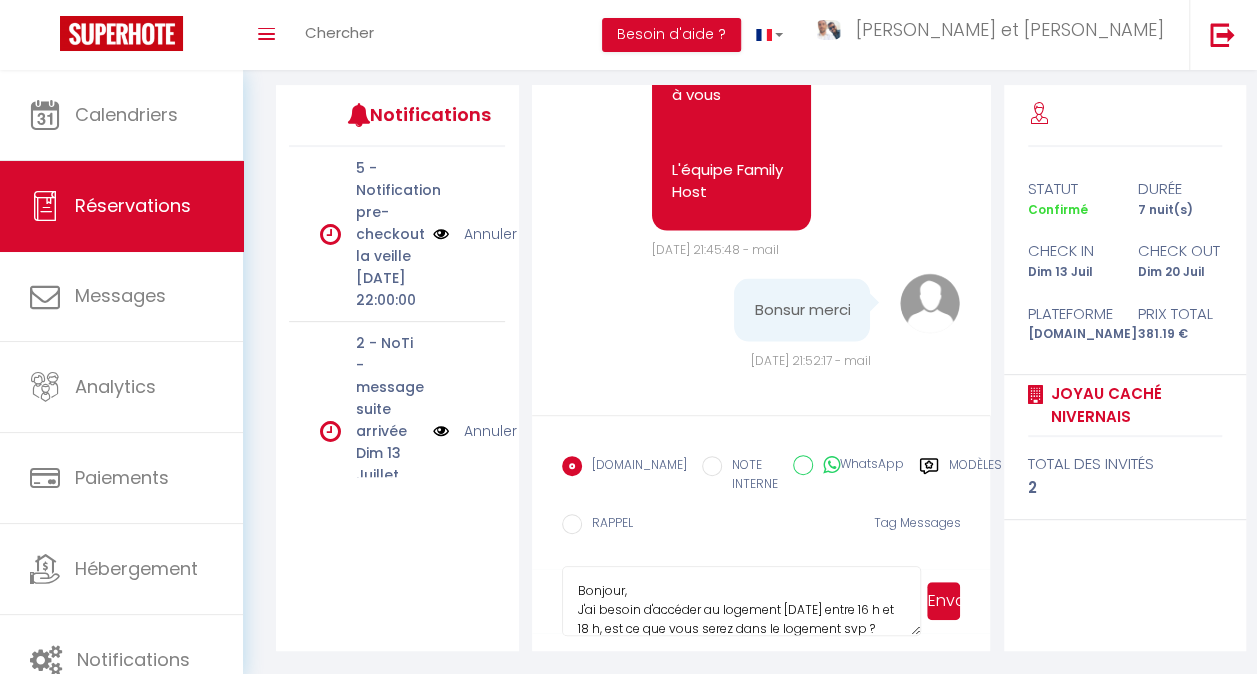 drag, startPoint x: 625, startPoint y: 622, endPoint x: 554, endPoint y: 546, distance: 104.00481 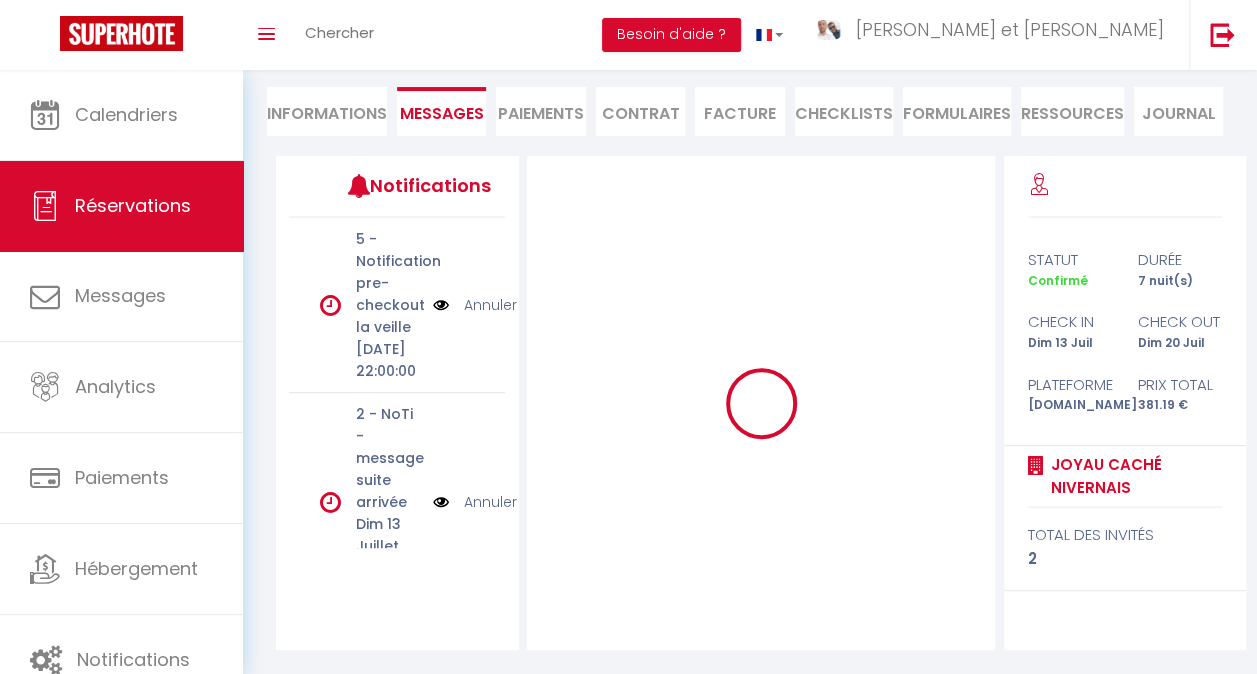 scroll, scrollTop: 175, scrollLeft: 0, axis: vertical 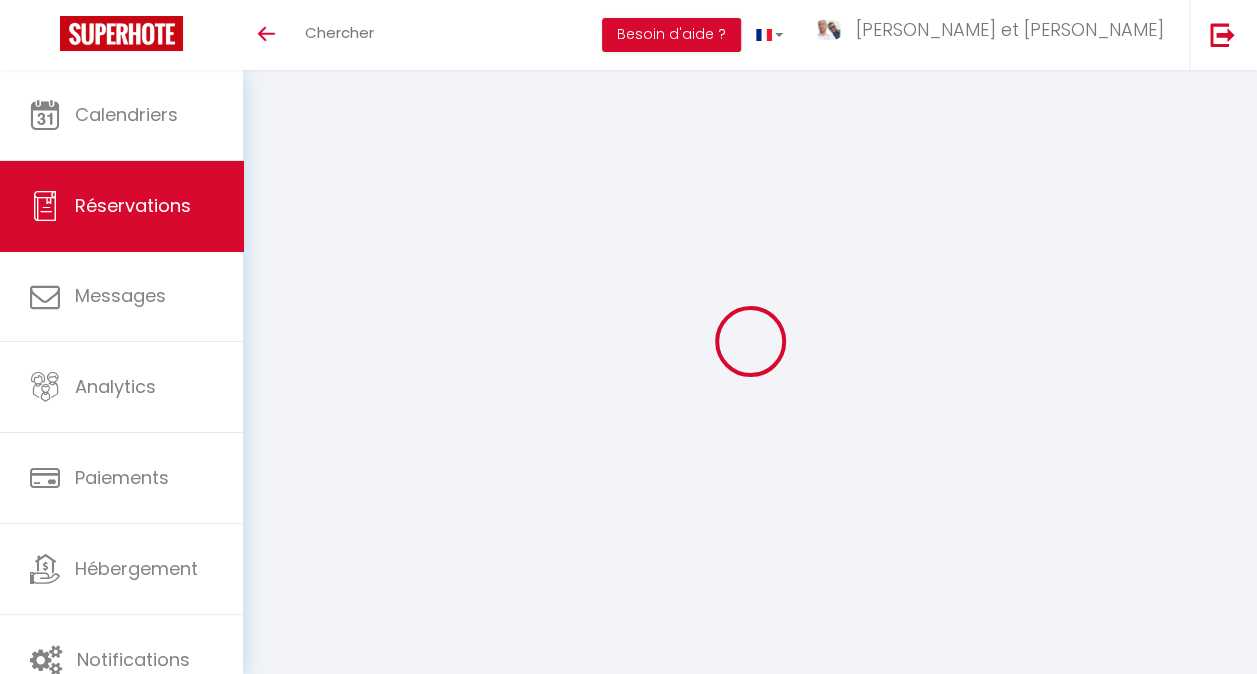 select 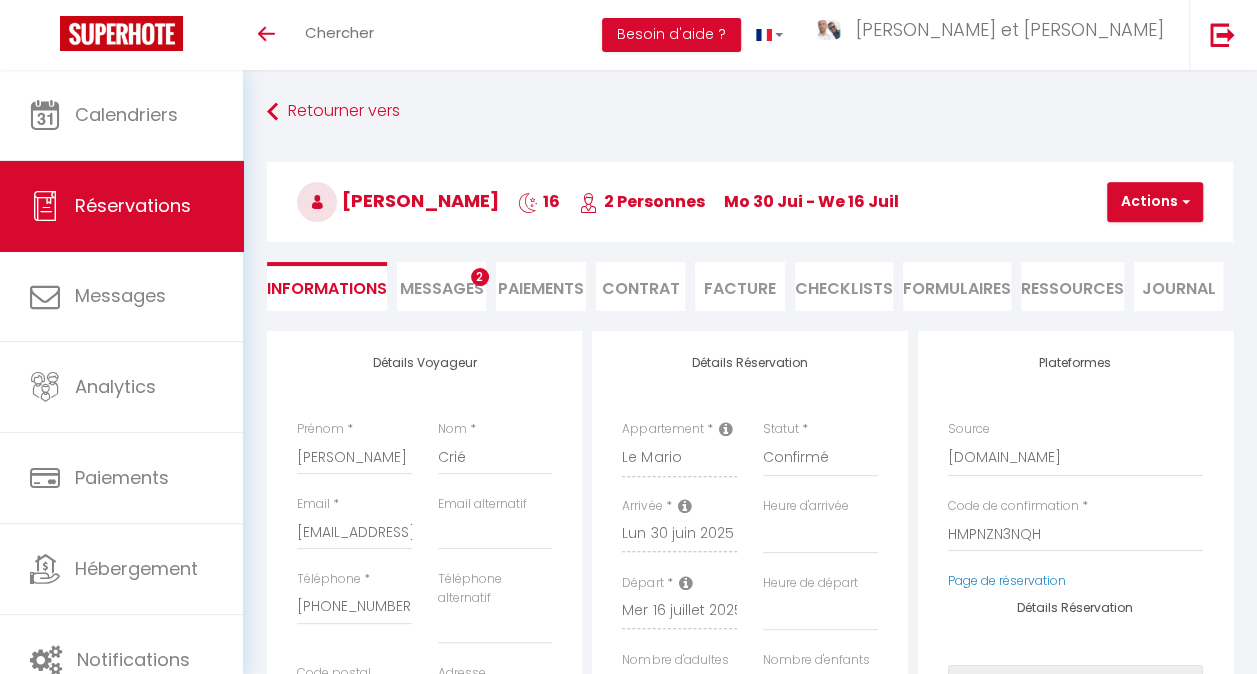 select 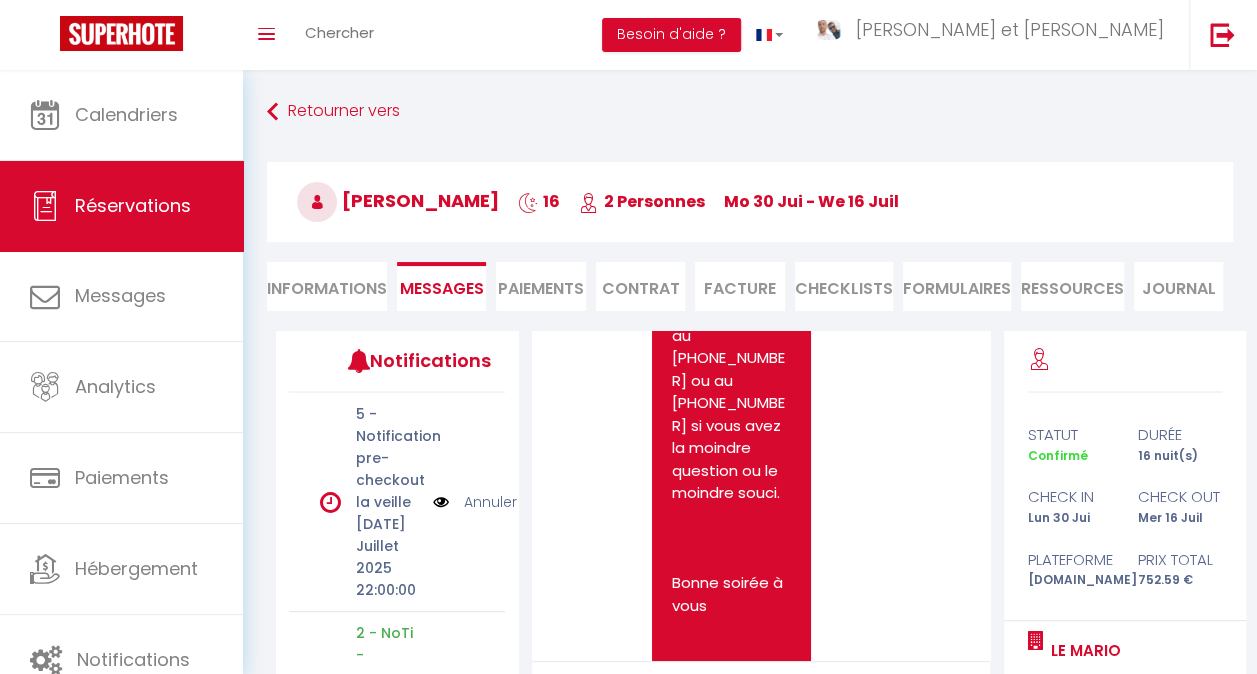 scroll, scrollTop: 6576, scrollLeft: 0, axis: vertical 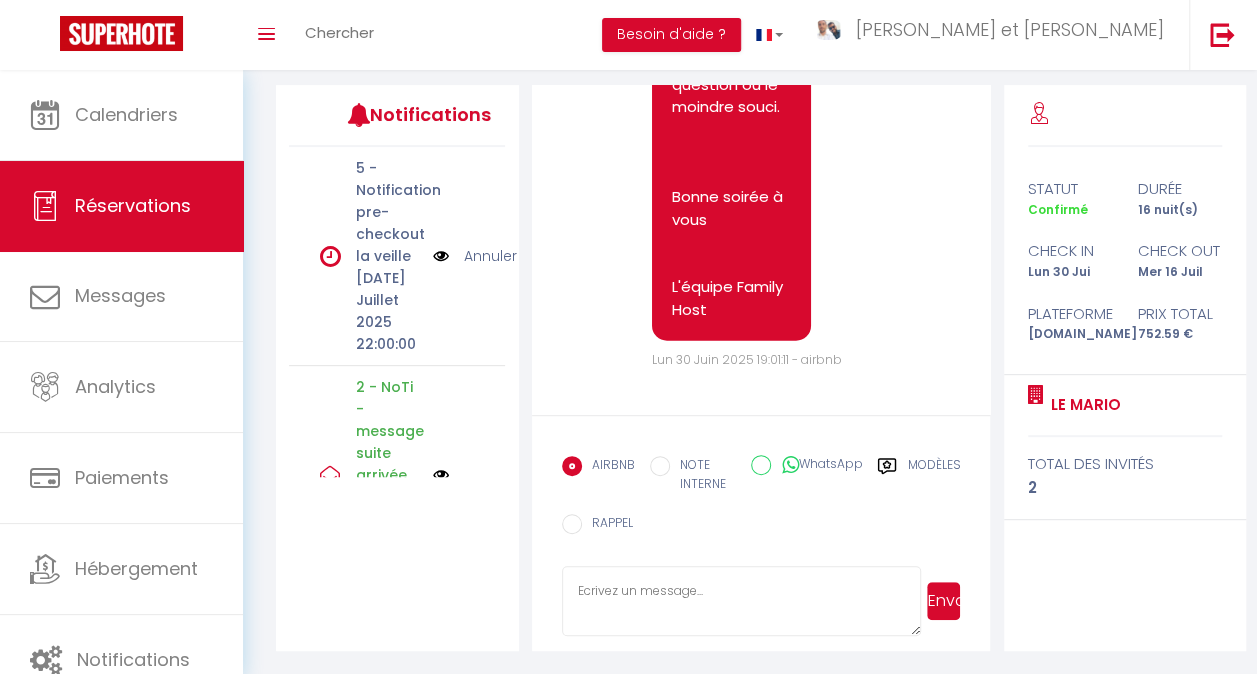 click at bounding box center [741, 601] 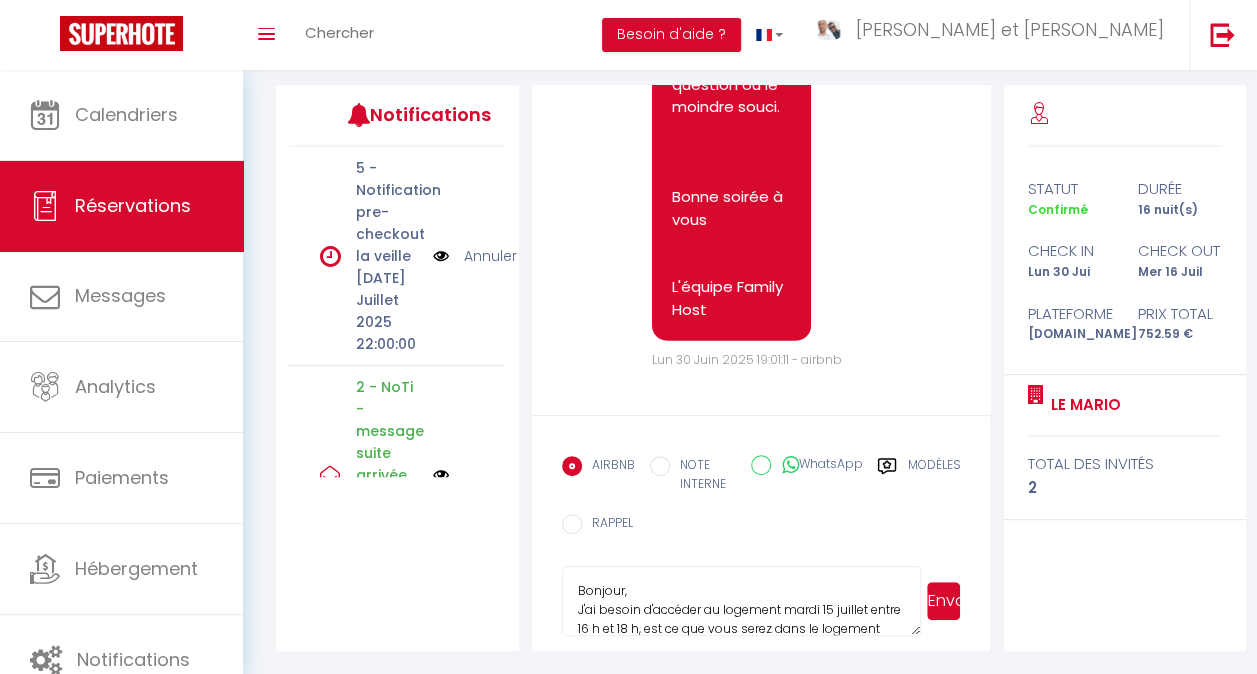 scroll, scrollTop: 116, scrollLeft: 0, axis: vertical 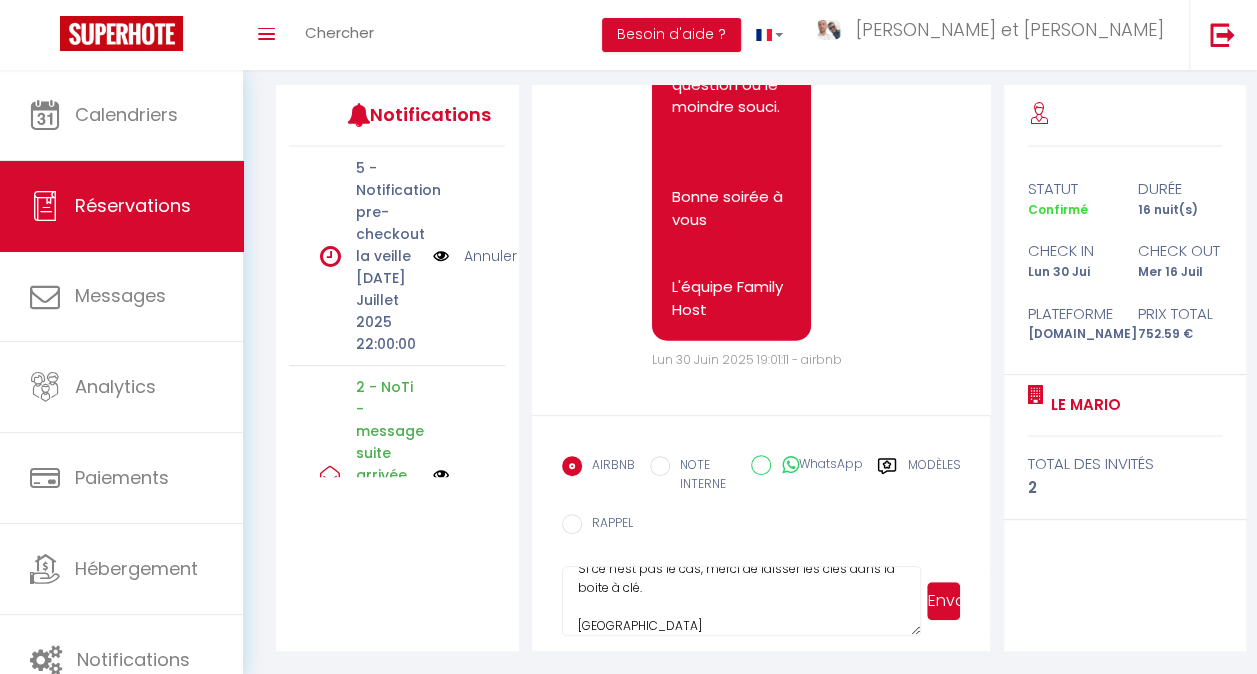 type on "Bonjour,
J'ai besoin d'accéder au logement mardi 15 juillet entre 16 h et 18 h, est ce que vous serez dans le logement svp ?
Si ce n'est pas le cas, merci de laisser les clés dans la boite à clé.
Merci" 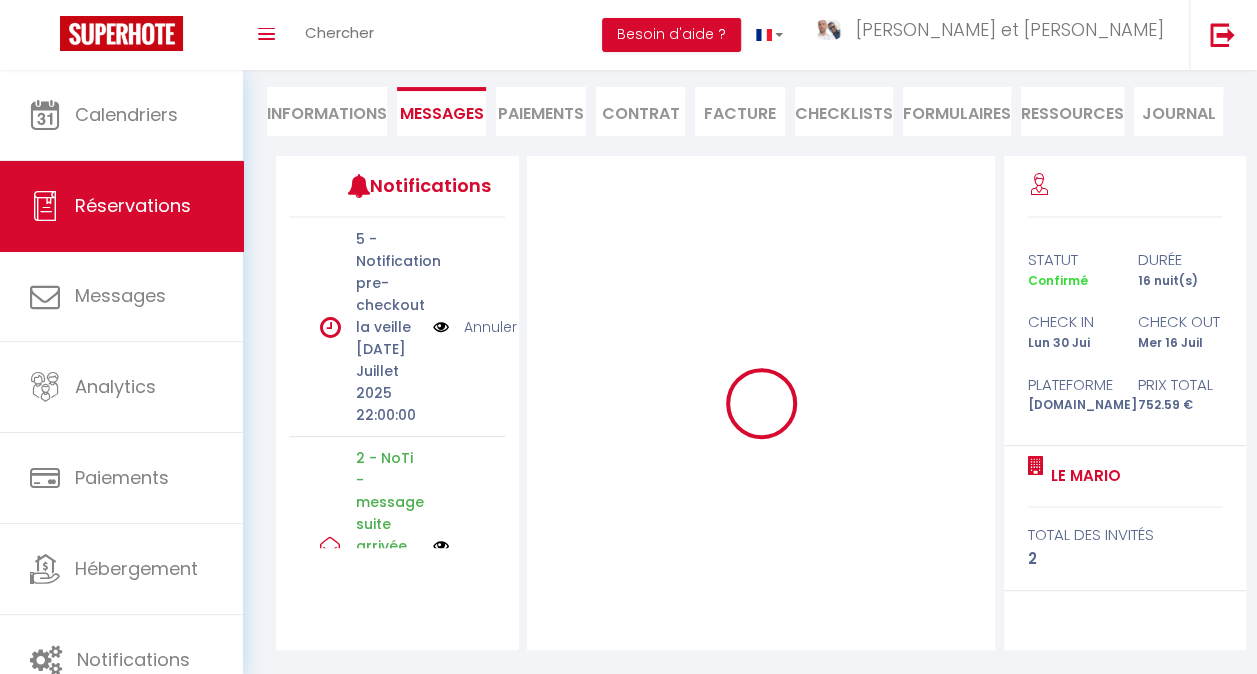 type 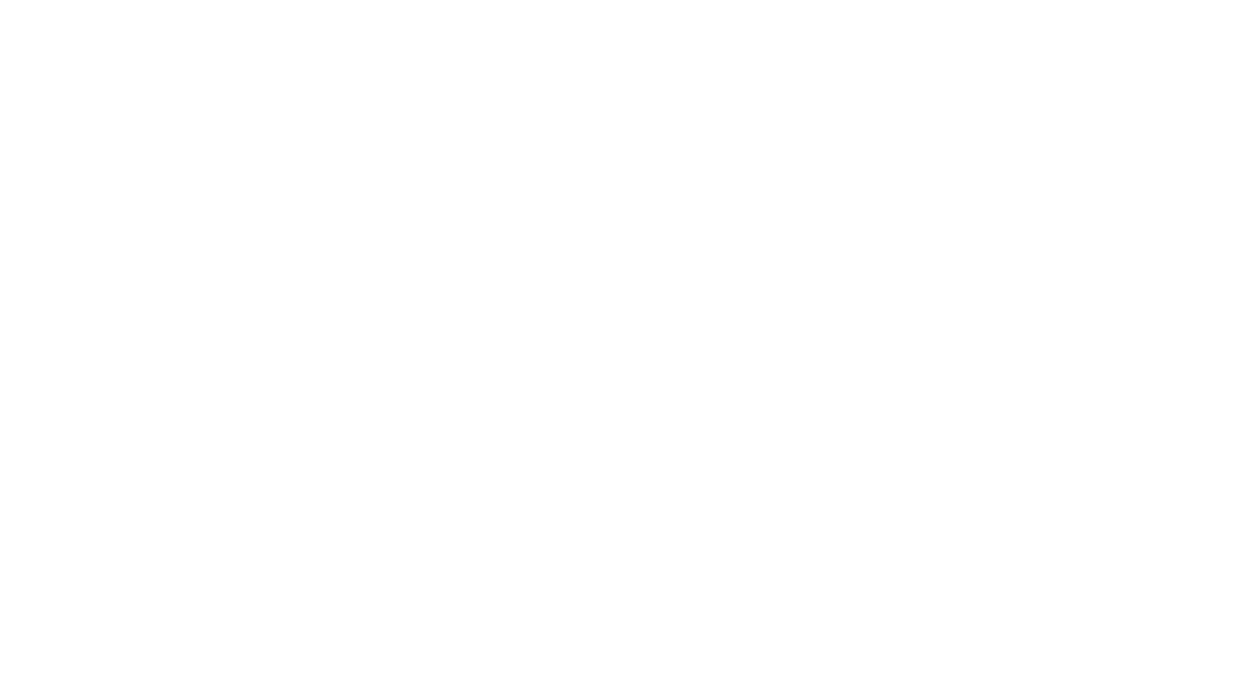 scroll, scrollTop: 0, scrollLeft: 0, axis: both 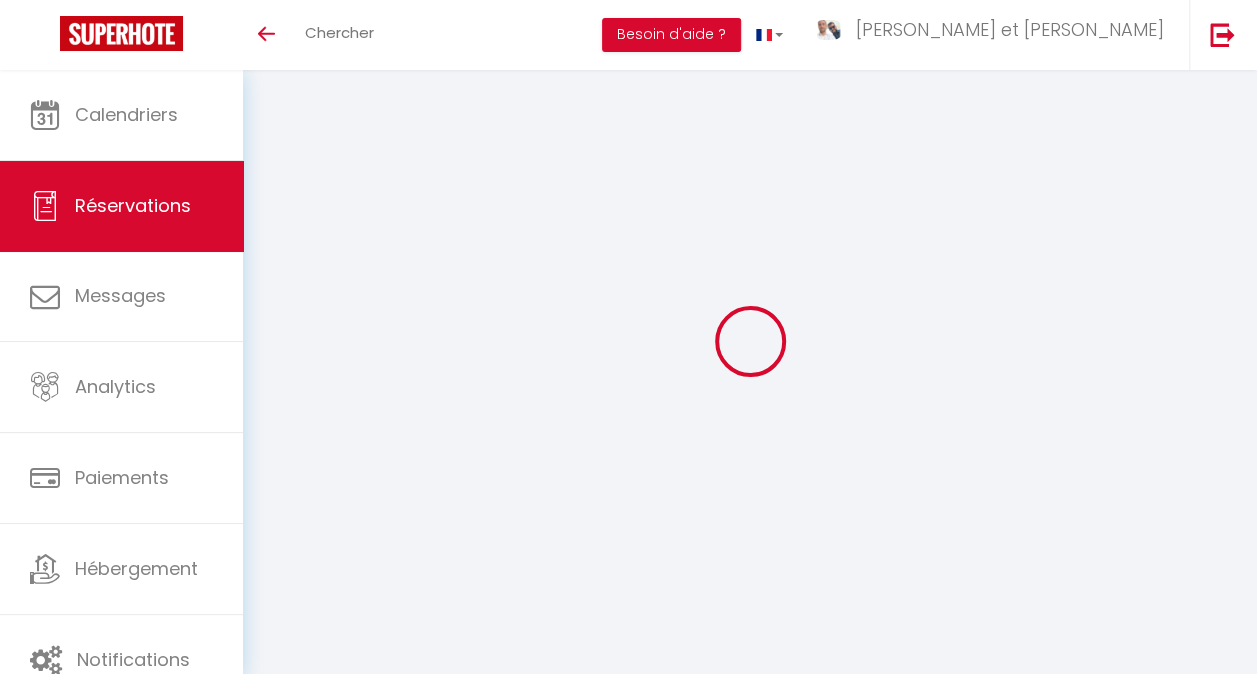 select 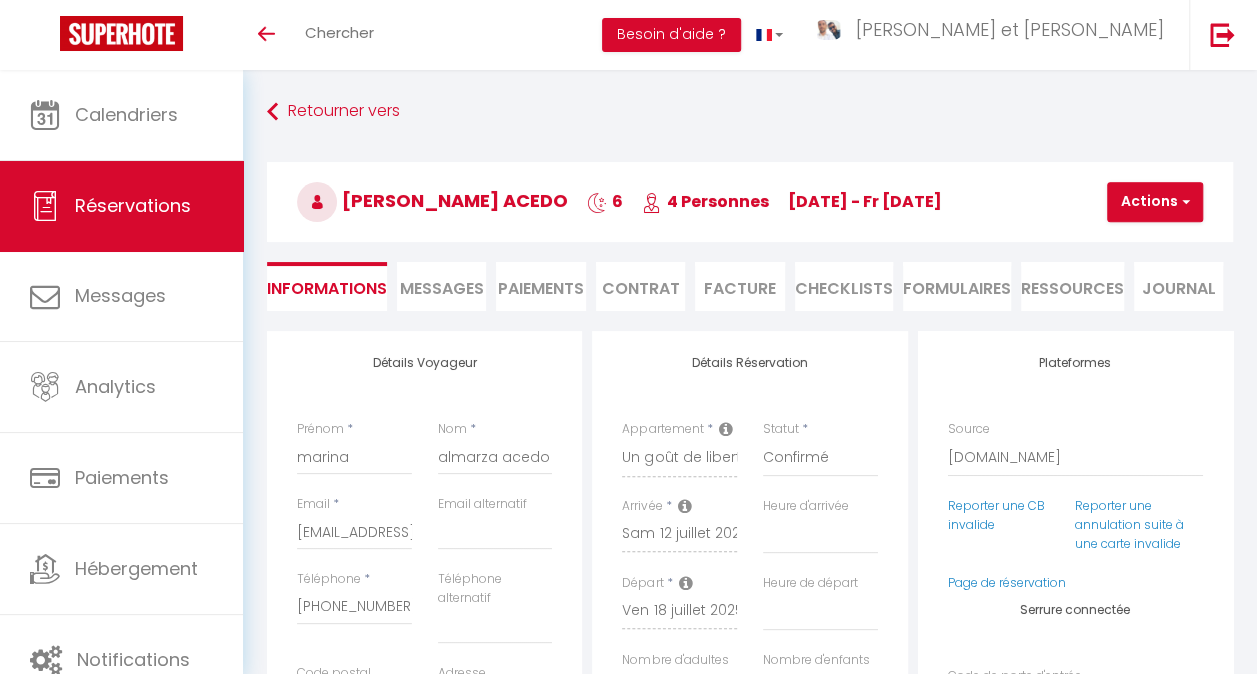 click on "Messages" at bounding box center [442, 288] 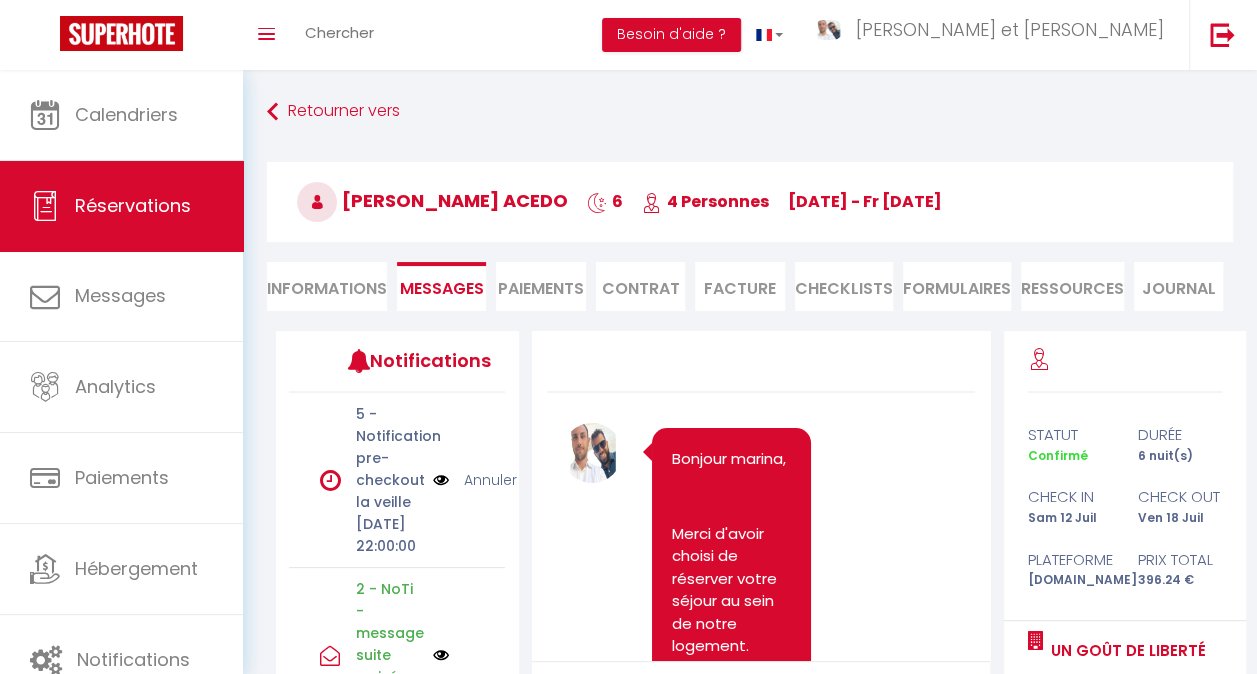 scroll, scrollTop: 12424, scrollLeft: 0, axis: vertical 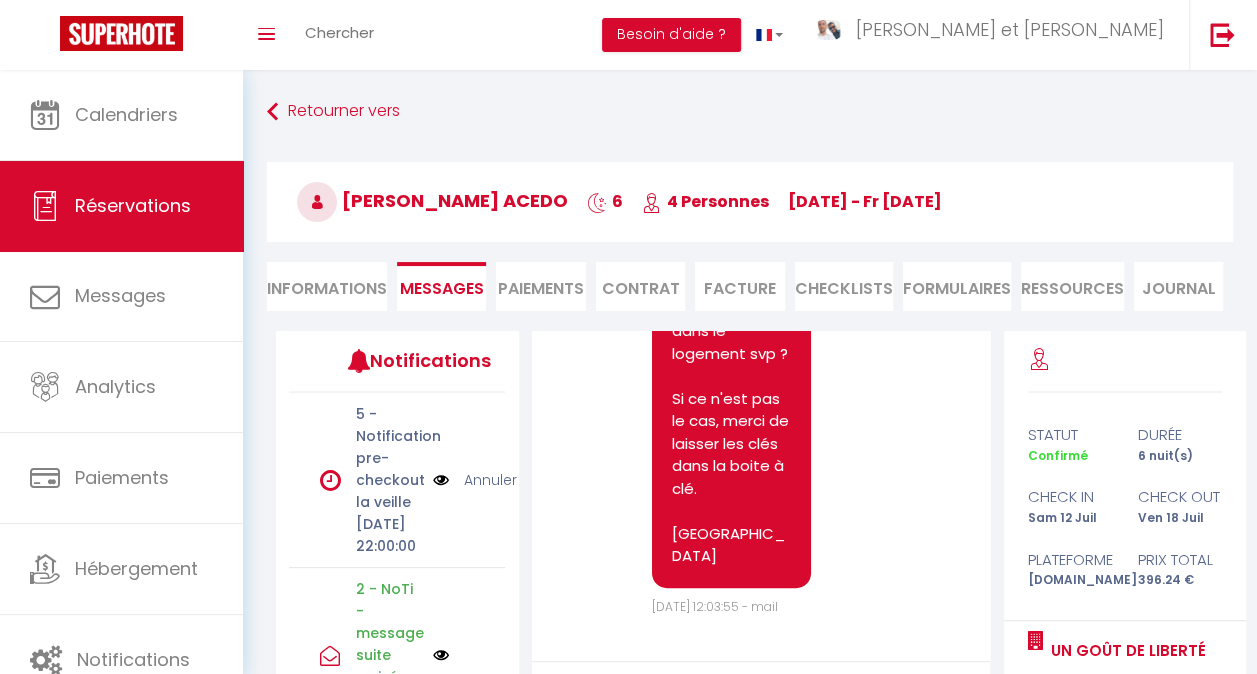 drag, startPoint x: 724, startPoint y: 545, endPoint x: 671, endPoint y: 404, distance: 150.632 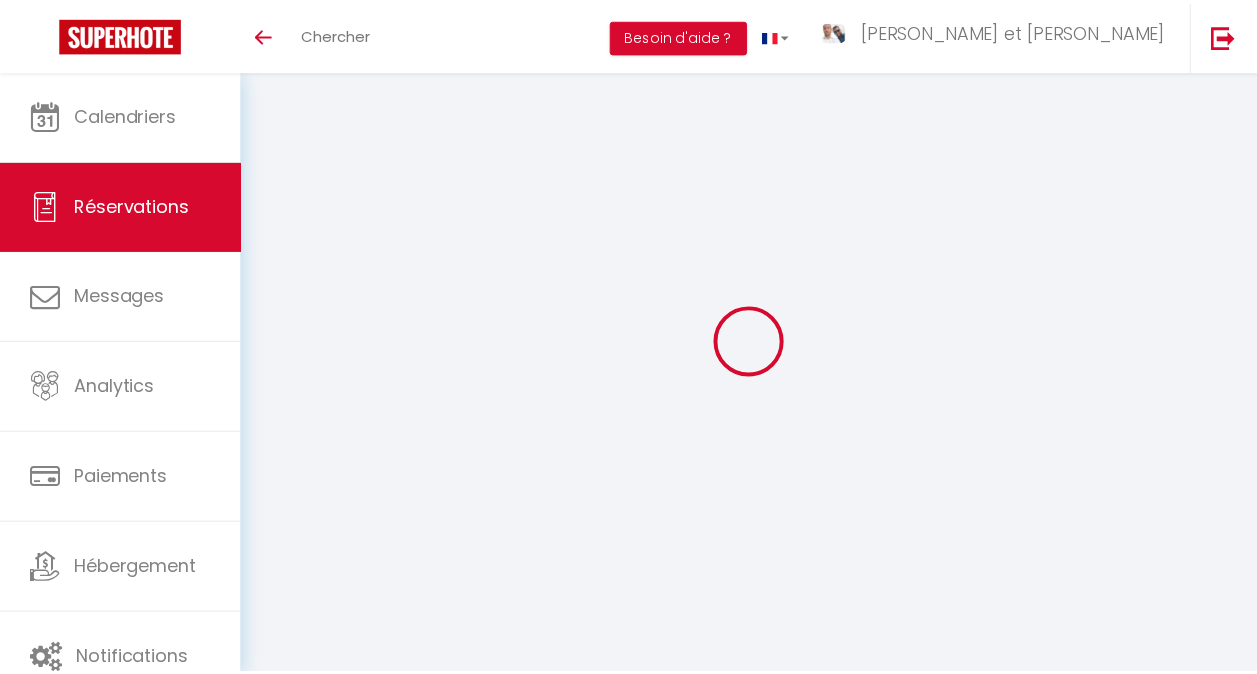 scroll, scrollTop: 0, scrollLeft: 0, axis: both 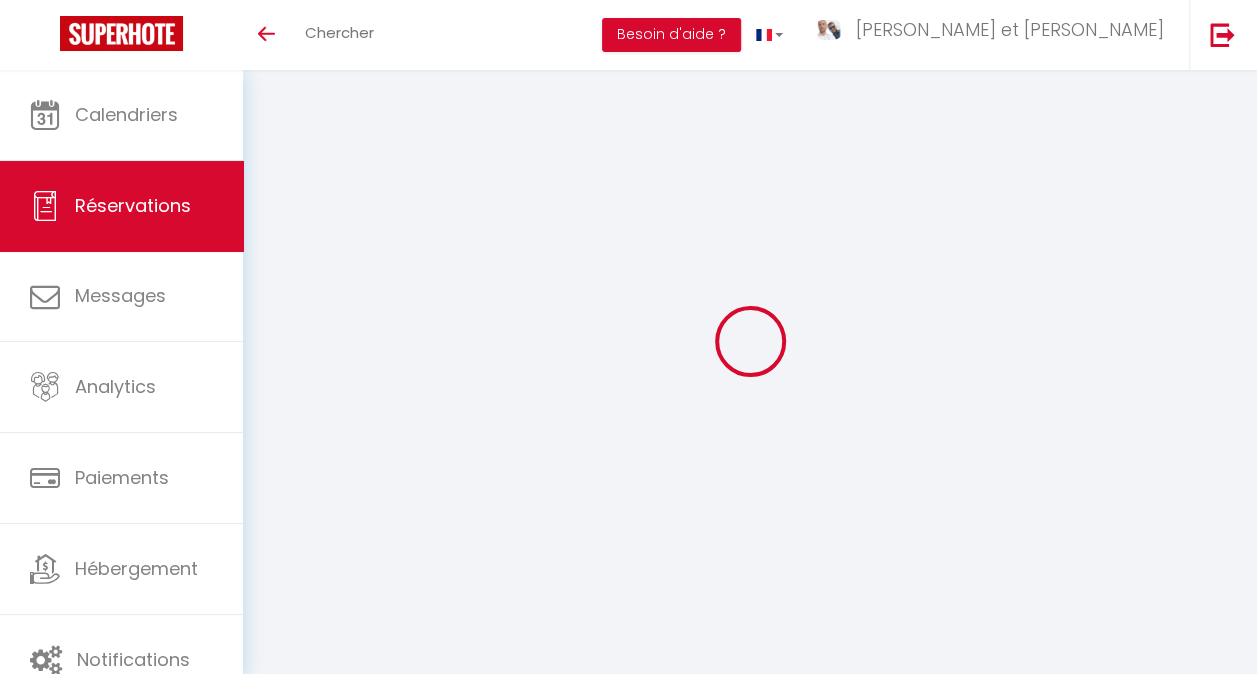 select 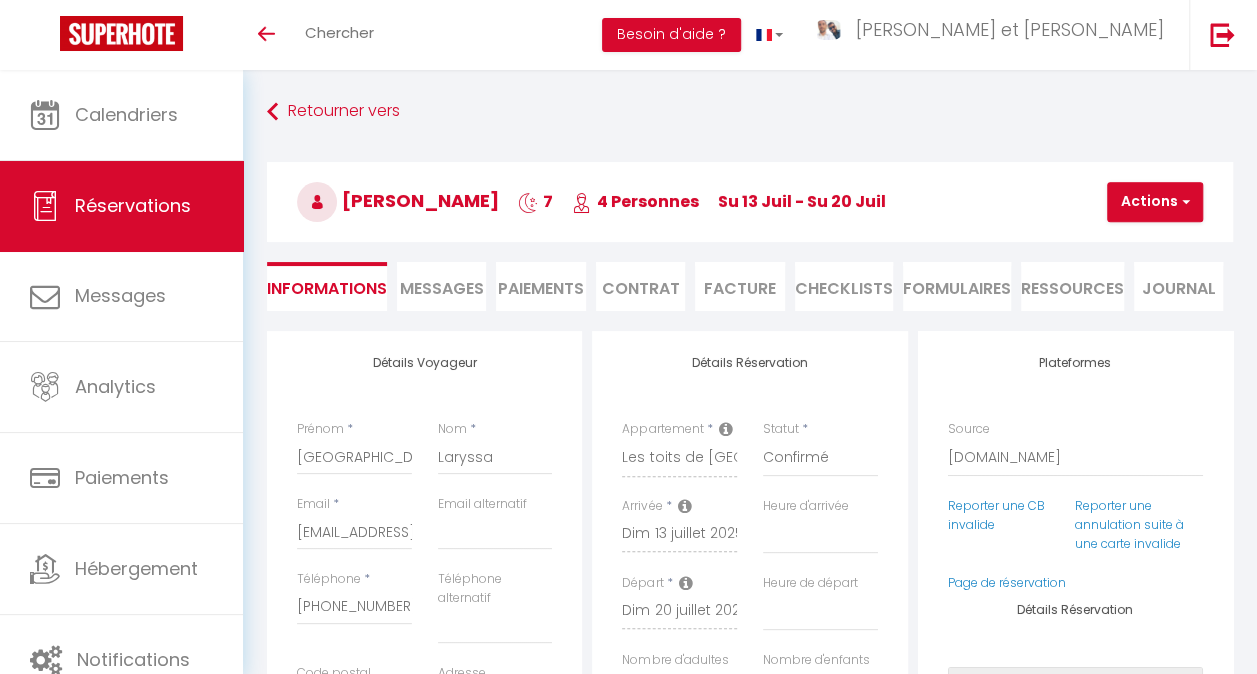 type on "50" 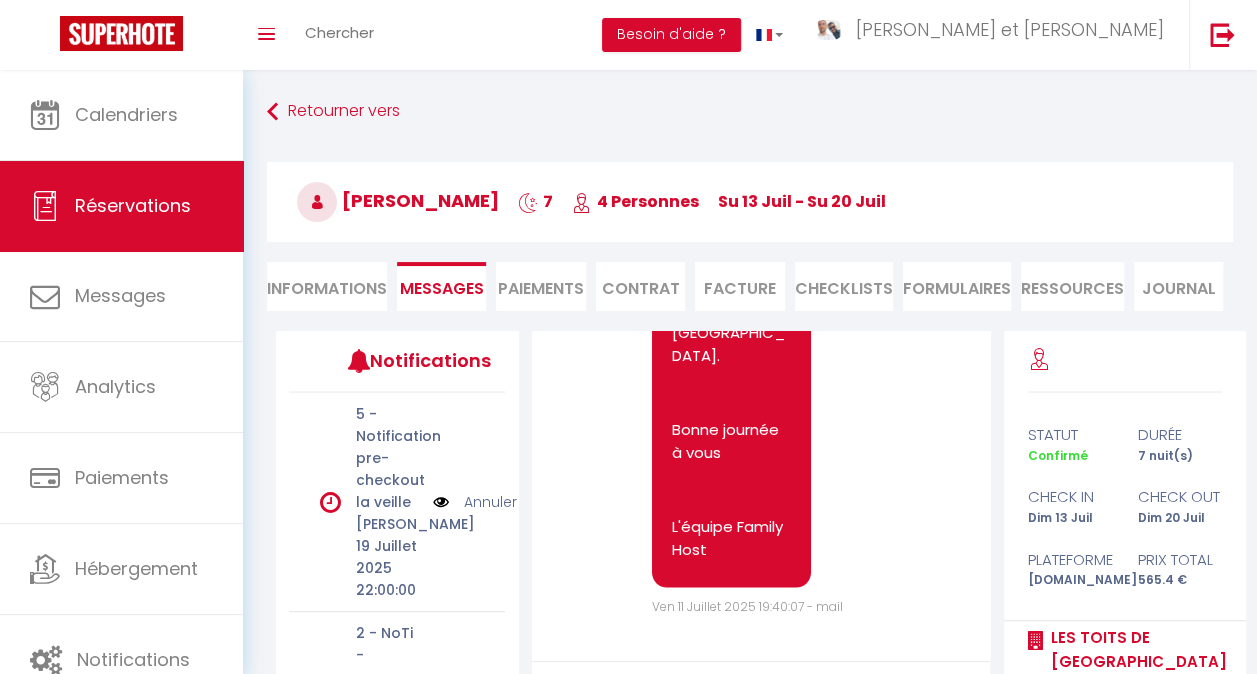 scroll, scrollTop: 1984, scrollLeft: 0, axis: vertical 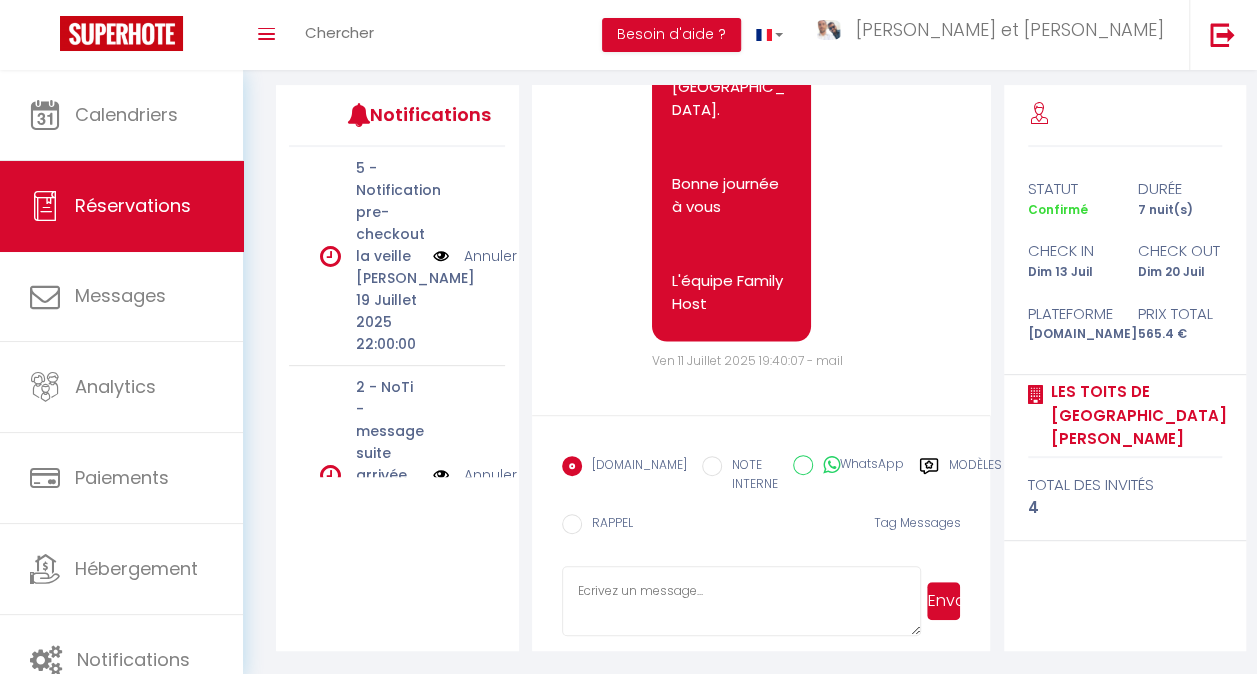 click at bounding box center (741, 601) 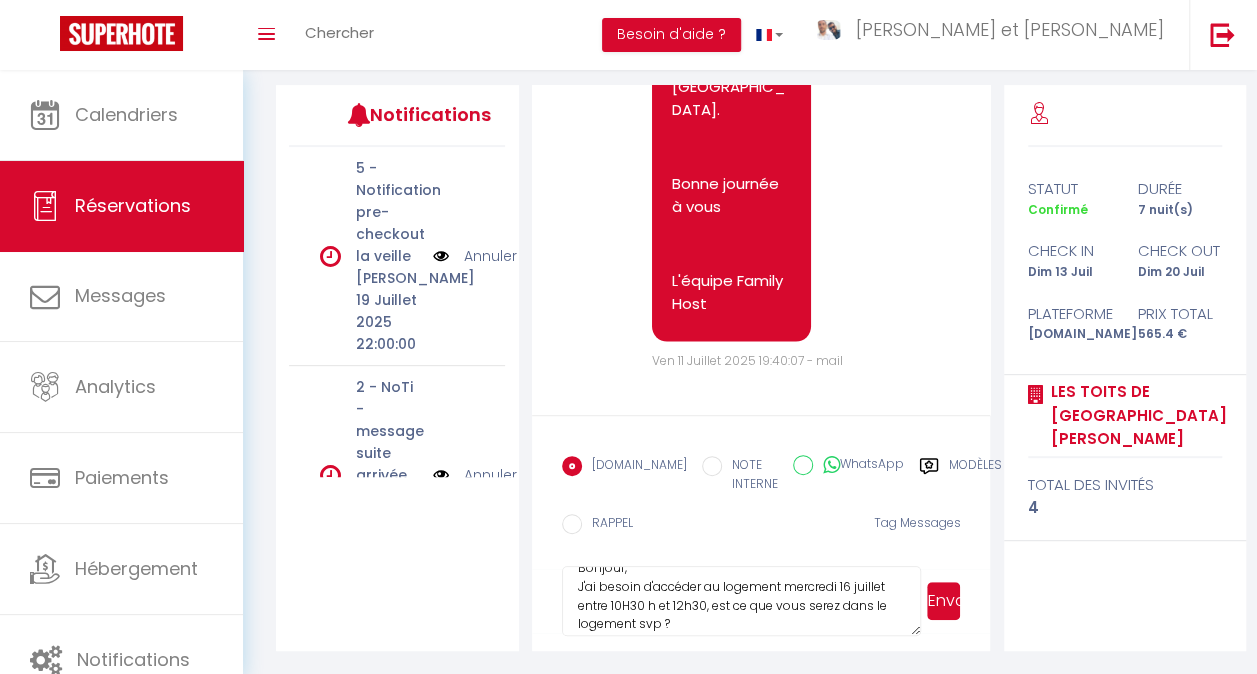 scroll, scrollTop: 0, scrollLeft: 0, axis: both 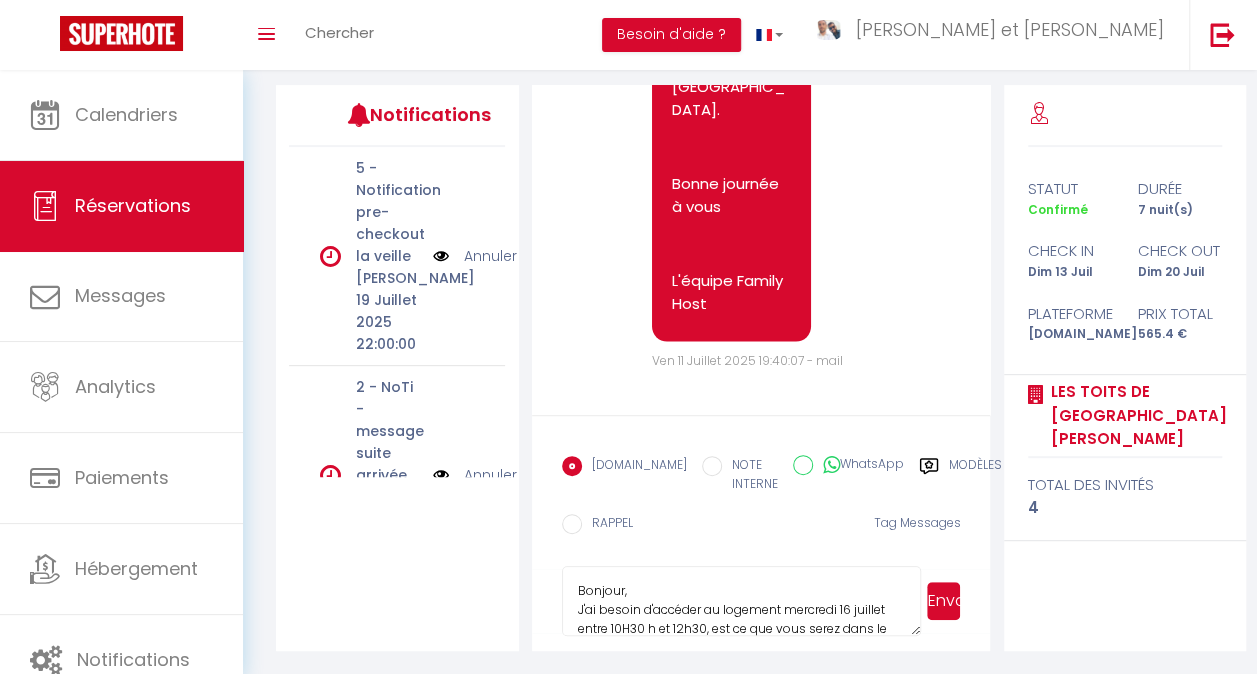 type on "Bonjour,
J'ai besoin d'accéder au logement mercredi 16 juillet entre 10H30 h et 12h30, est ce que vous serez dans le logement svp ?
Si ce n'est pas le cas, merci de laisser les clés dans la boite à clé.
[GEOGRAPHIC_DATA]" 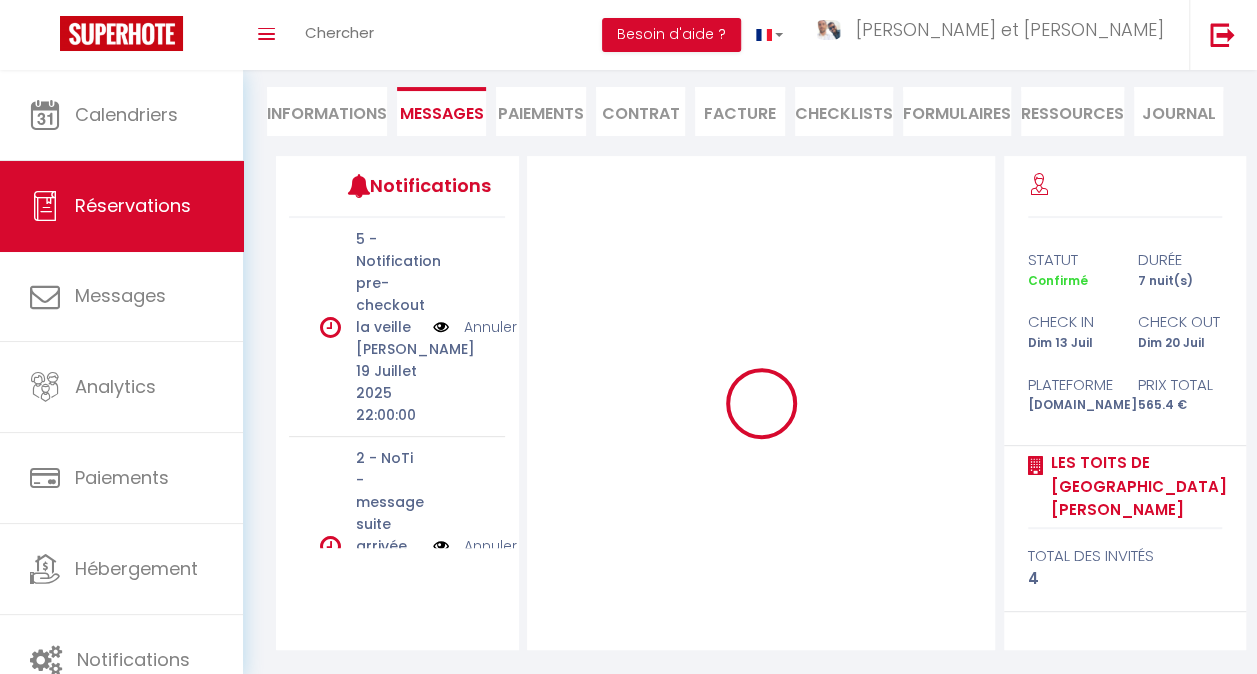 scroll, scrollTop: 175, scrollLeft: 0, axis: vertical 